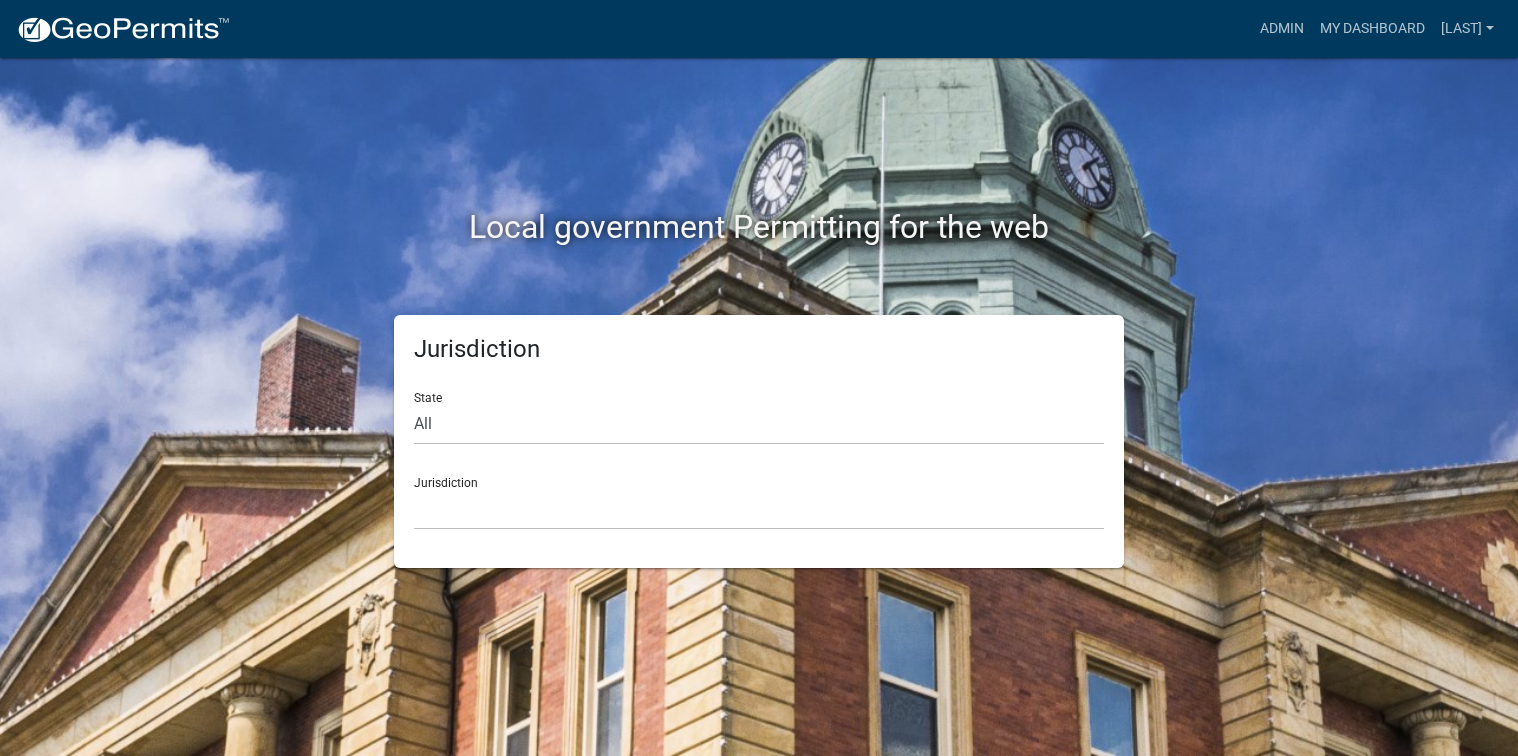 scroll, scrollTop: 0, scrollLeft: 0, axis: both 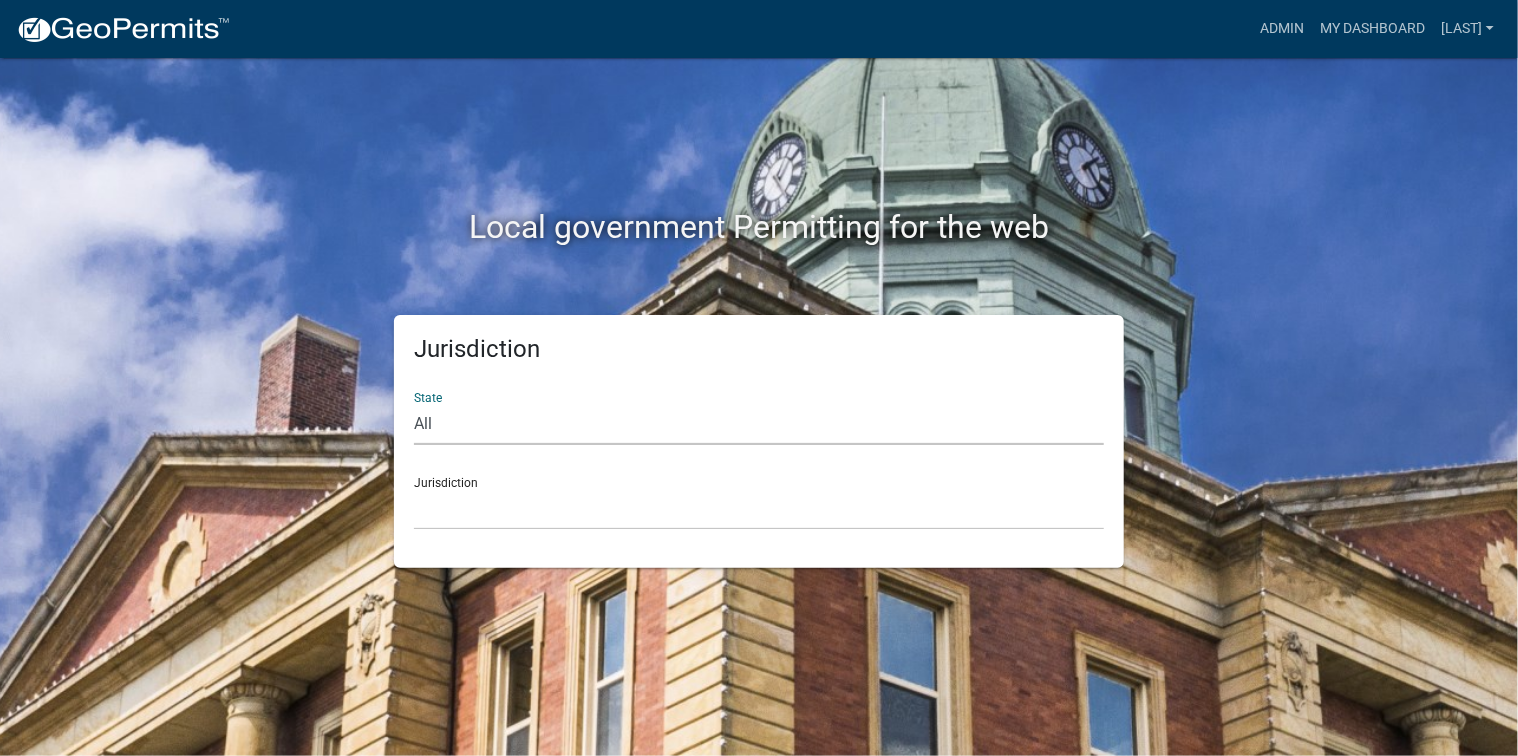 click on "All  Colorado   Georgia   Indiana   Iowa   Kansas   Minnesota   Ohio   South Carolina   Wisconsin" 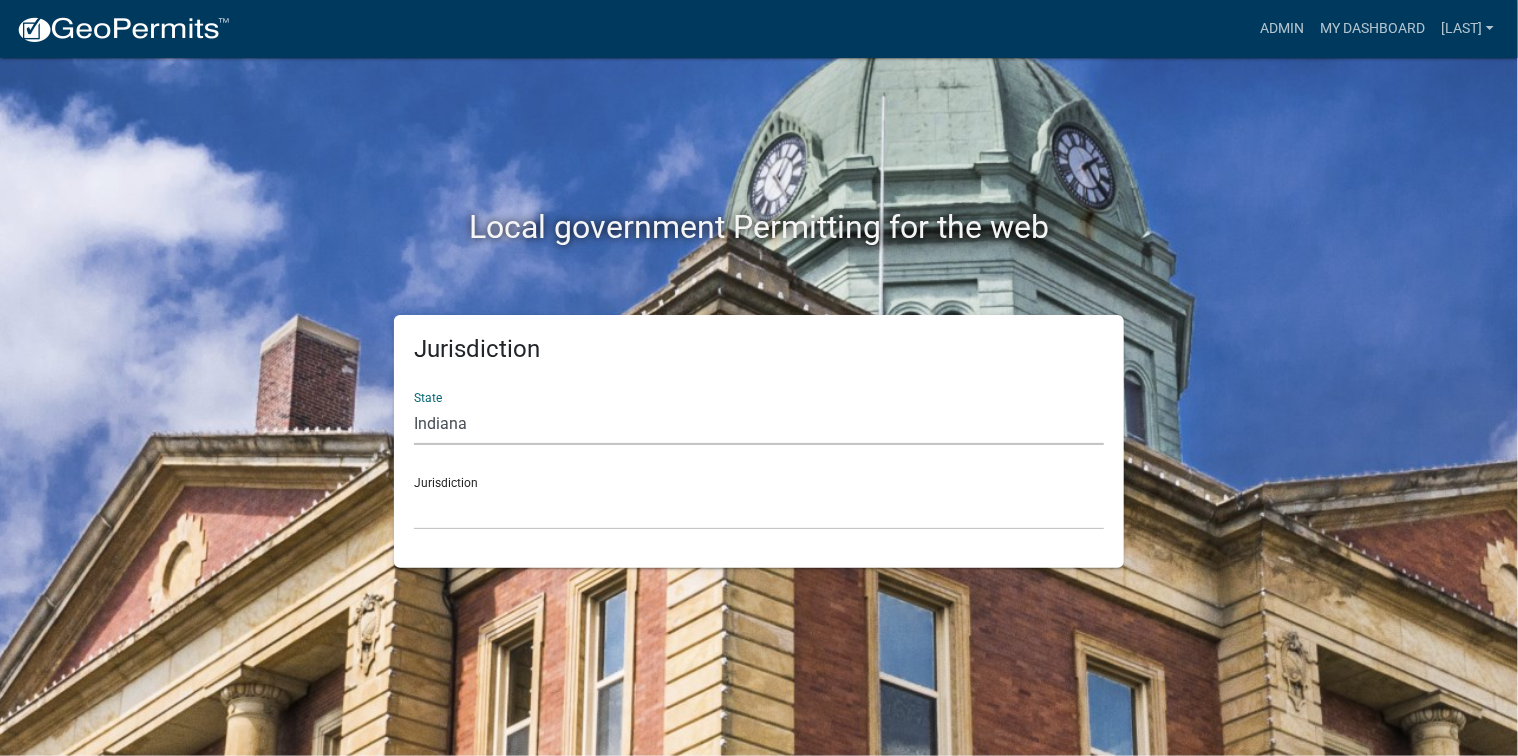 click on "All  Colorado   Georgia   Indiana   Iowa   Kansas   Minnesota   Ohio   South Carolina   Wisconsin" 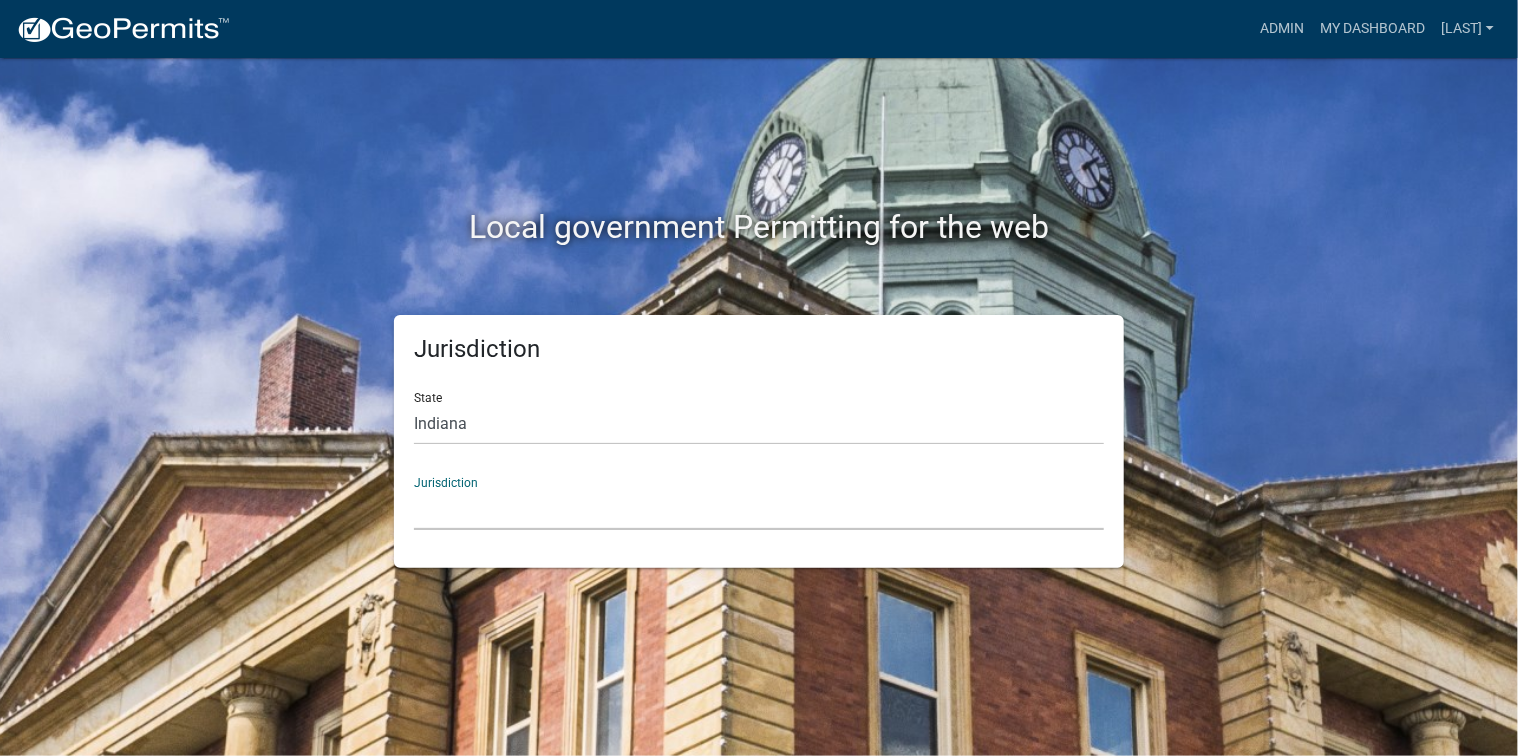 click on "City of Charlestown, Indiana City of Jeffersonville, Indiana City of Logansport, Indiana Decatur County, Indiana Grant County, Indiana Howard County, Indiana Huntington County, Indiana Jasper County, Indiana Kosciusko County, Indiana La Porte County, Indiana Miami County, Indiana Montgomery County, Indiana Morgan County, Indiana Newton County, Indiana Porter County, Indiana River Ridge Development Authority, Indiana Tippecanoe County, Indiana Vigo County, Indiana Wells County, Indiana Whitley County, Indiana" 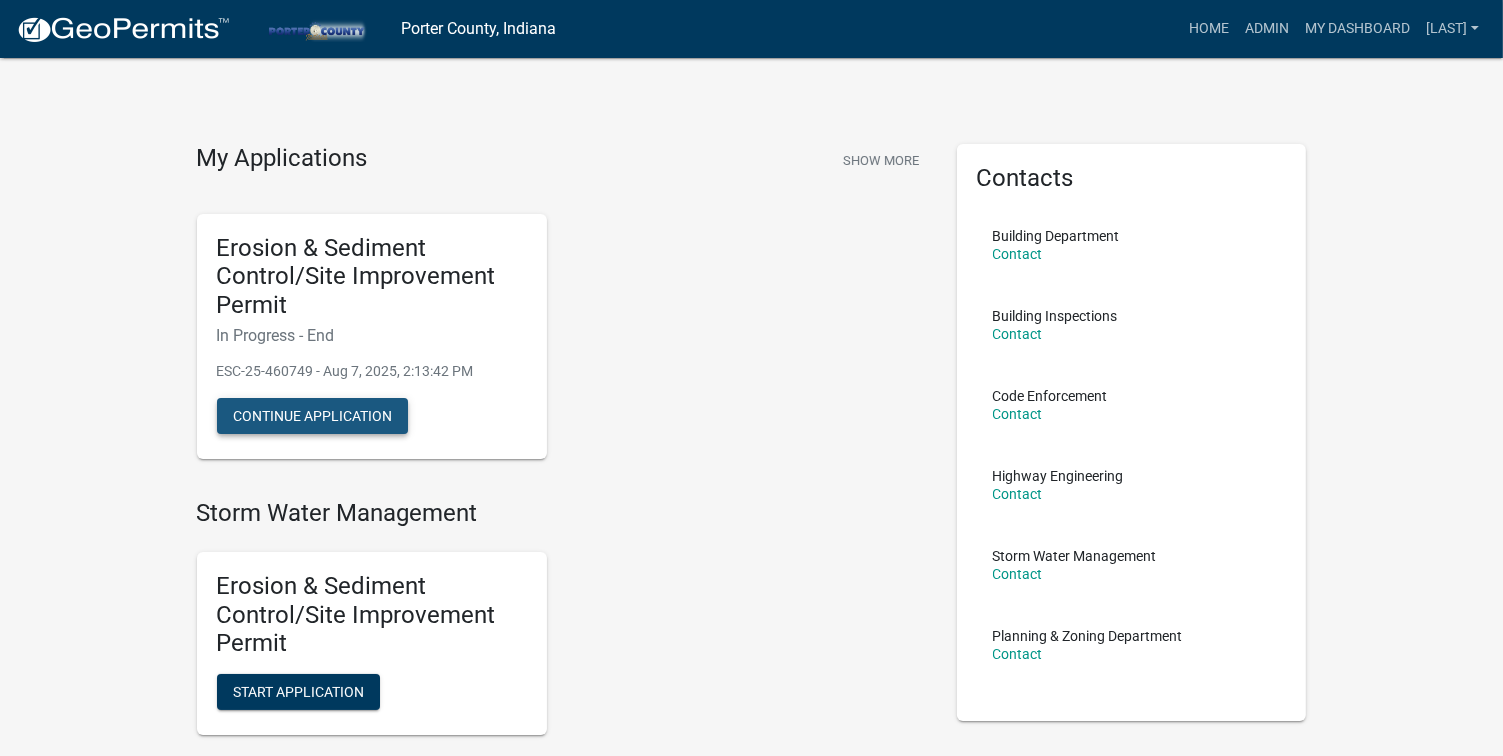 click on "Continue Application" 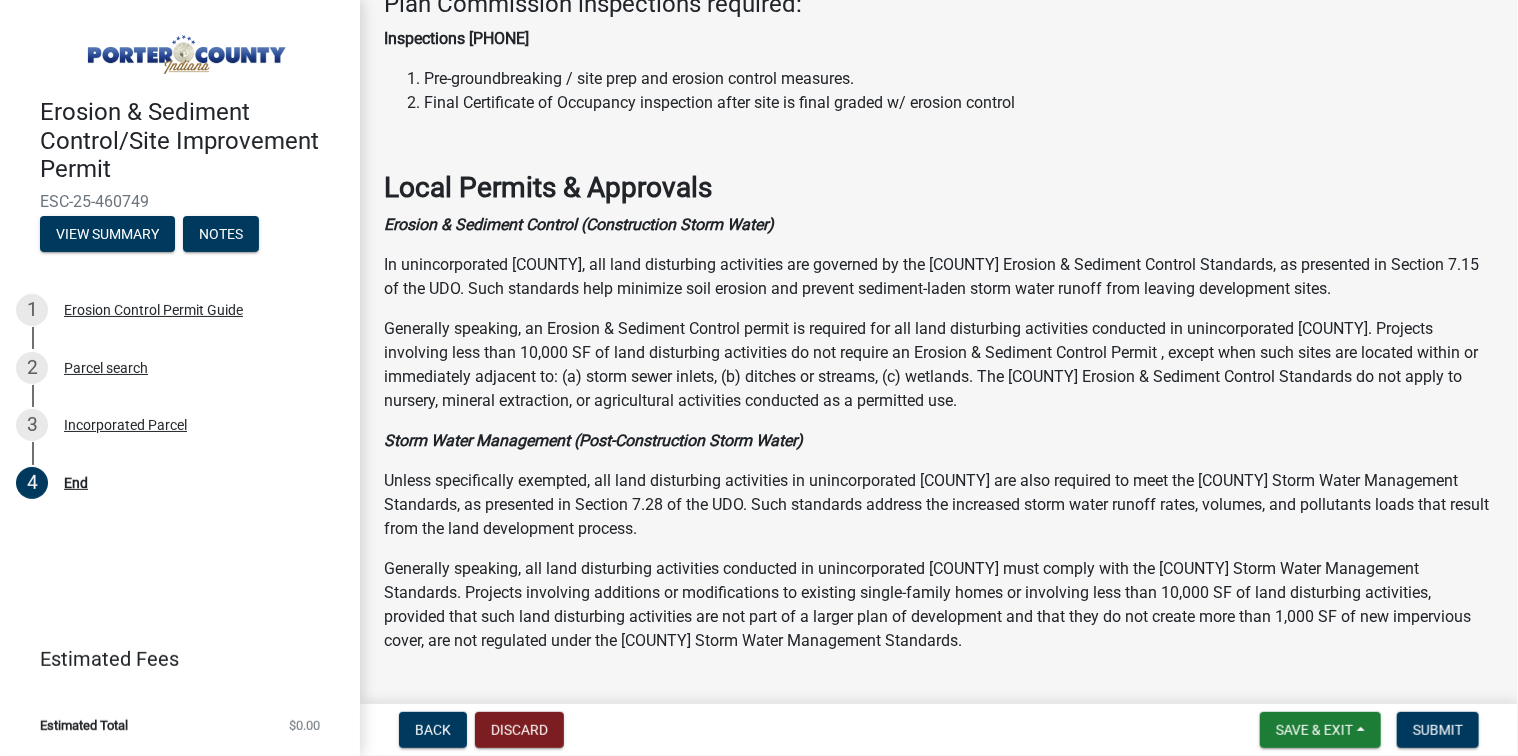 scroll, scrollTop: 826, scrollLeft: 0, axis: vertical 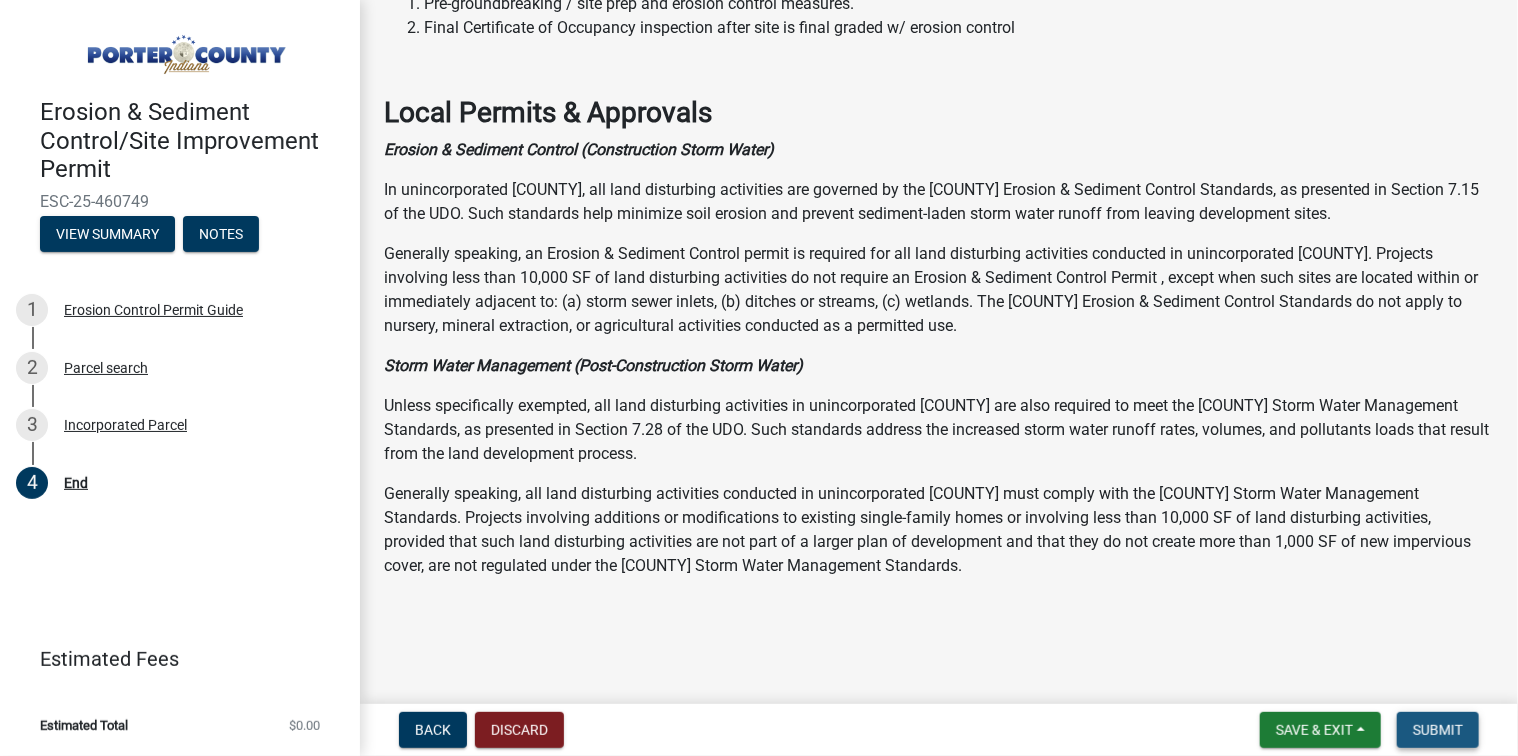 click on "Submit" at bounding box center (1438, 730) 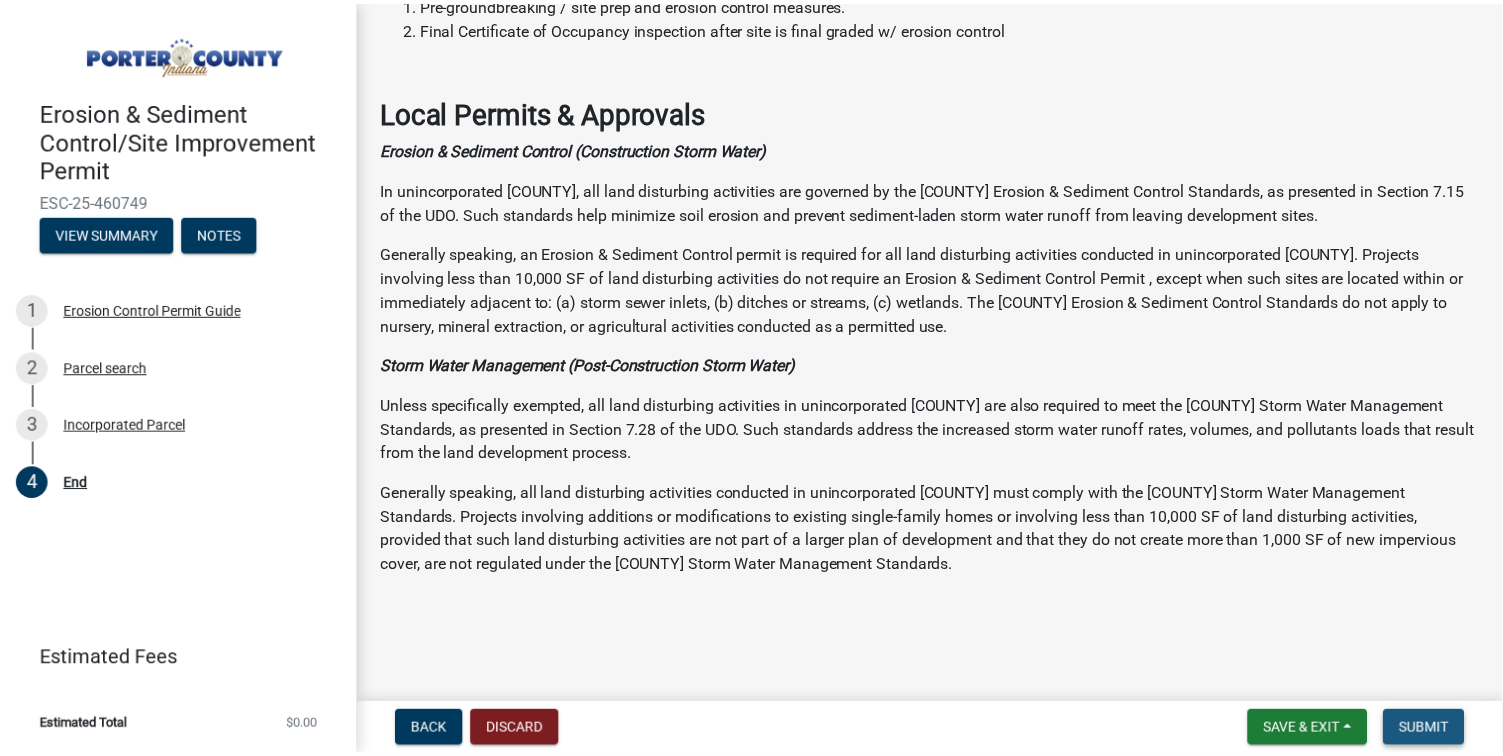 scroll, scrollTop: 0, scrollLeft: 0, axis: both 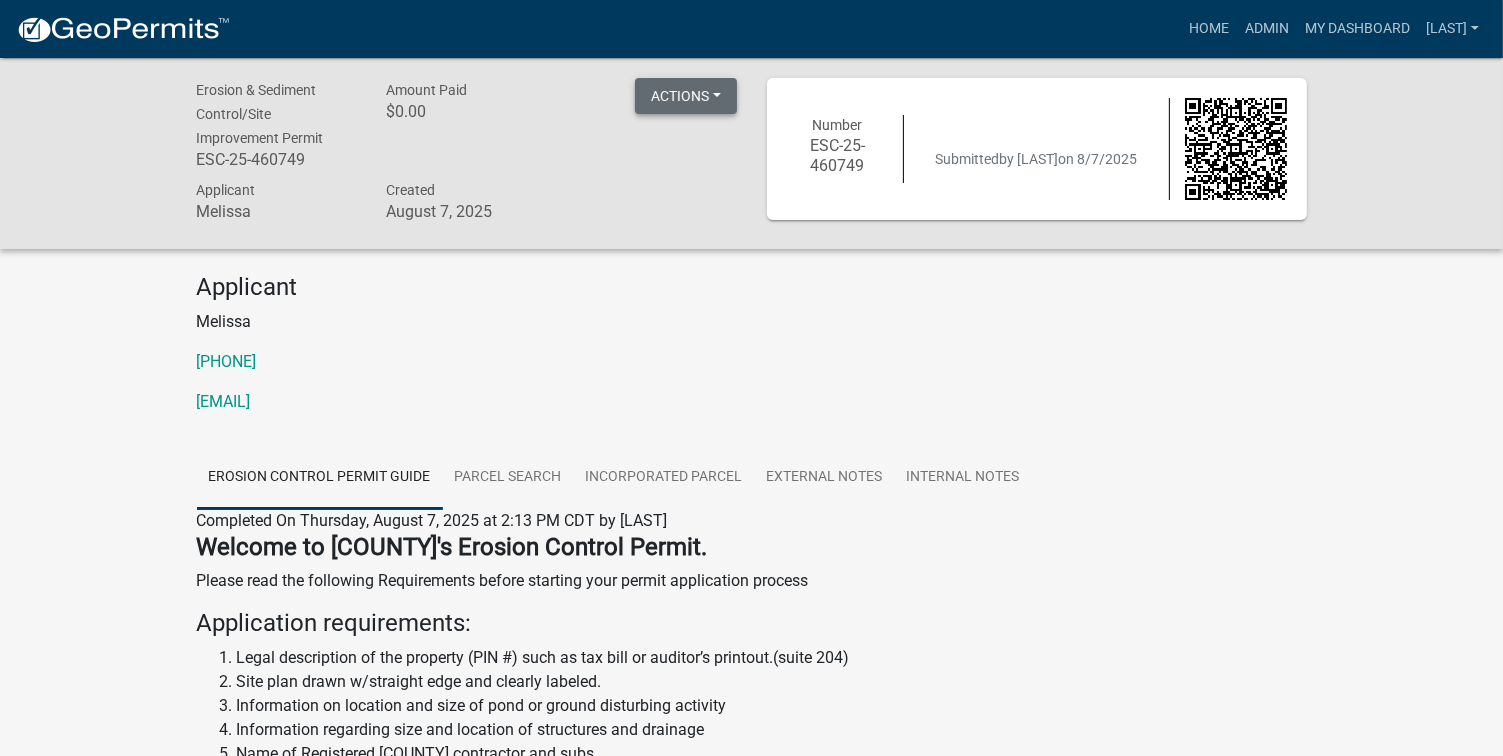 click on "Actions" at bounding box center (686, 96) 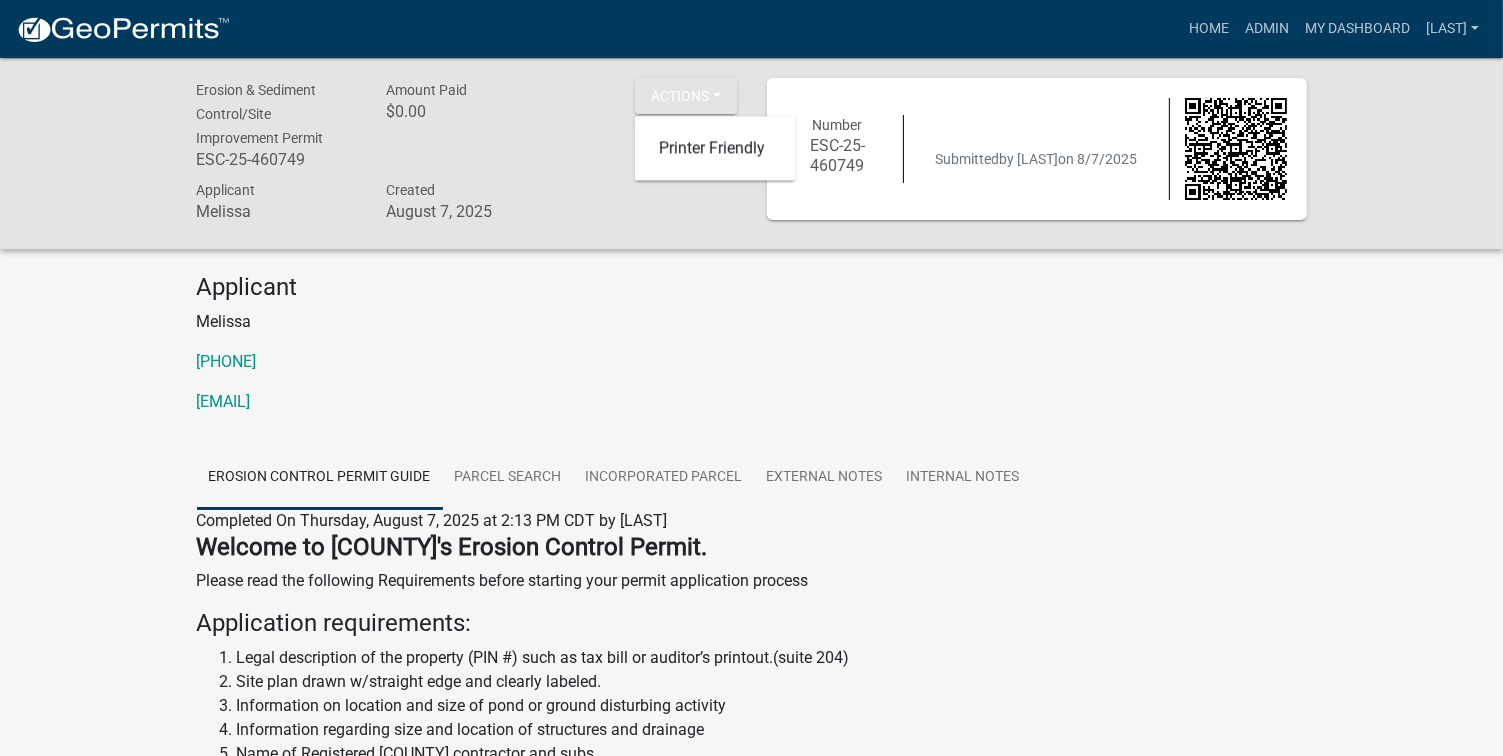 click on "Melissa" 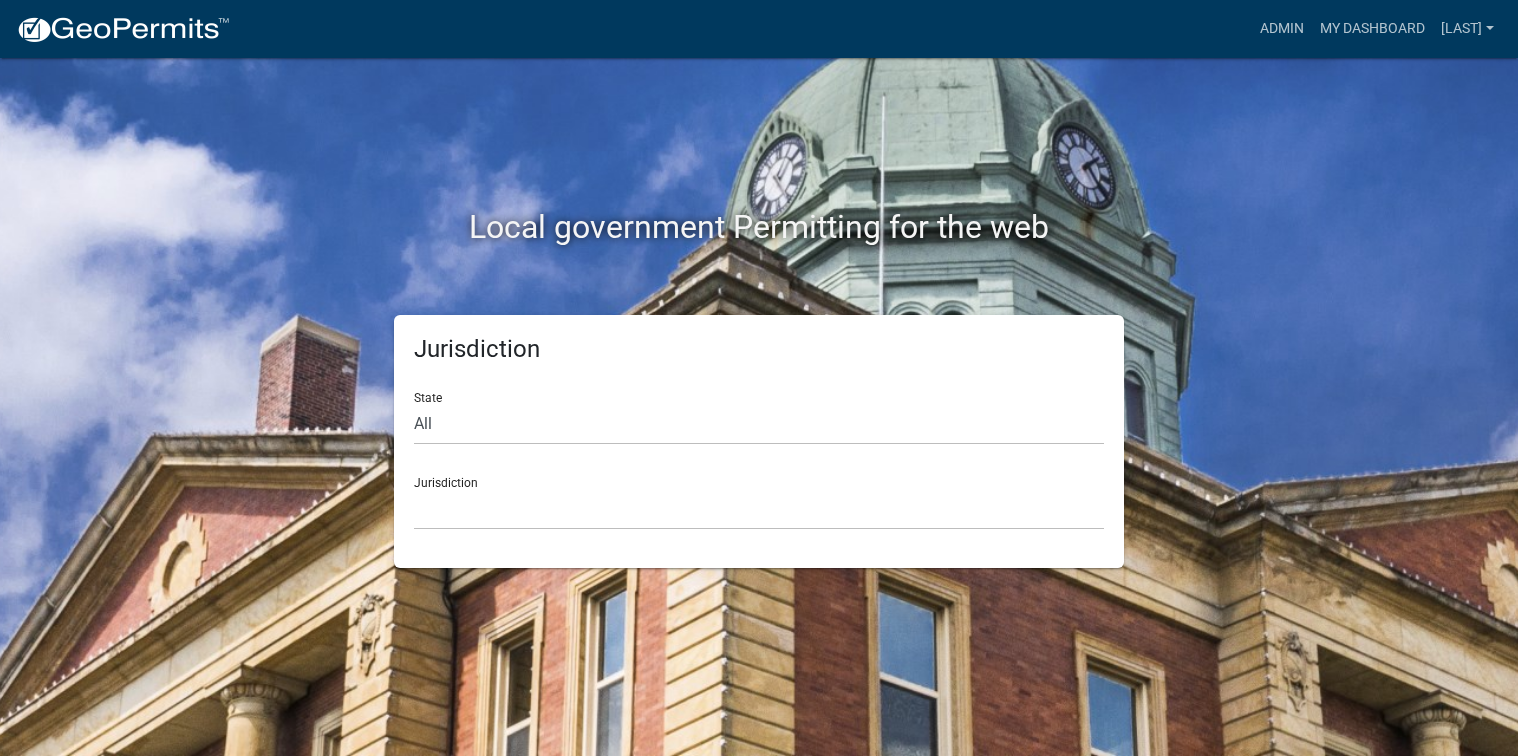 scroll, scrollTop: 0, scrollLeft: 0, axis: both 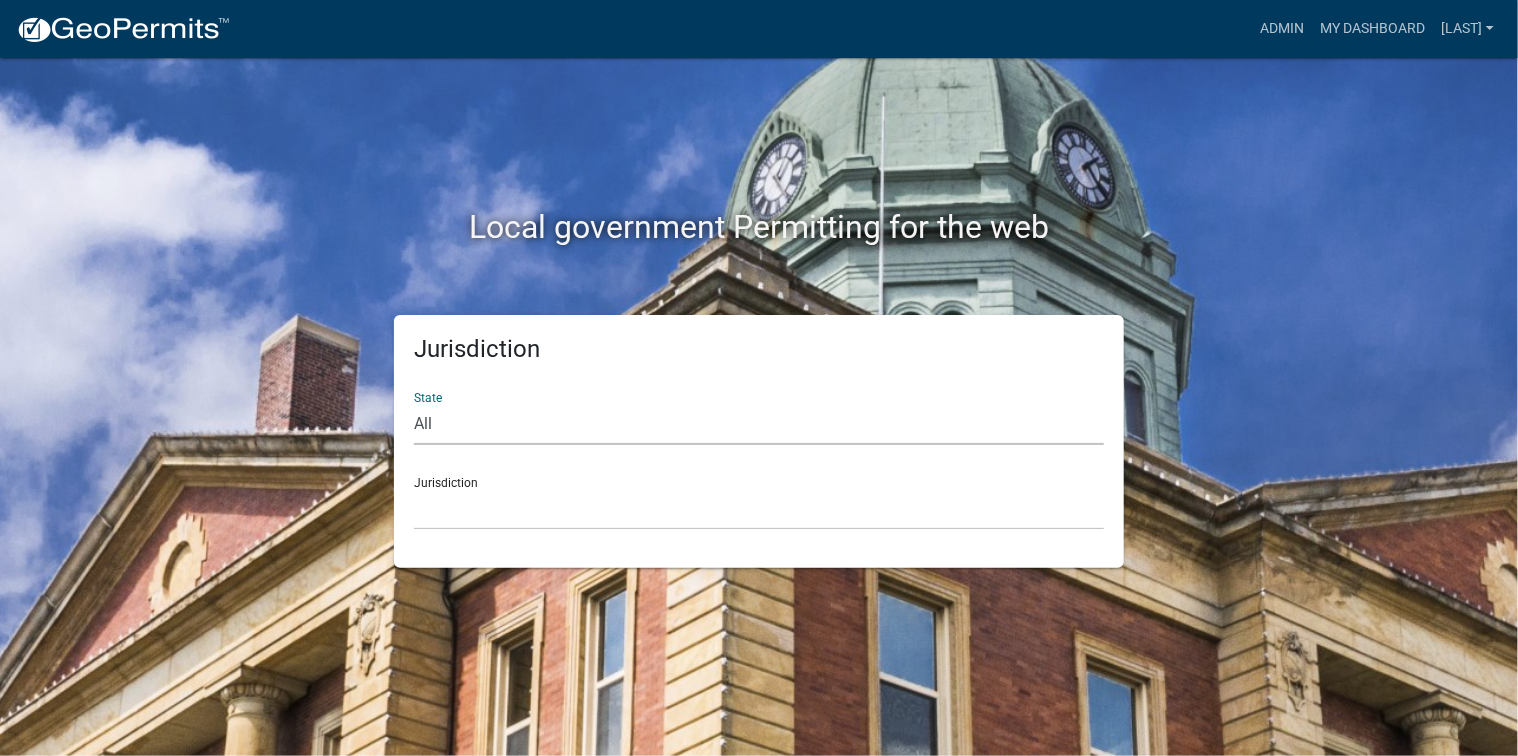 click on "All  Colorado   Georgia   Indiana   Iowa   Kansas   Minnesota   Ohio   South Carolina   Wisconsin" 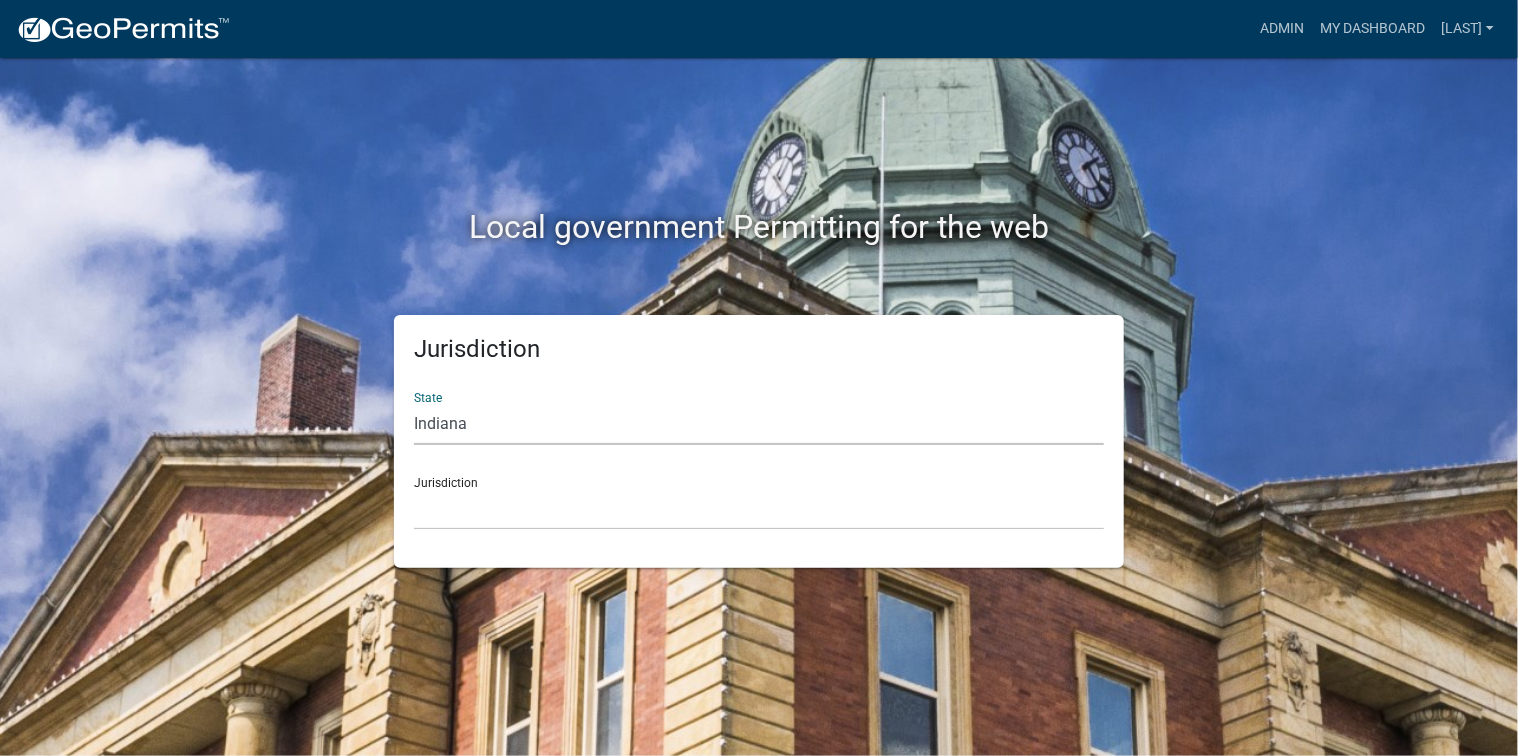 click on "All  Colorado   Georgia   Indiana   Iowa   Kansas   Minnesota   Ohio   South Carolina   Wisconsin" 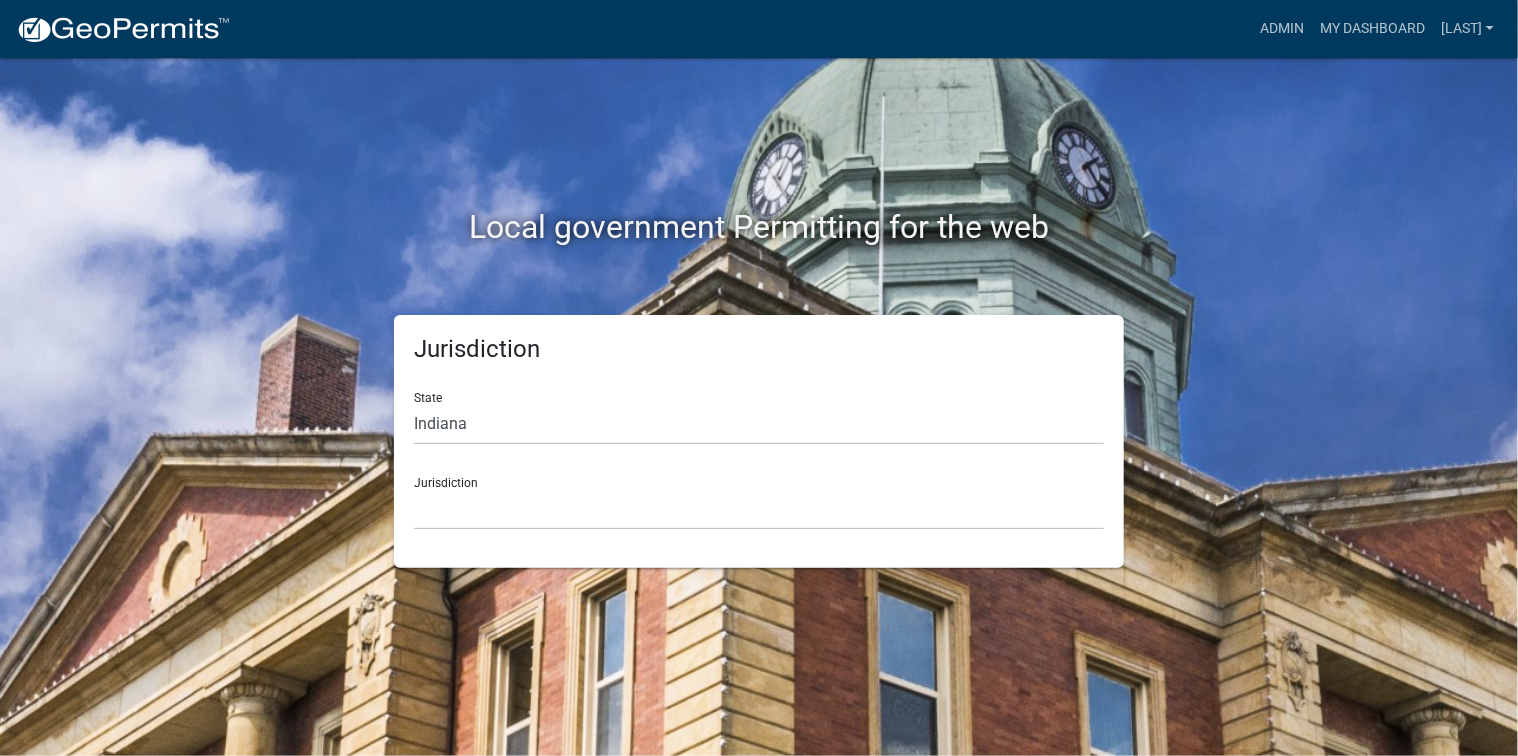 click on "Jurisdiction City of Charlestown, Indiana City of Jeffersonville, Indiana City of Logansport, Indiana Decatur County, Indiana Grant County, Indiana Howard County, Indiana Huntington County, Indiana Jasper County, Indiana Kosciusko County, Indiana La Porte County, Indiana Miami County, Indiana Montgomery County, Indiana Morgan County, Indiana Newton County, Indiana Porter County, Indiana River Ridge Development Authority, Indiana Tippecanoe County, Indiana Vigo County, Indiana Wells County, Indiana Whitley County, Indiana" 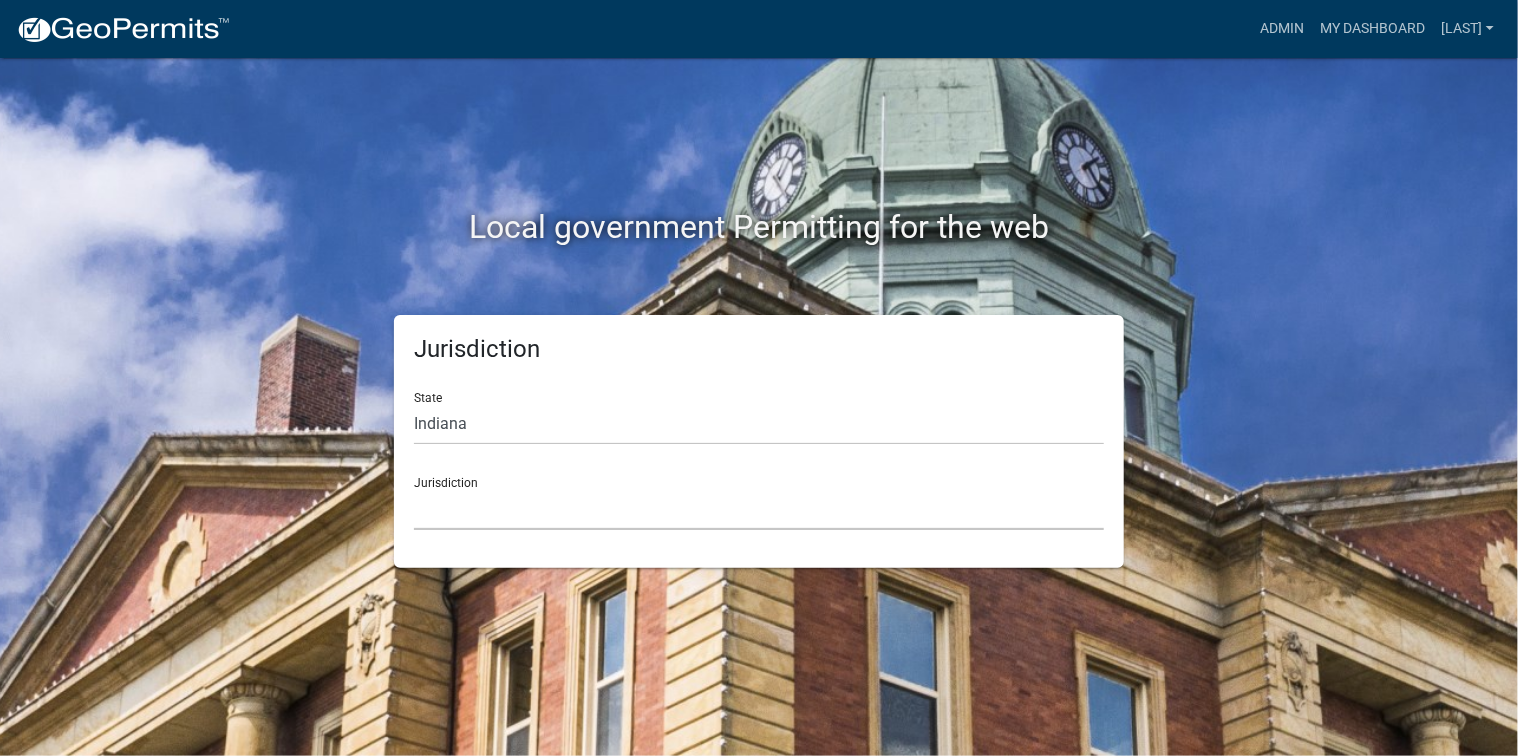 click on "City of Charlestown, Indiana City of Jeffersonville, Indiana City of Logansport, Indiana Decatur County, Indiana Grant County, Indiana Howard County, Indiana Huntington County, Indiana Jasper County, Indiana Kosciusko County, Indiana La Porte County, Indiana Miami County, Indiana Montgomery County, Indiana Morgan County, Indiana Newton County, Indiana Porter County, Indiana River Ridge Development Authority, Indiana Tippecanoe County, Indiana Vigo County, Indiana Wells County, Indiana Whitley County, Indiana" 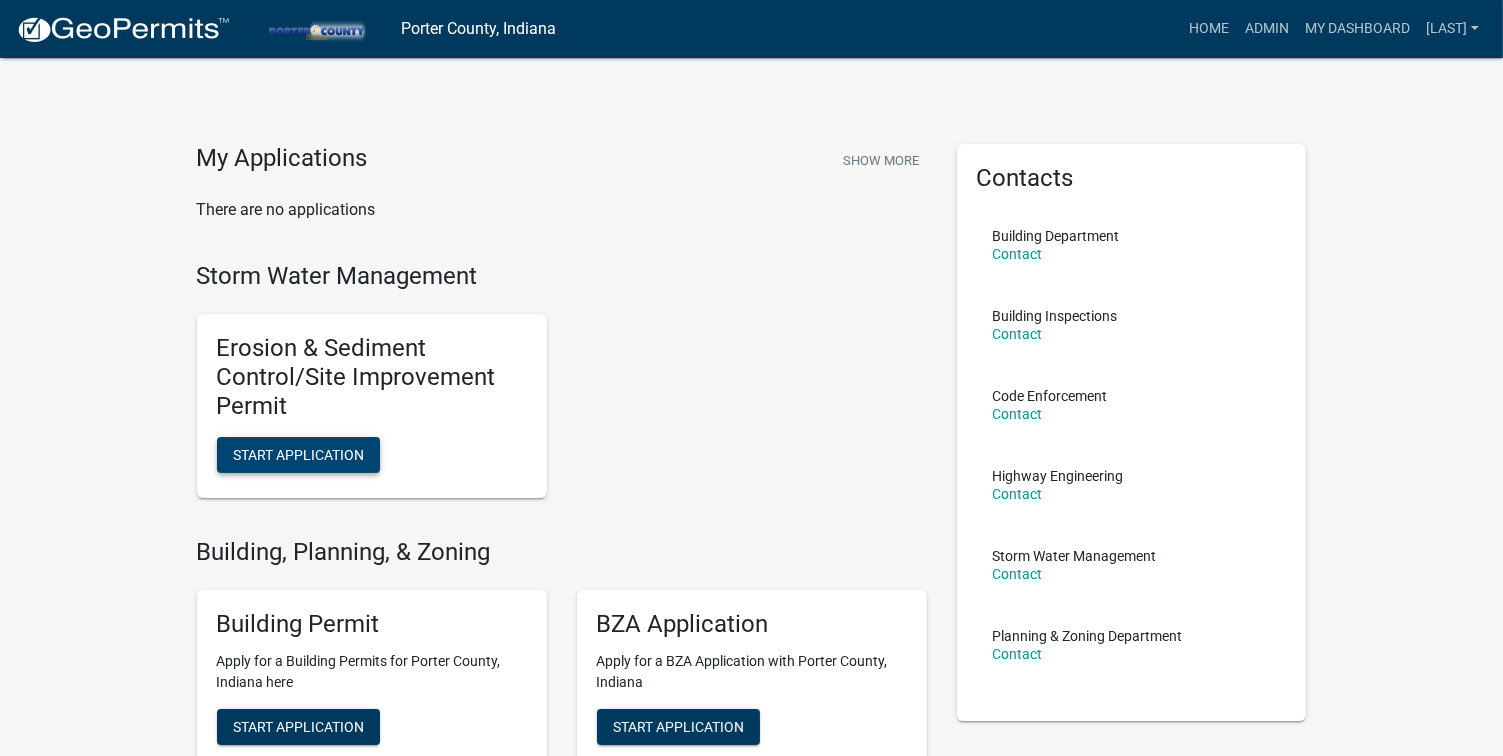 click on "Start Application" at bounding box center [298, 454] 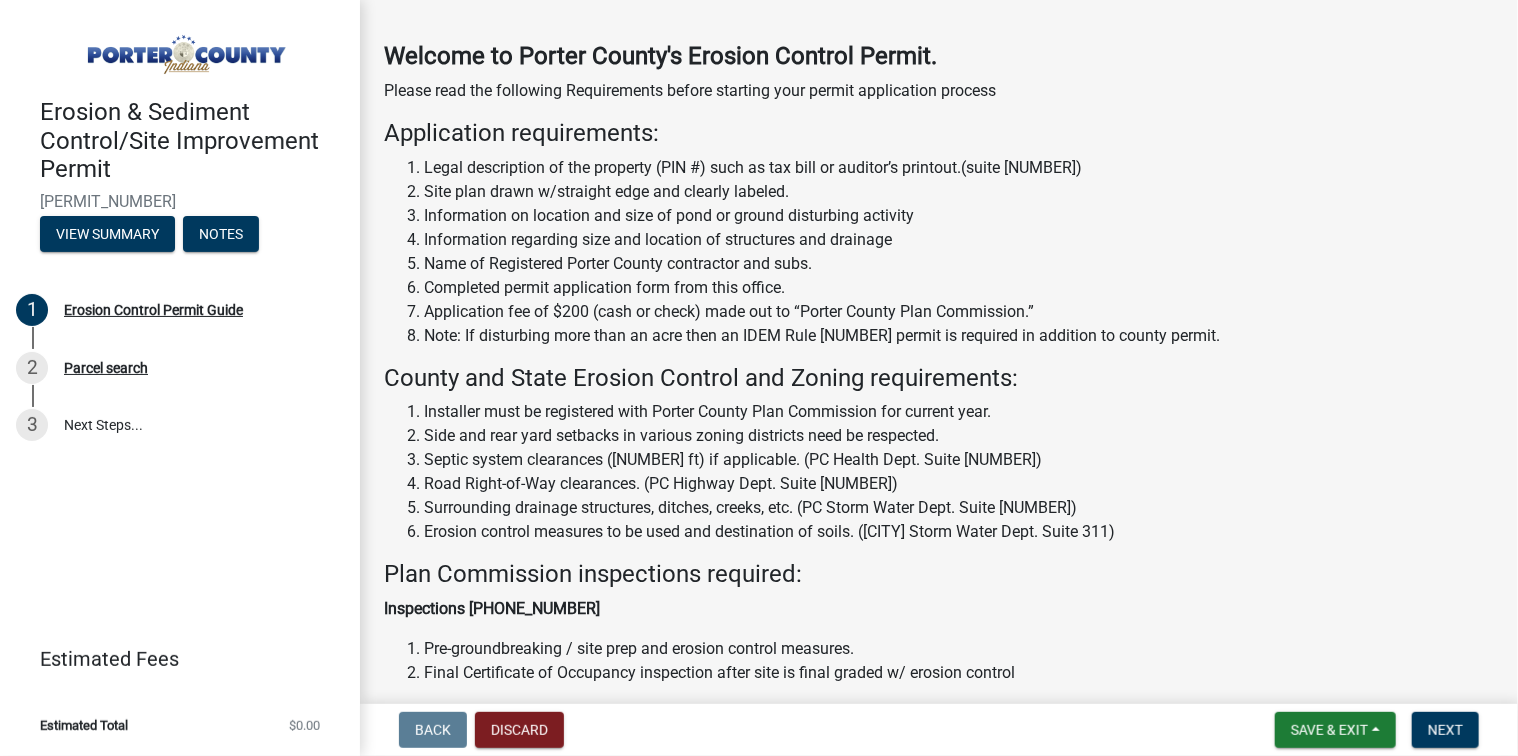 scroll, scrollTop: 0, scrollLeft: 0, axis: both 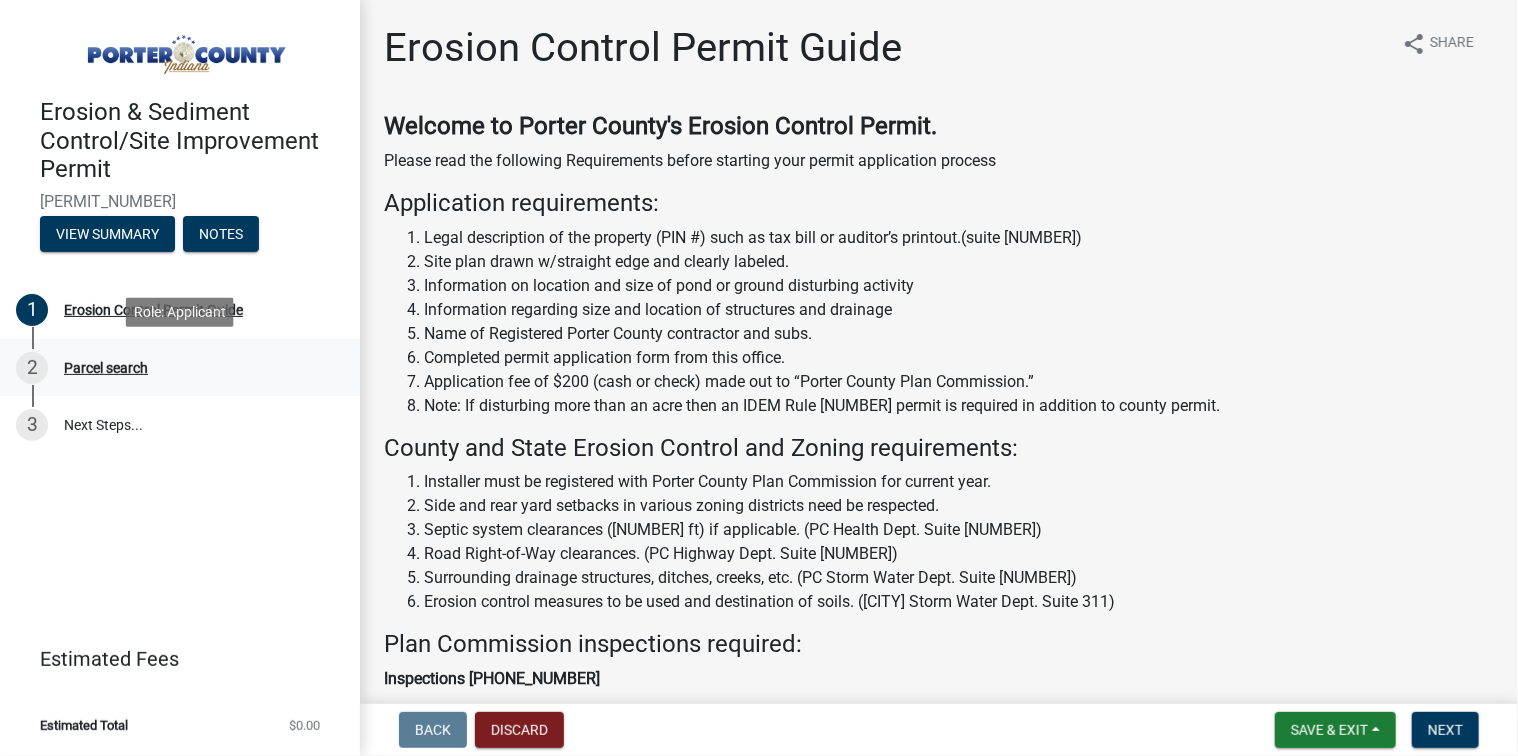 click on "Parcel search" at bounding box center (106, 368) 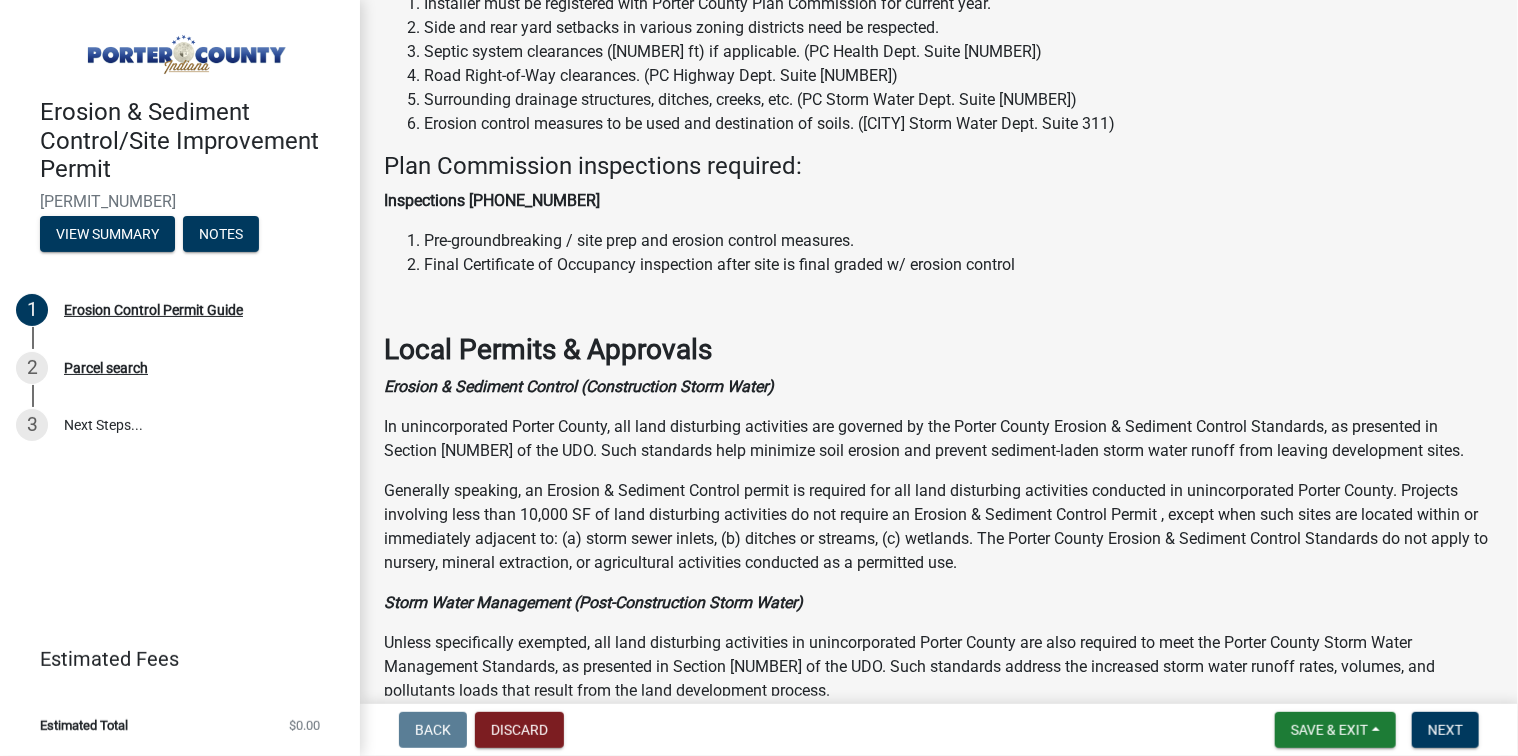scroll, scrollTop: 691, scrollLeft: 0, axis: vertical 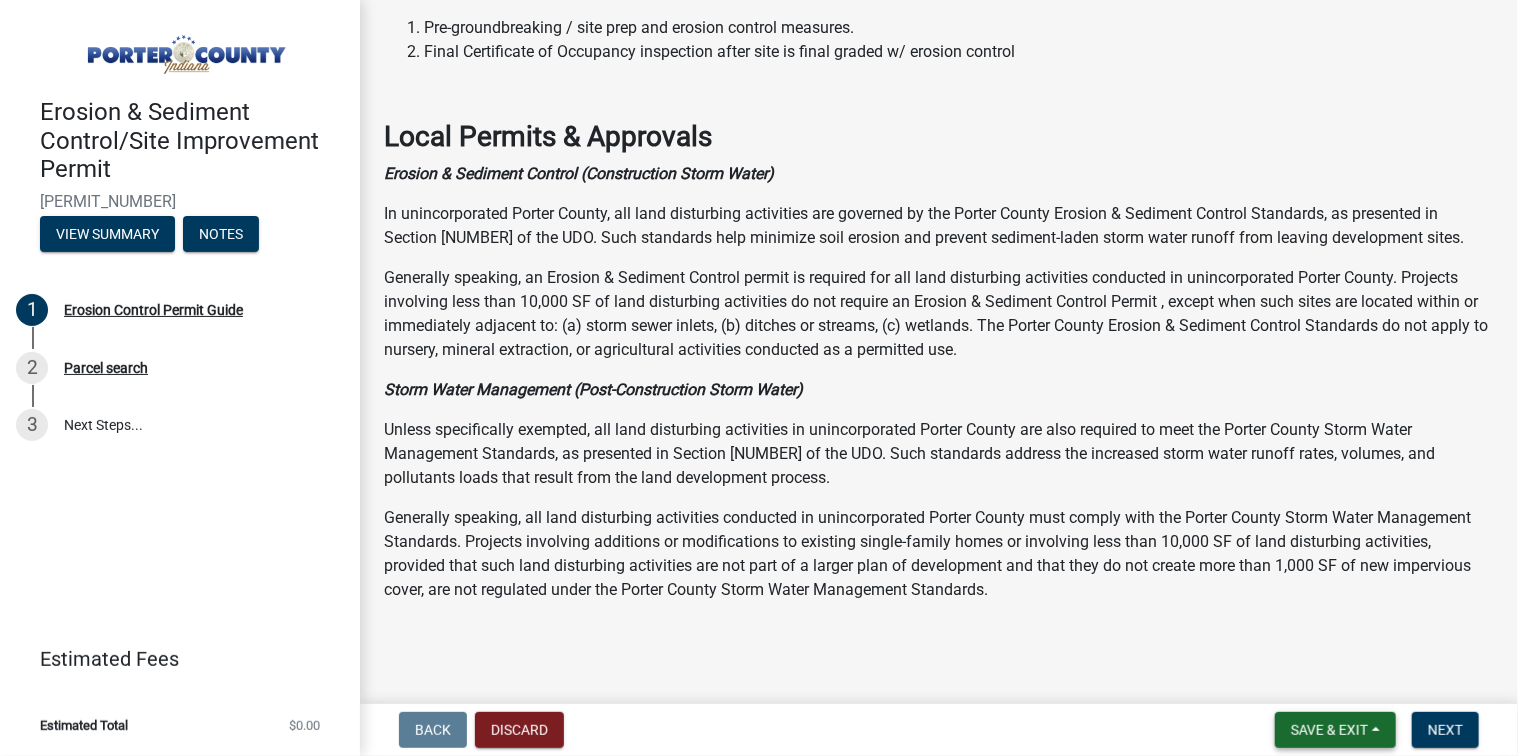 click on "Save & Exit" at bounding box center [1329, 730] 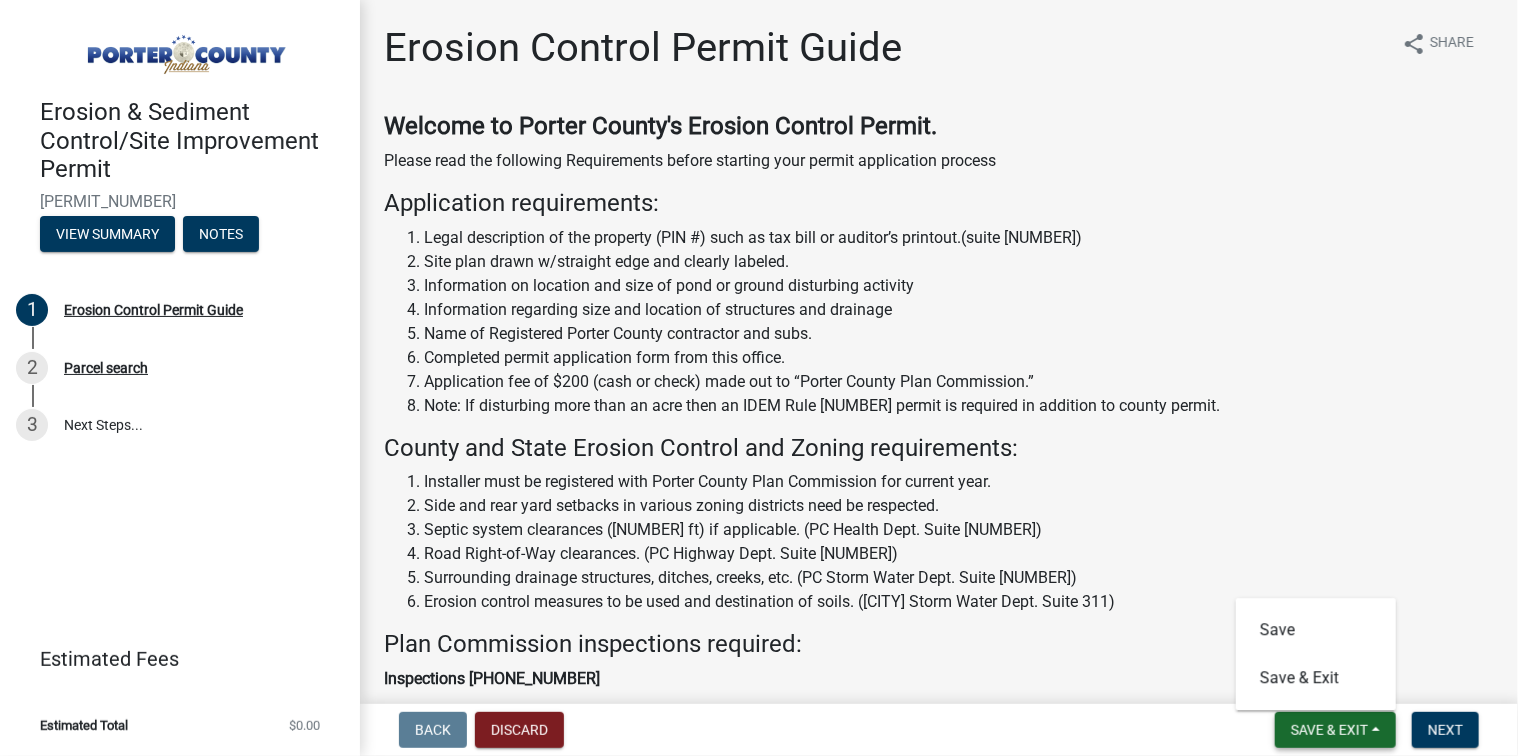 scroll, scrollTop: 0, scrollLeft: 0, axis: both 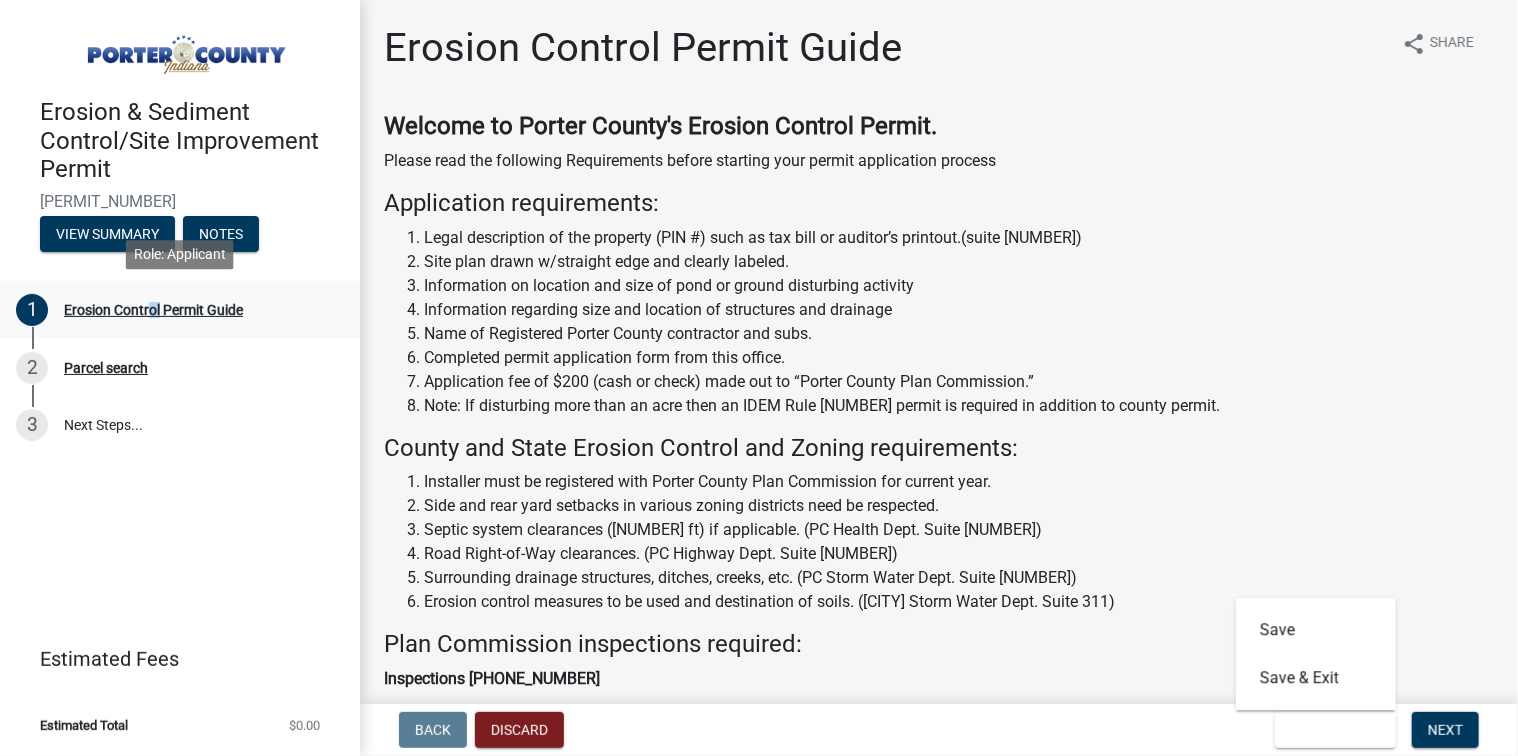 click on "Erosion Control Permit Guide" at bounding box center [153, 310] 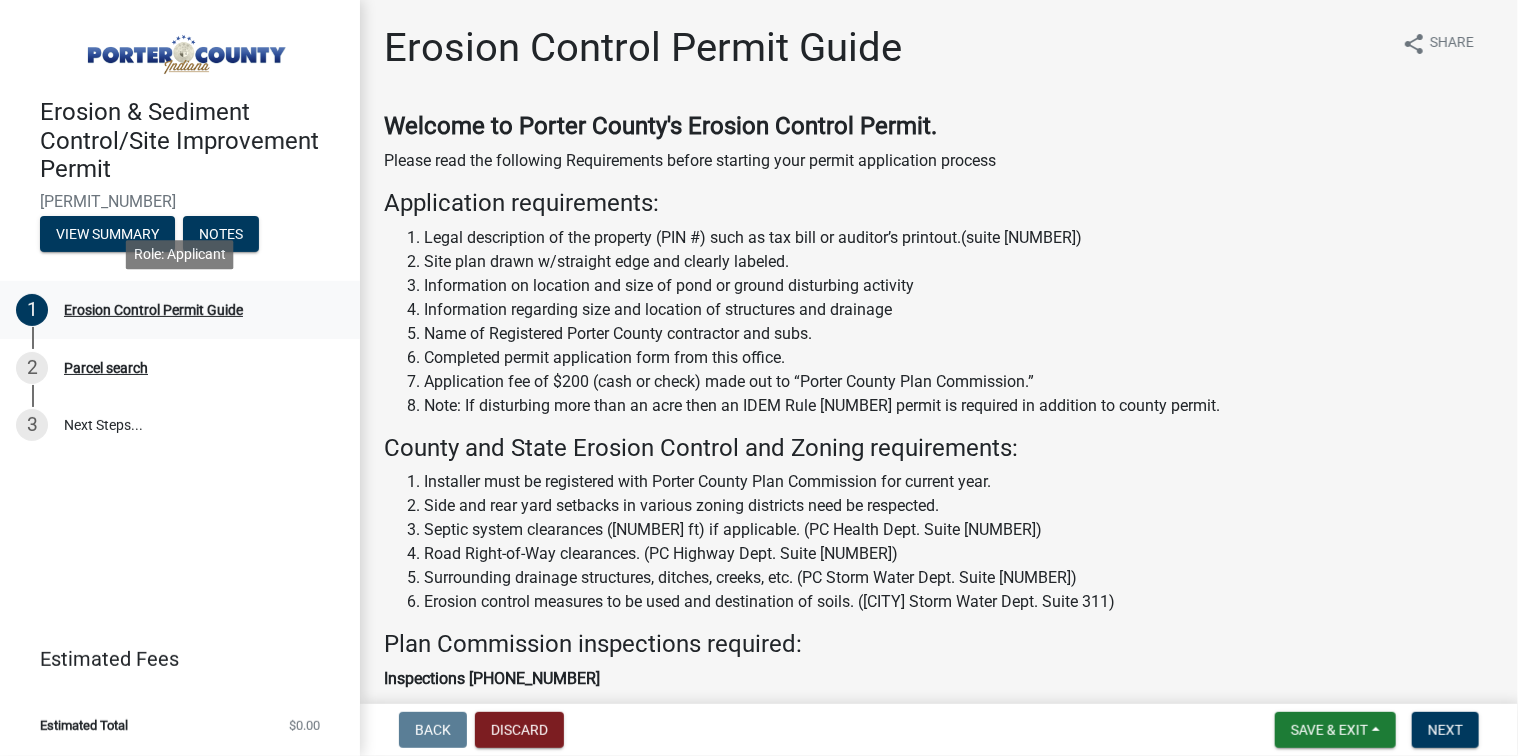 click on "Erosion Control Permit Guide" at bounding box center (153, 310) 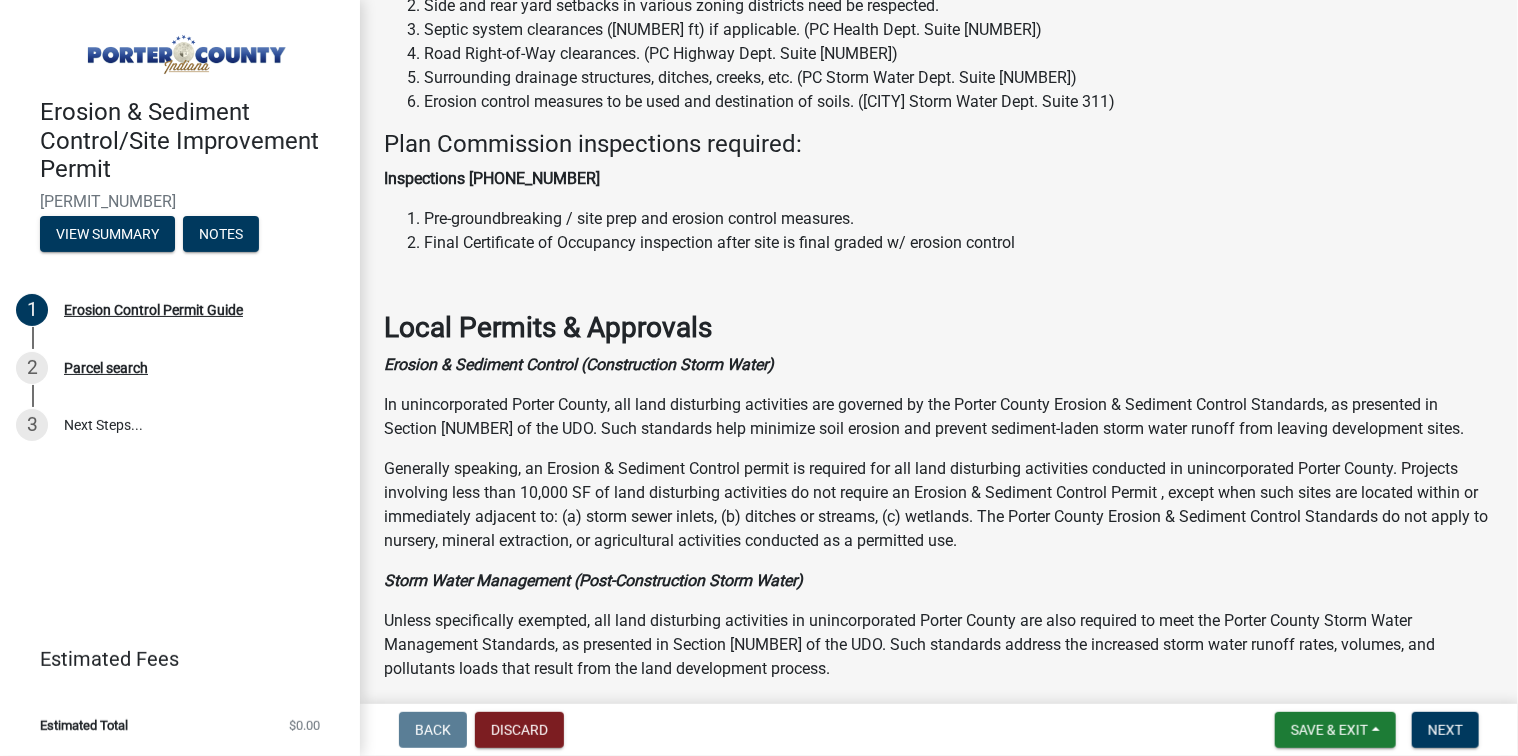 scroll, scrollTop: 691, scrollLeft: 0, axis: vertical 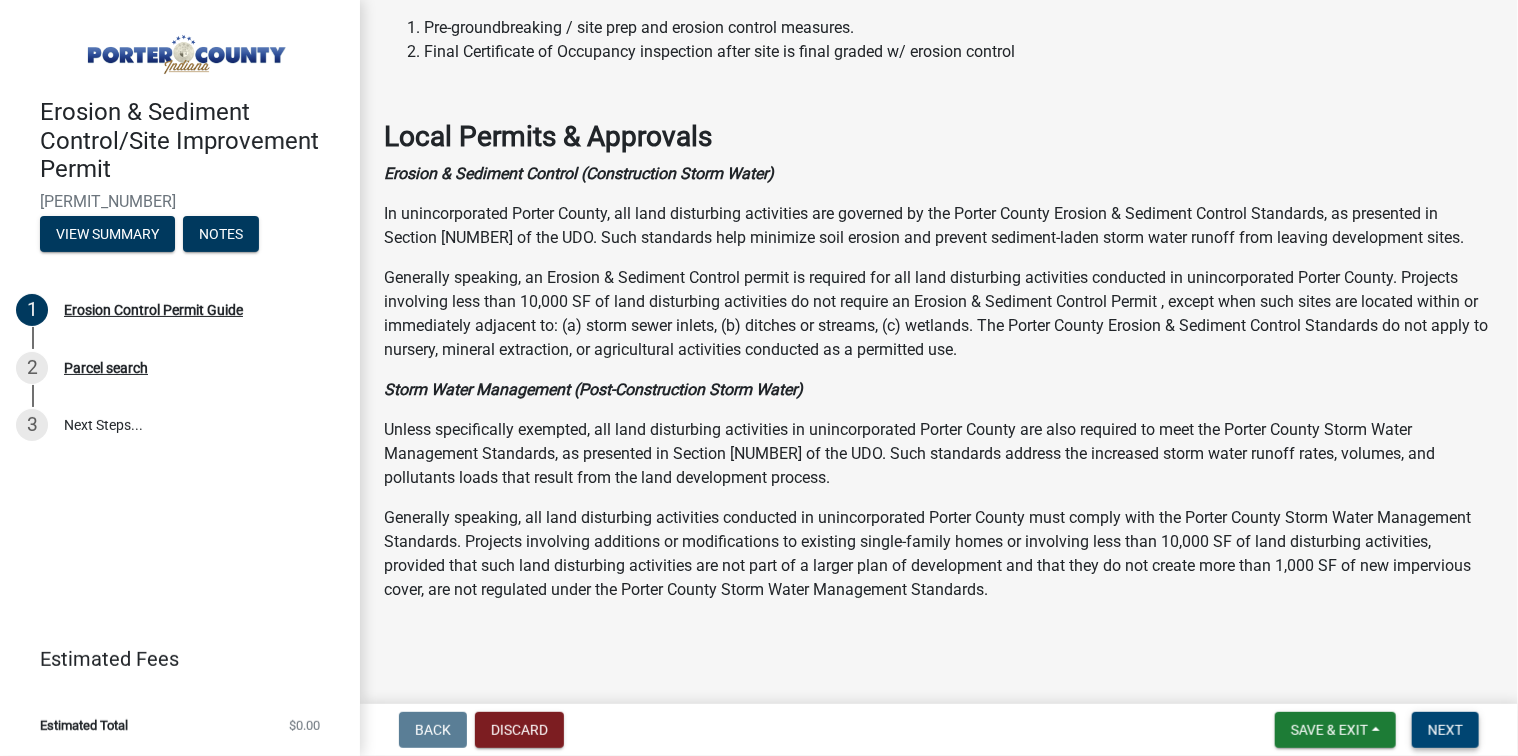 click on "Next" at bounding box center [1445, 730] 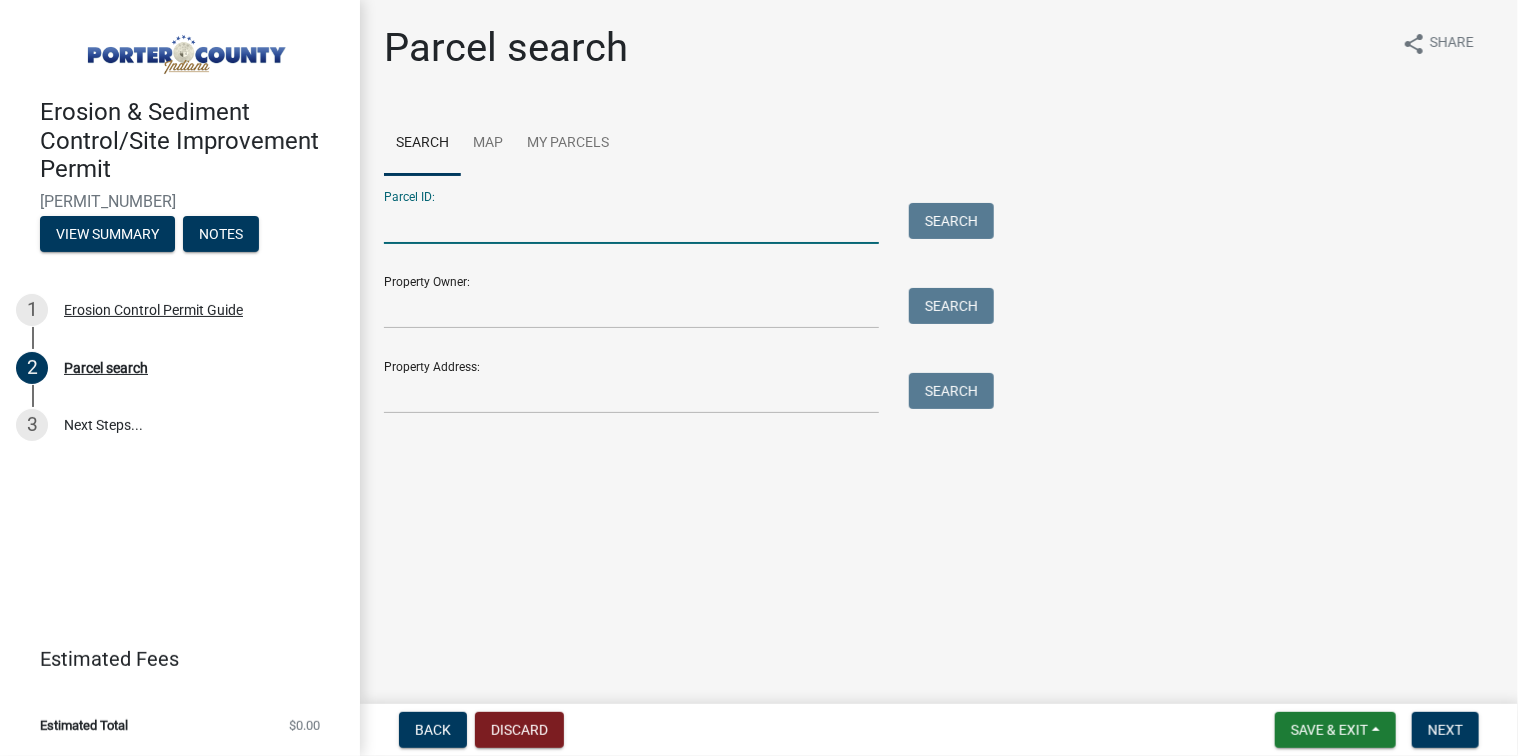 click on "Parcel ID:" at bounding box center (631, 223) 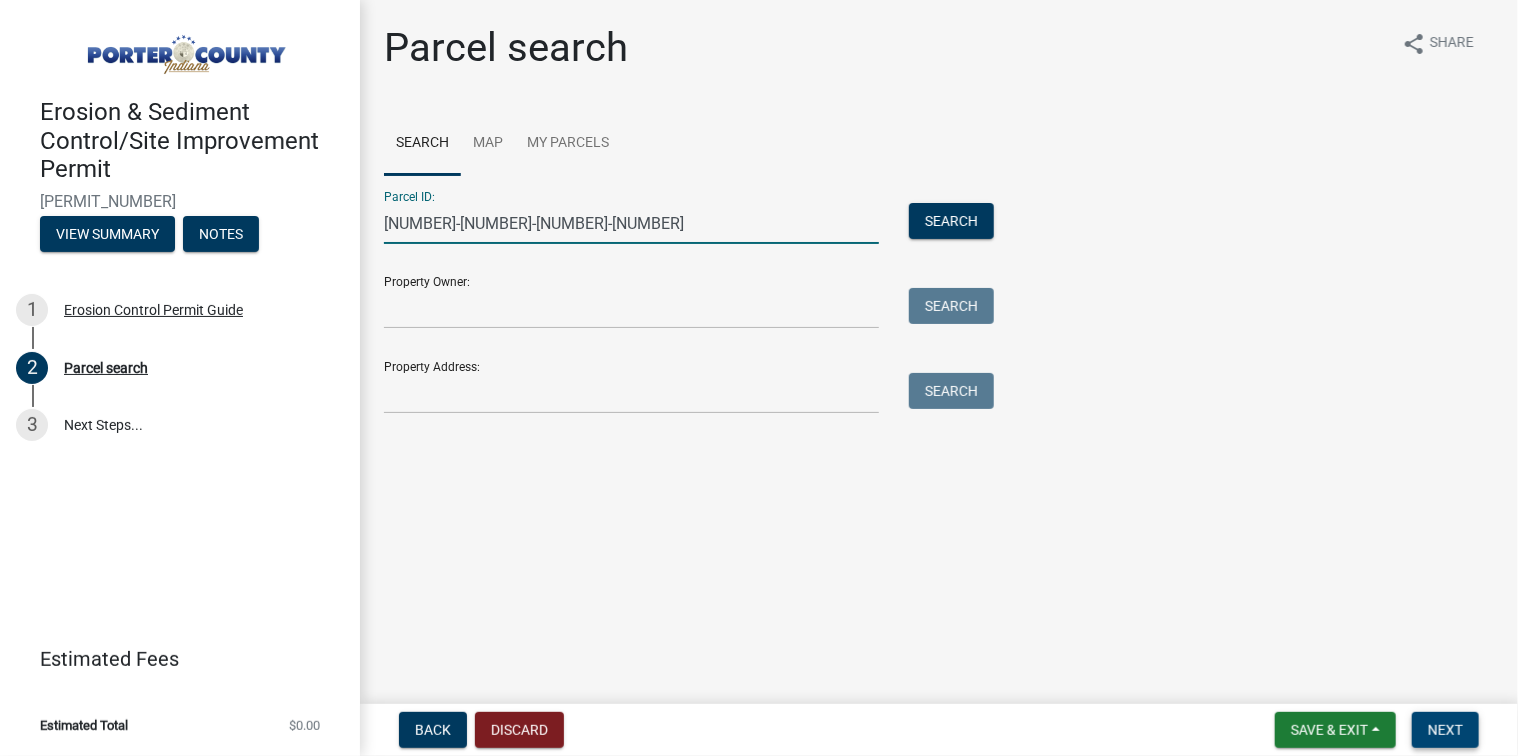 click on "Next" at bounding box center (1445, 730) 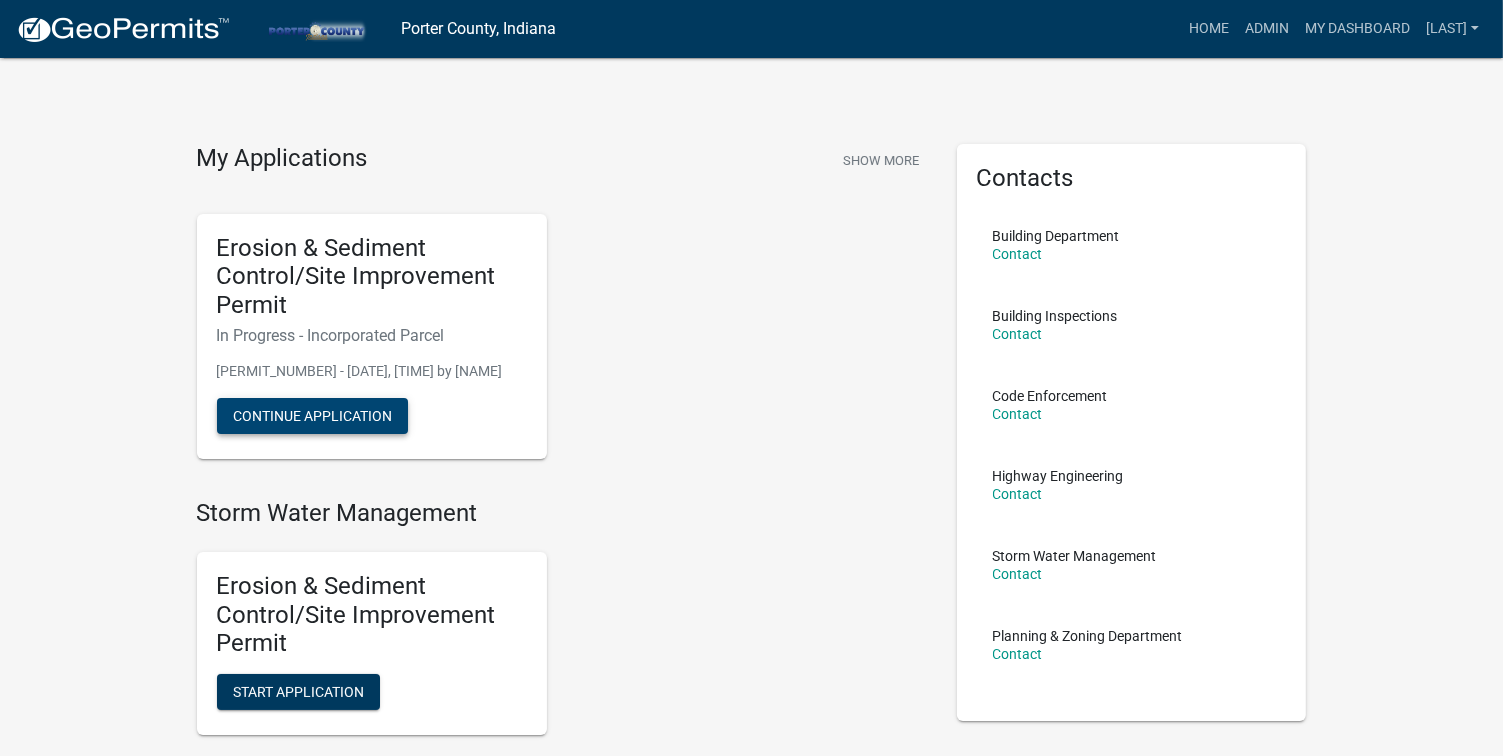 click on "Continue Application" 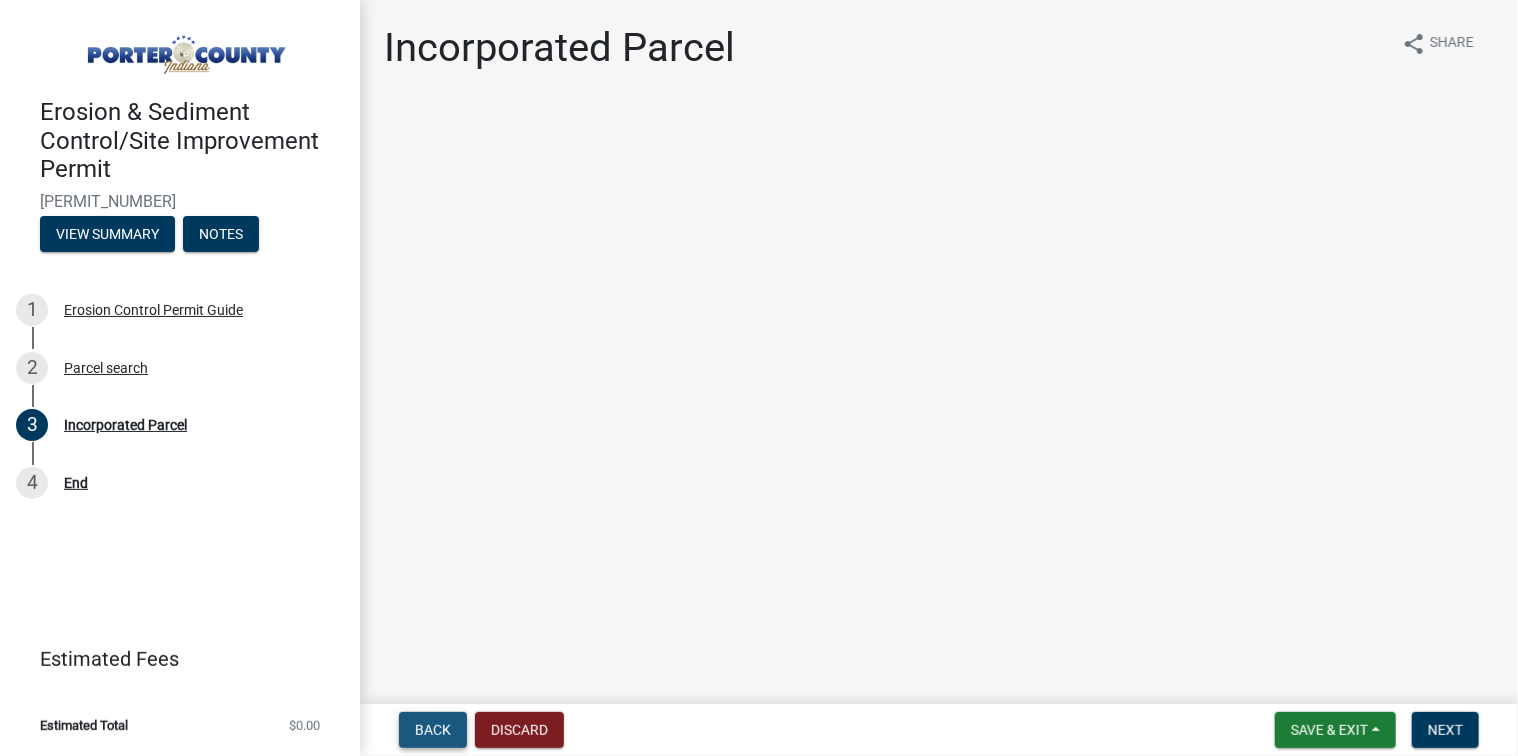 click on "Back" at bounding box center [433, 730] 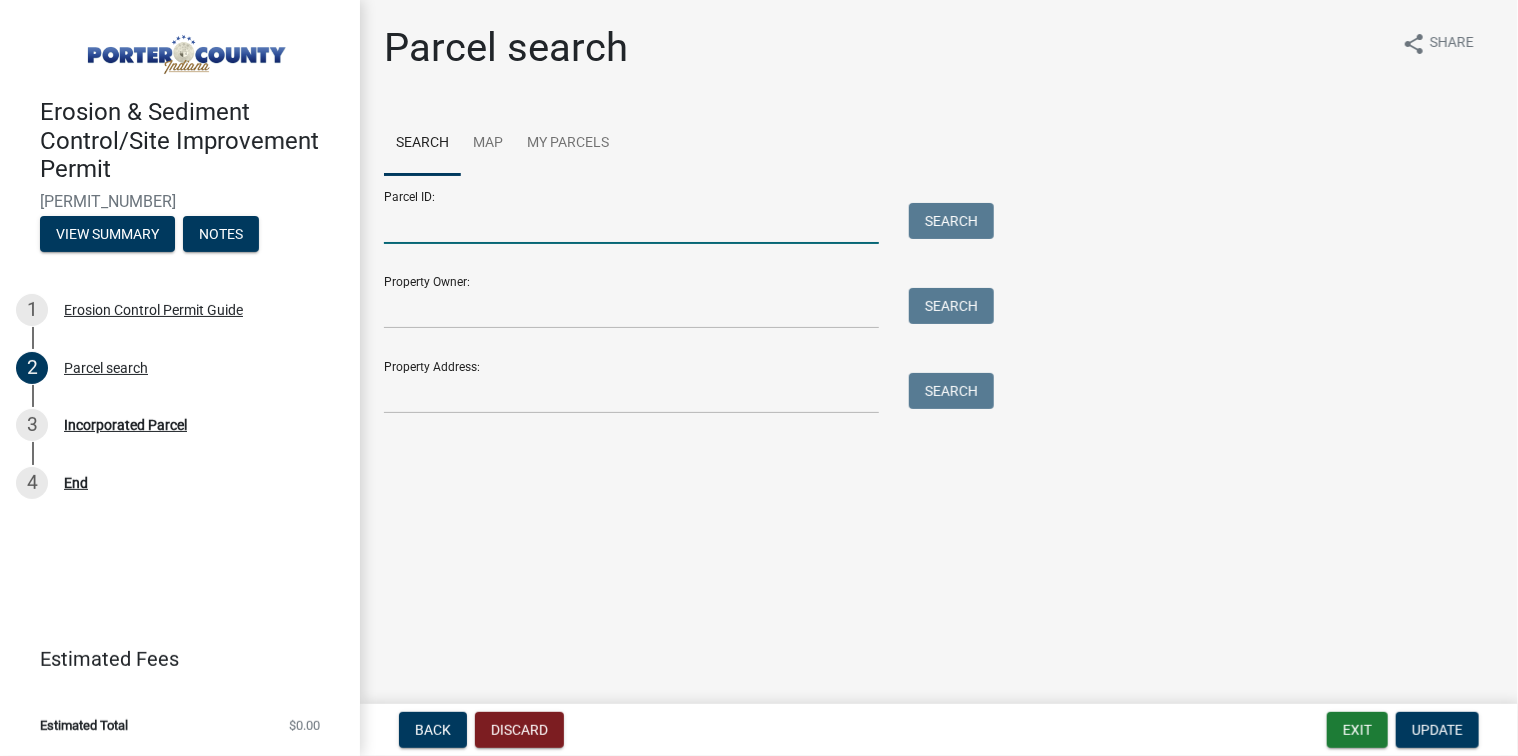 click on "Parcel ID:" at bounding box center [631, 223] 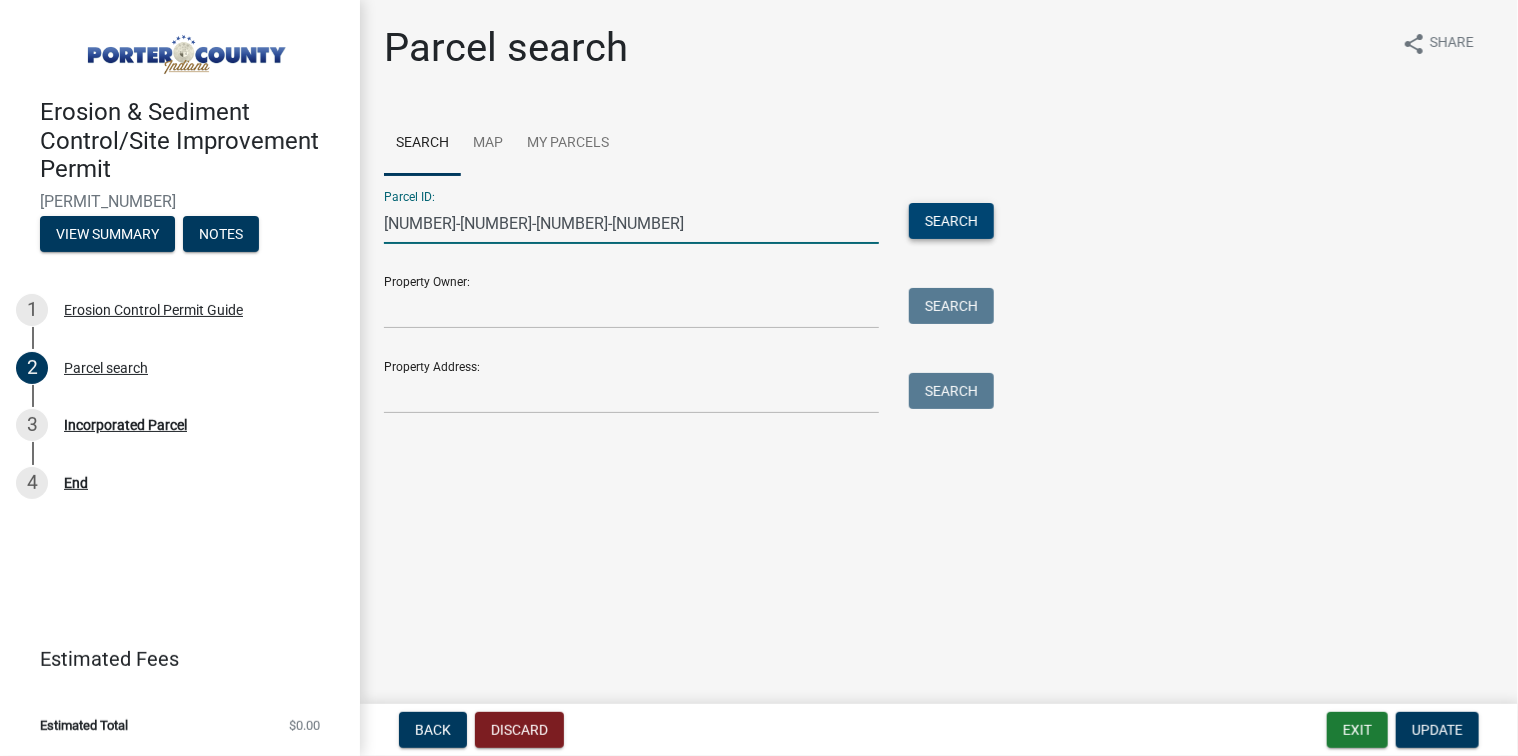 type on "[NUMBER]-[NUMBER]-[NUMBER]-[NUMBER]" 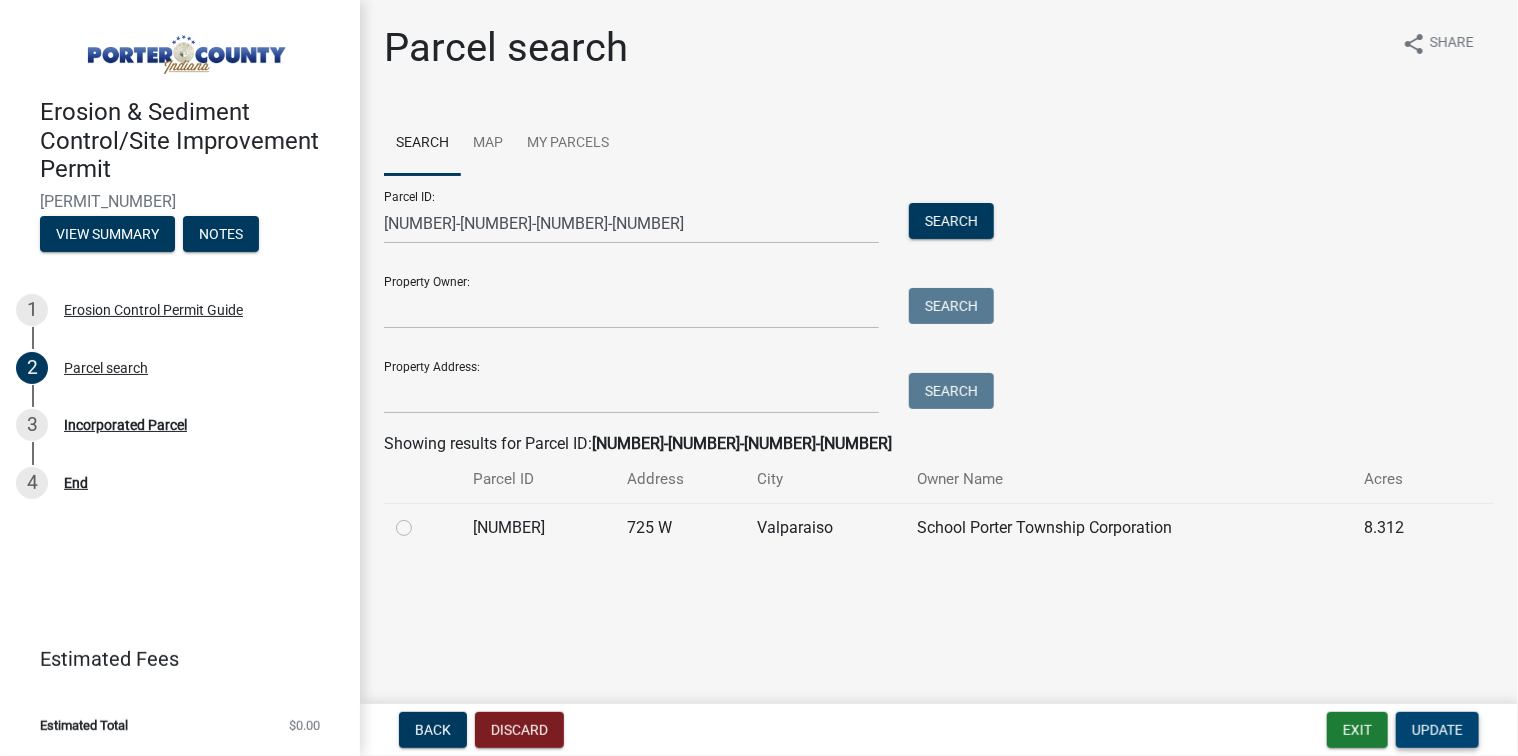 click on "Update" at bounding box center (1437, 730) 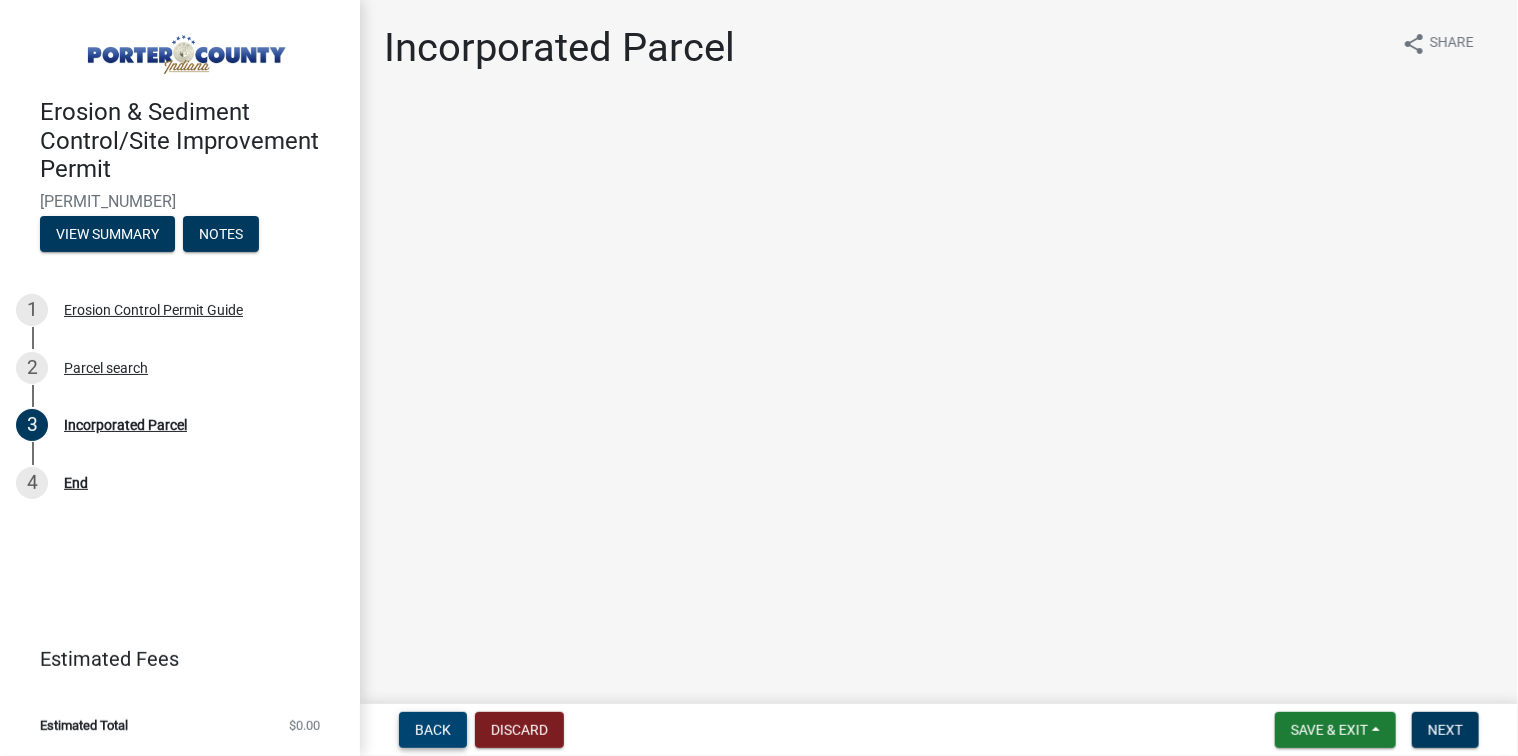 click on "Back" at bounding box center (433, 730) 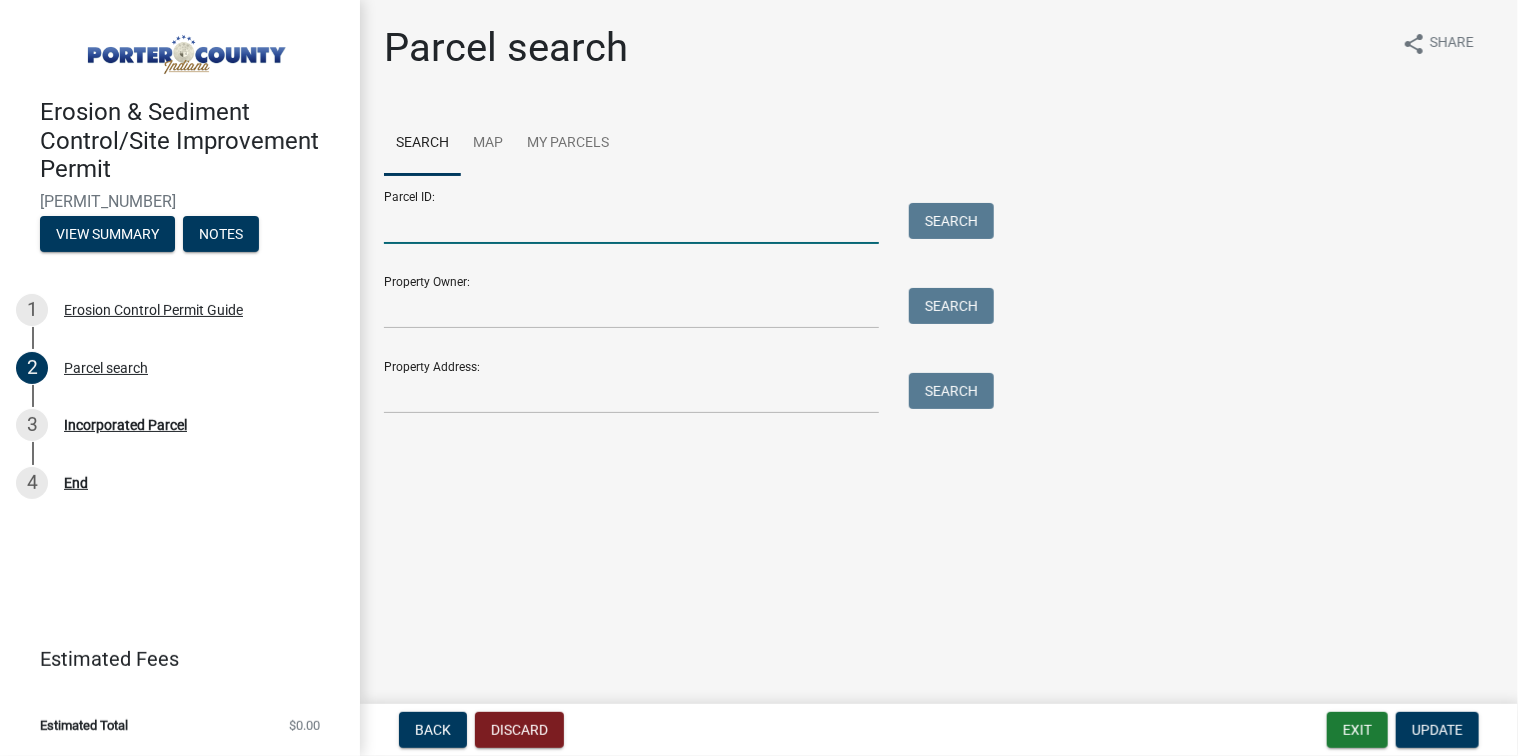 click on "Parcel ID:" at bounding box center (631, 223) 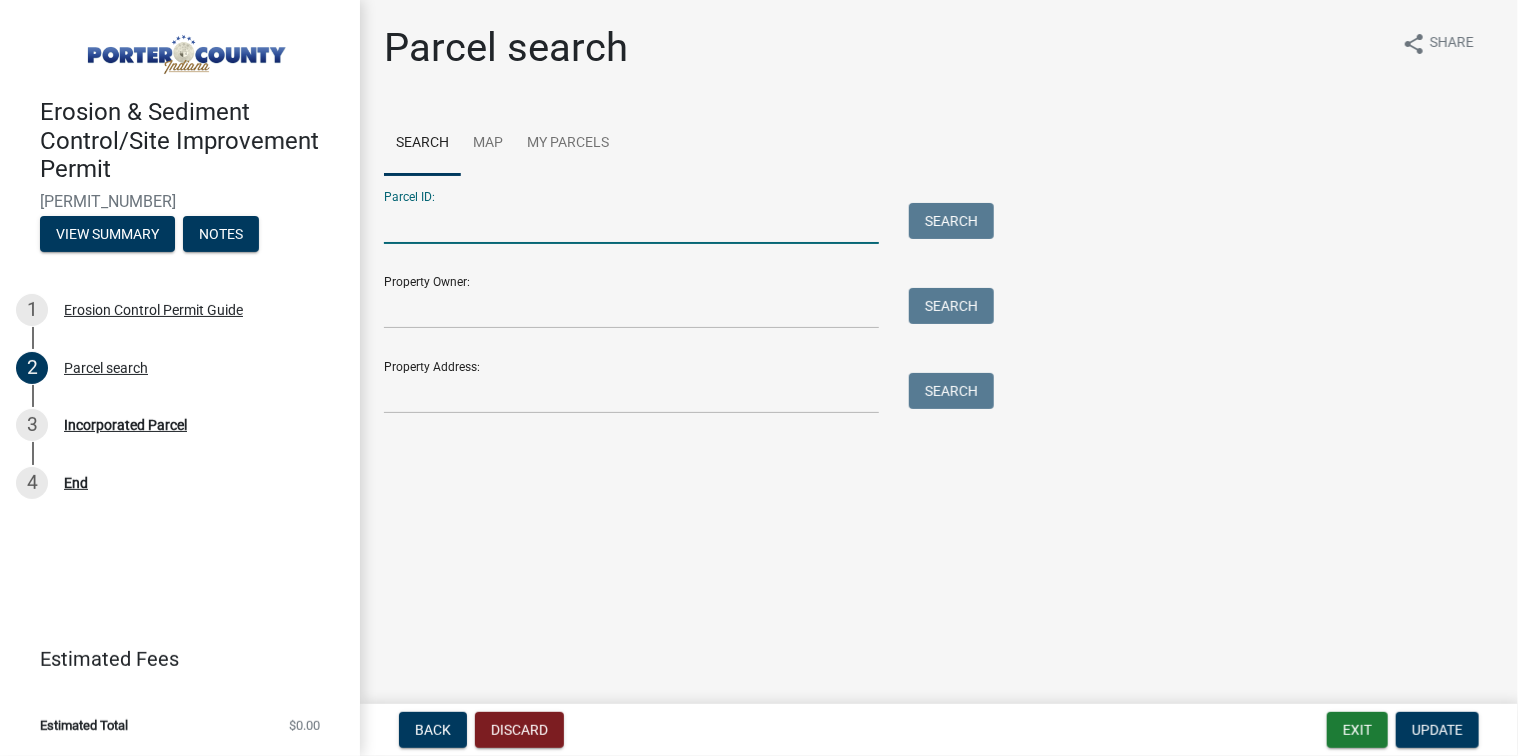 type on "[NUMBER]-[NUMBER]-[NUMBER]-[NUMBER]" 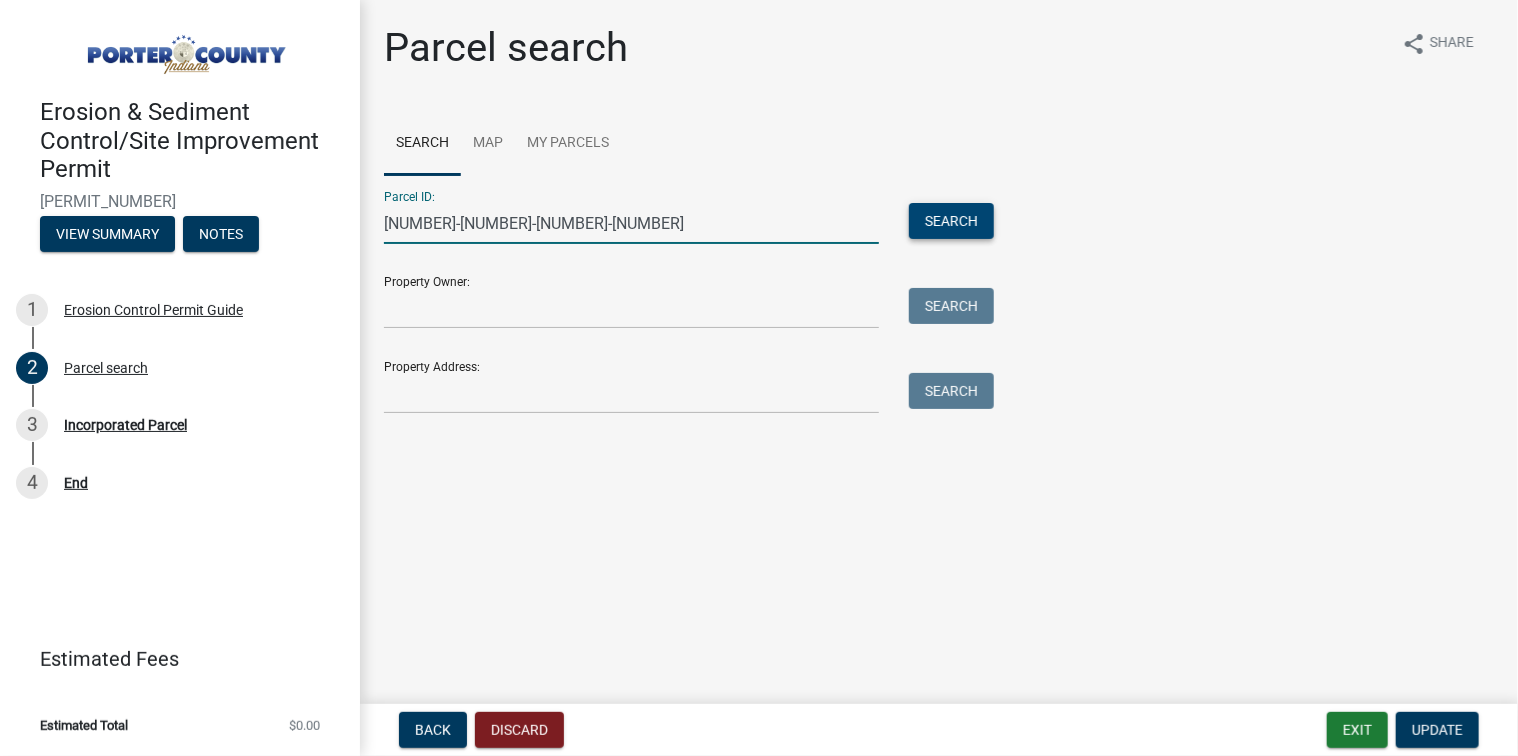 click on "Search" at bounding box center [951, 221] 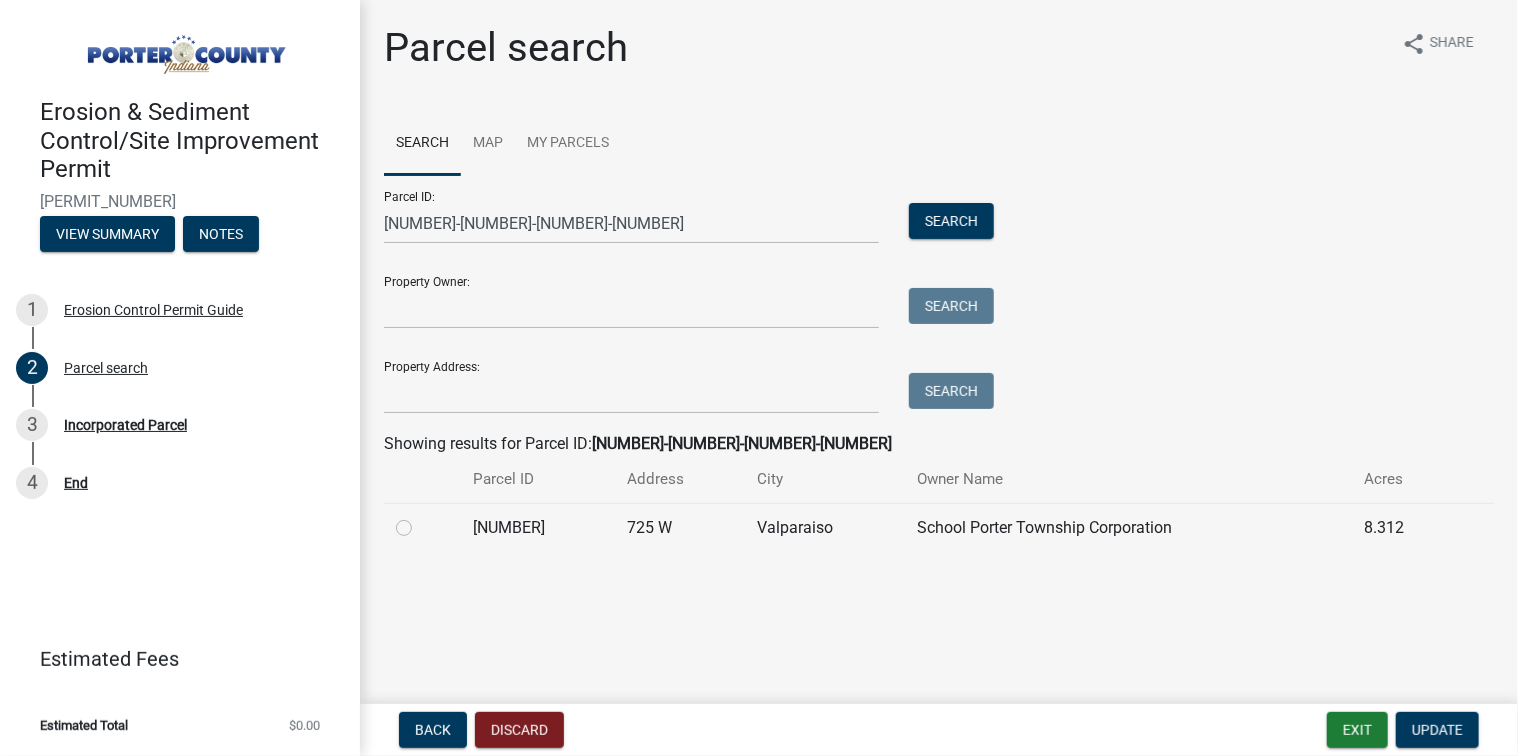 click 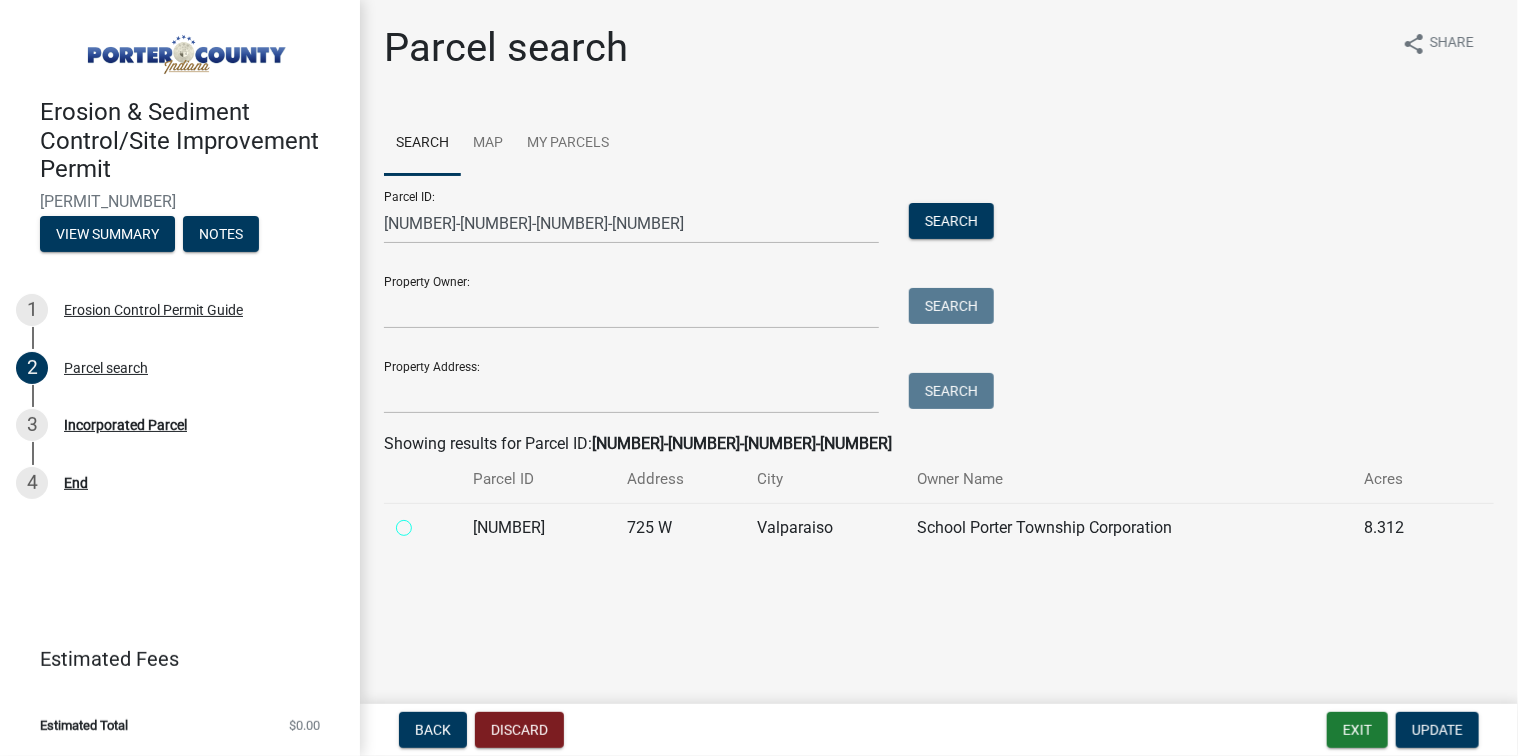 click at bounding box center [426, 522] 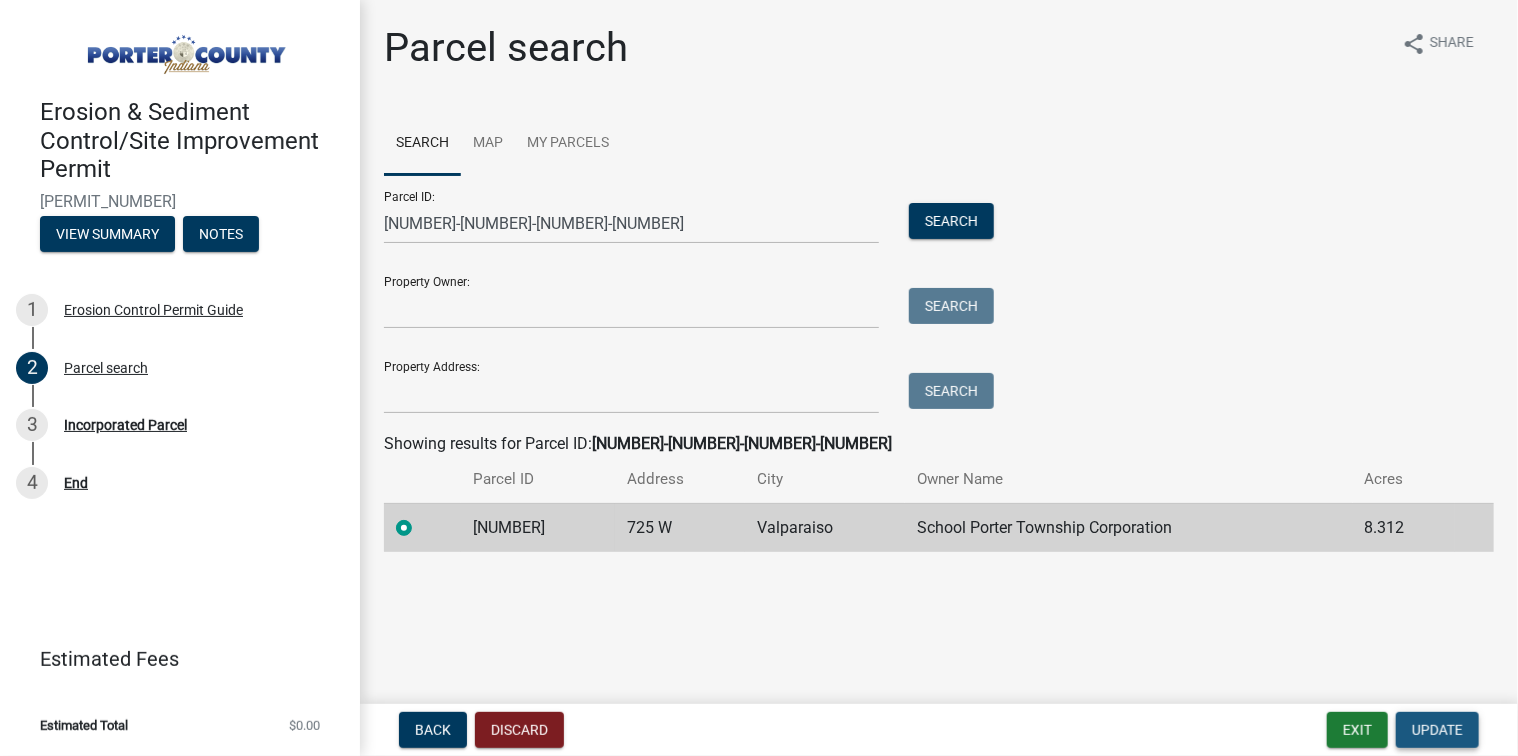 click on "Update" at bounding box center [1437, 730] 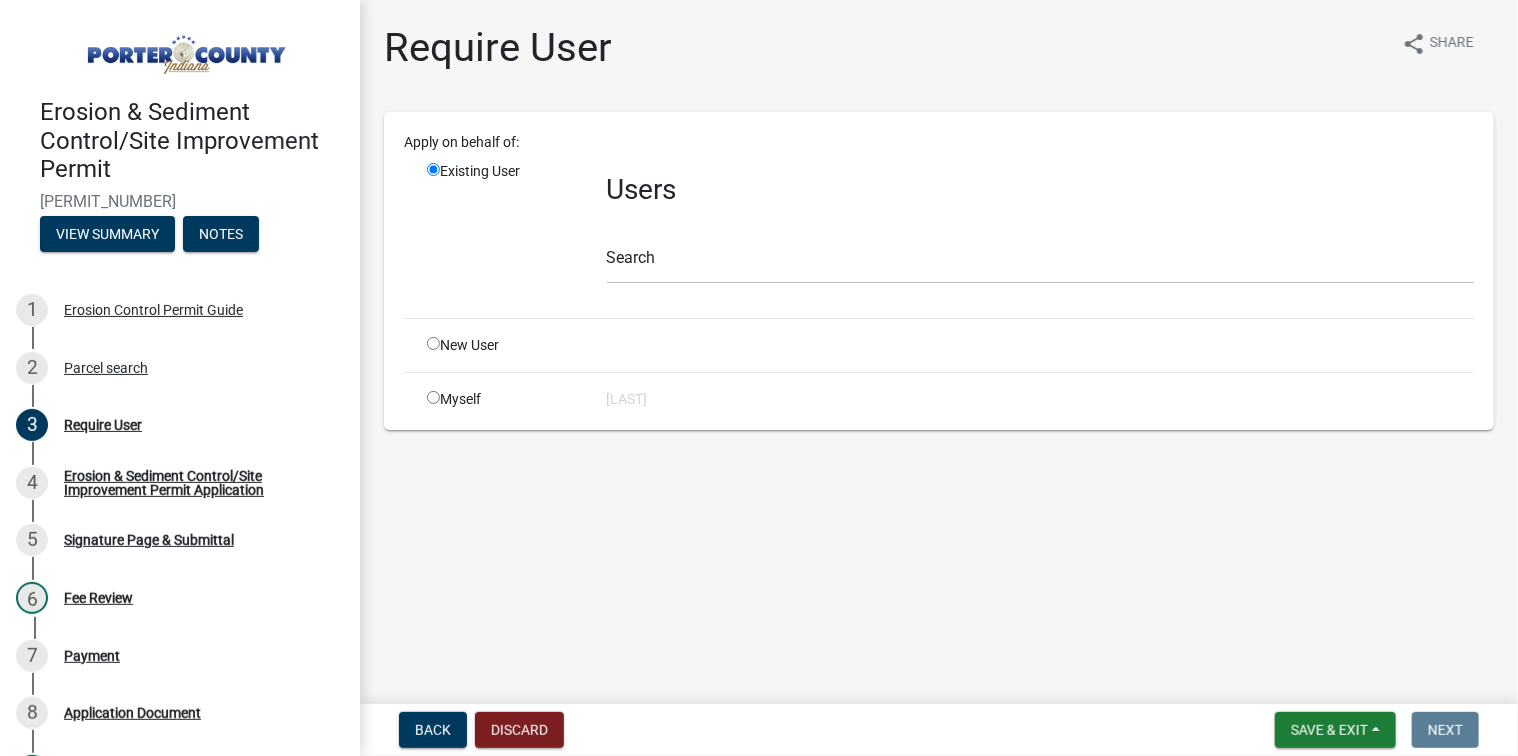 click 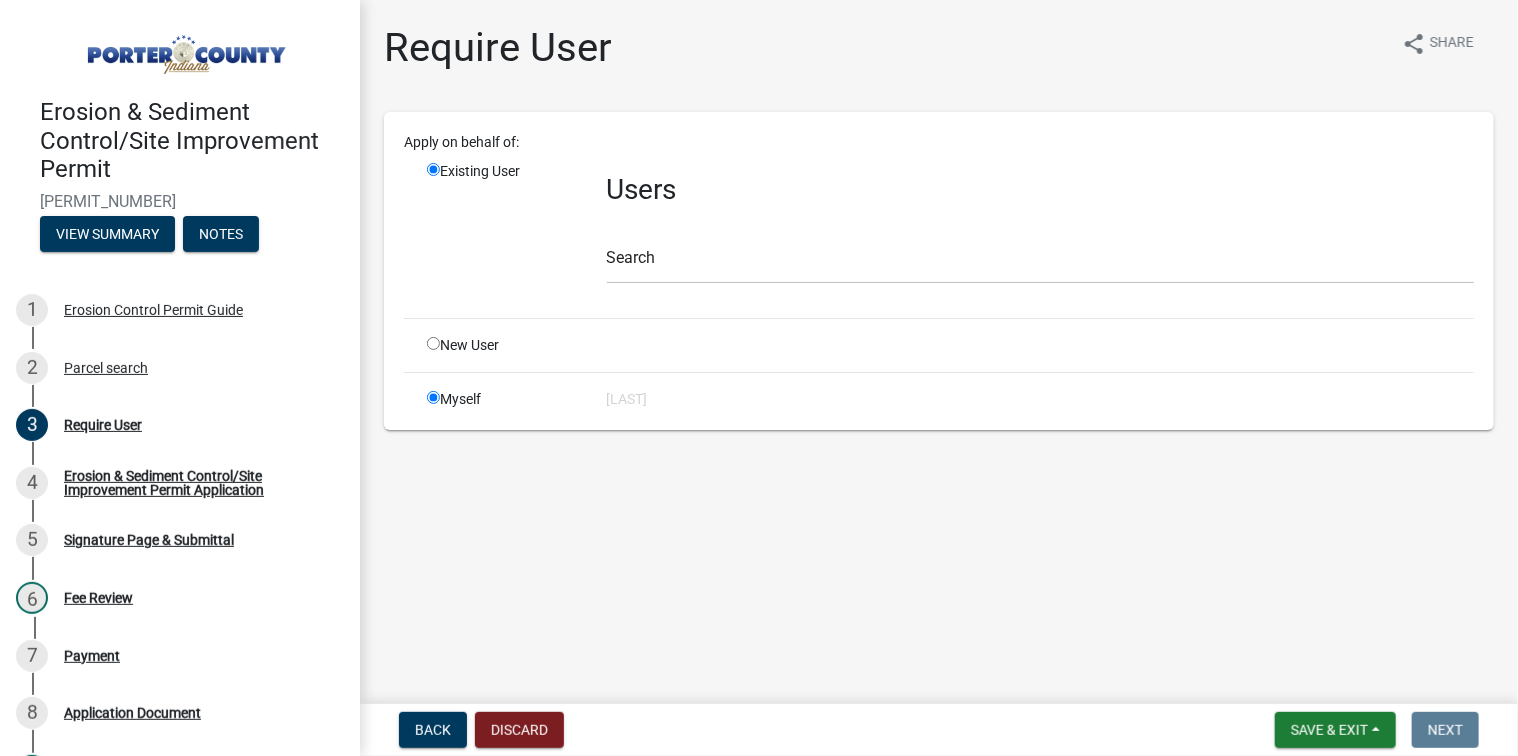 radio on "false" 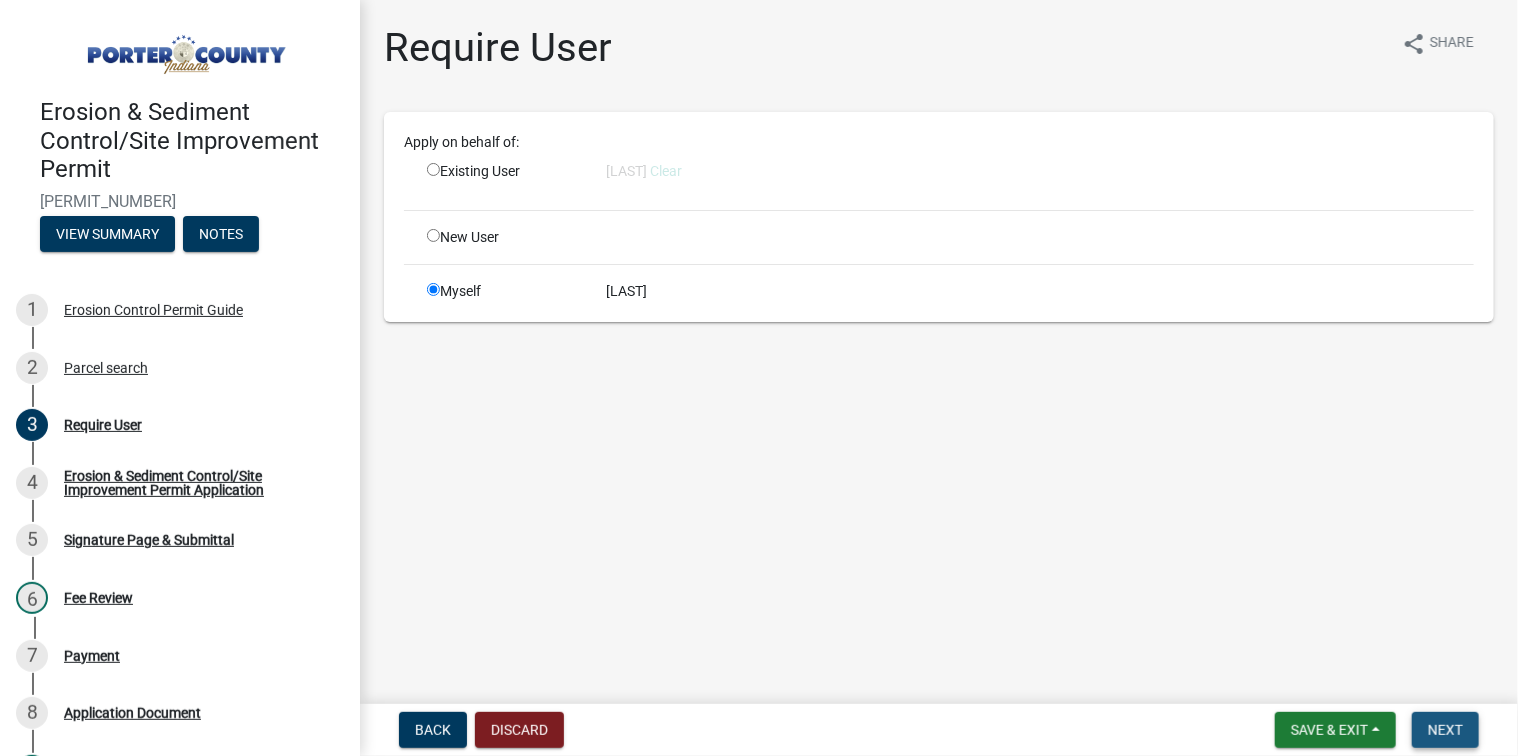 click on "Next" at bounding box center (1445, 730) 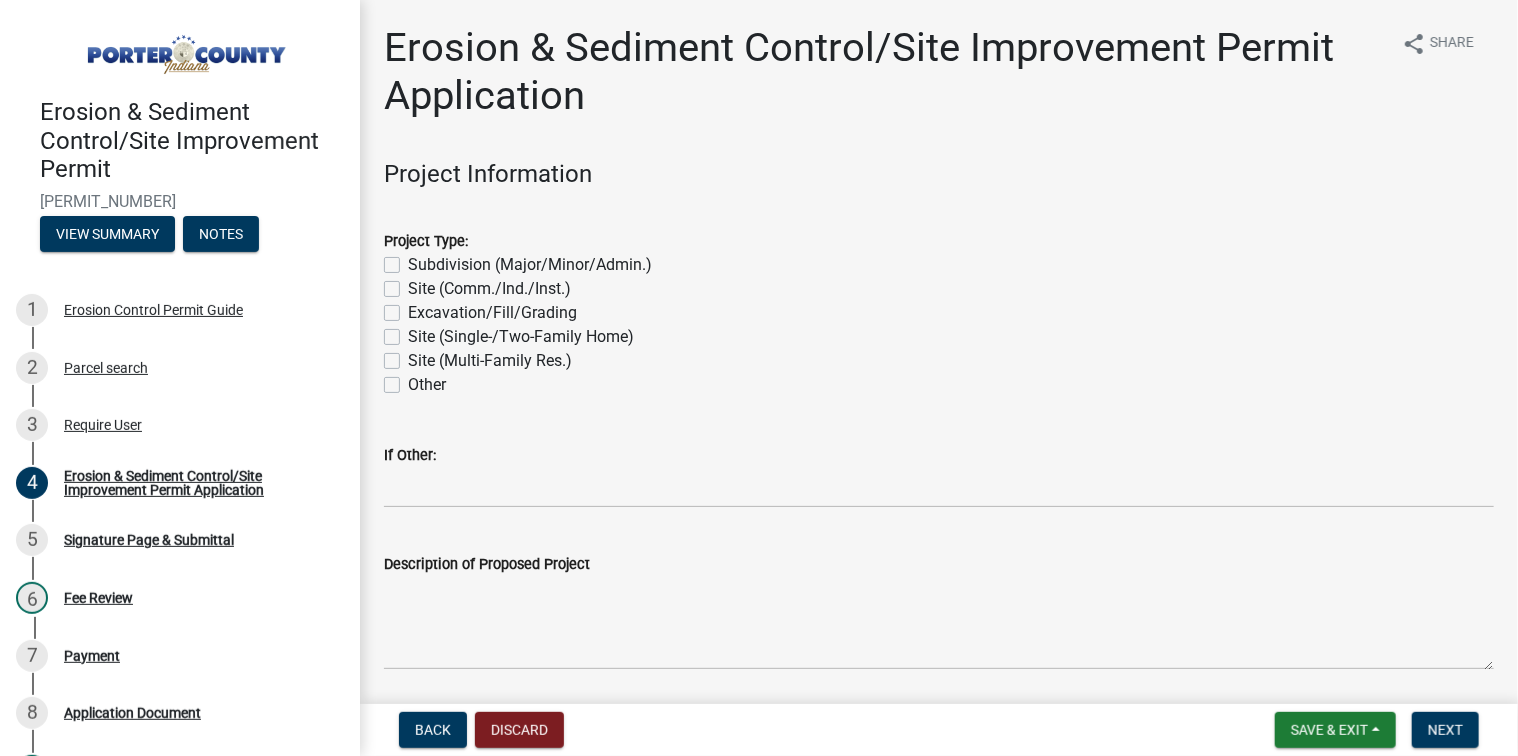 click on "Excavation/Fill/Grading" 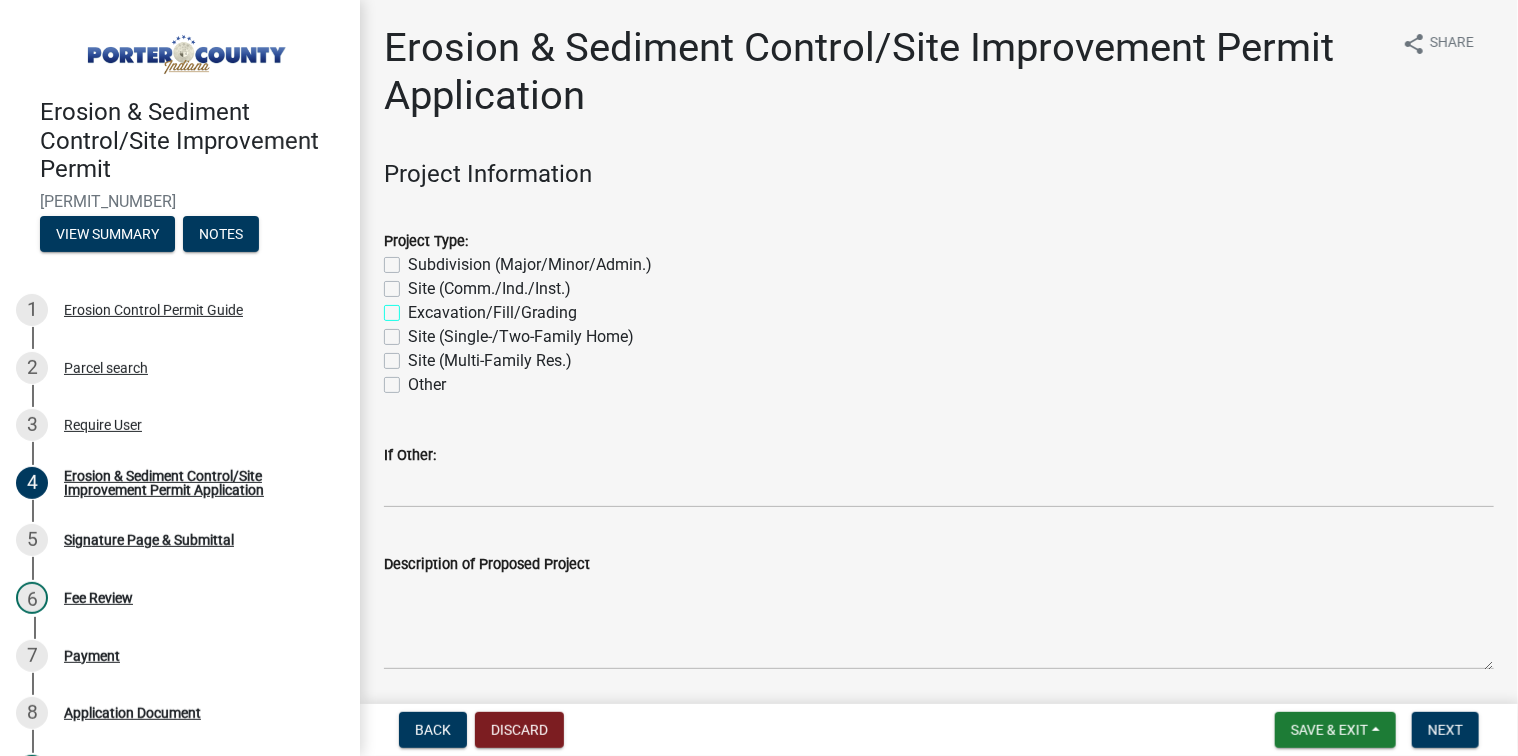 checkbox on "true" 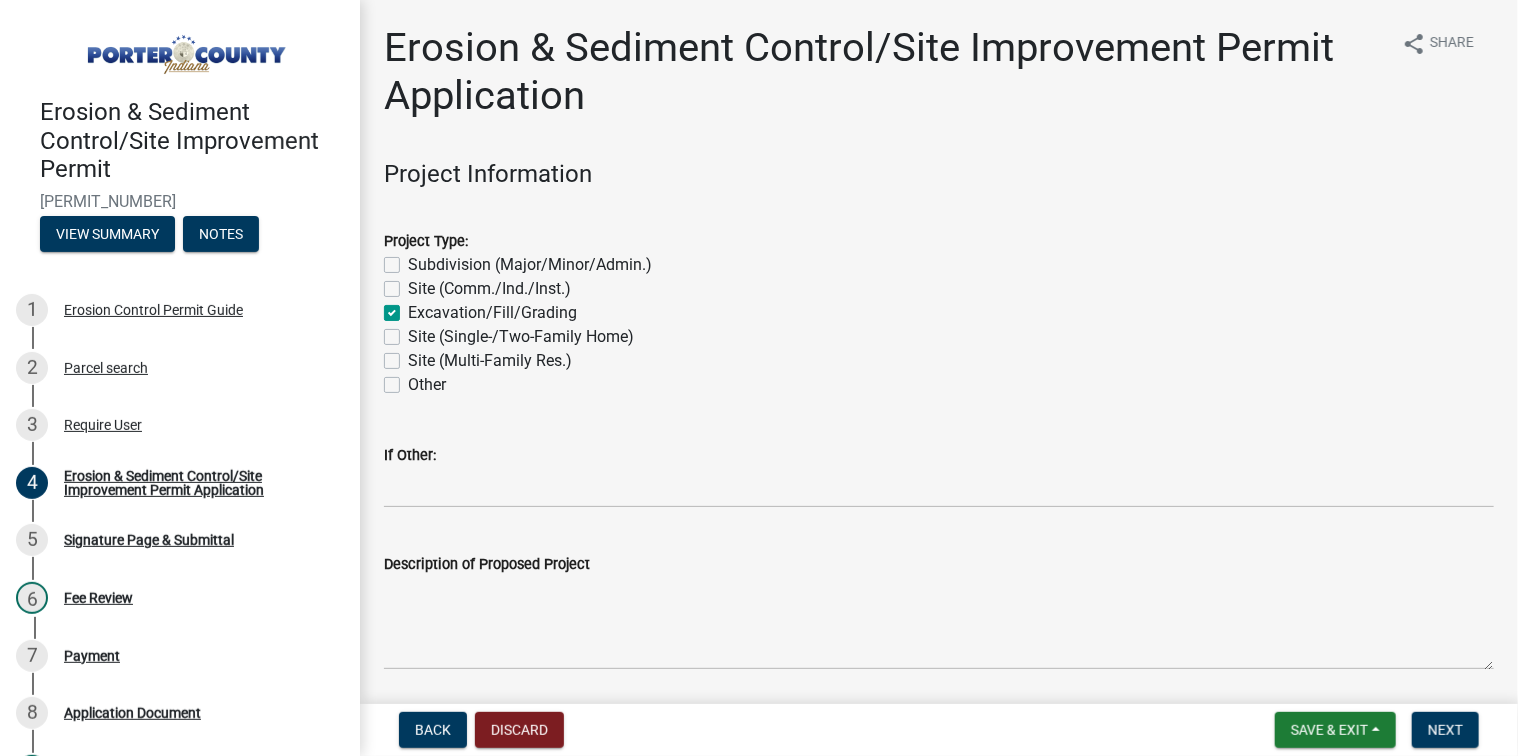 checkbox on "false" 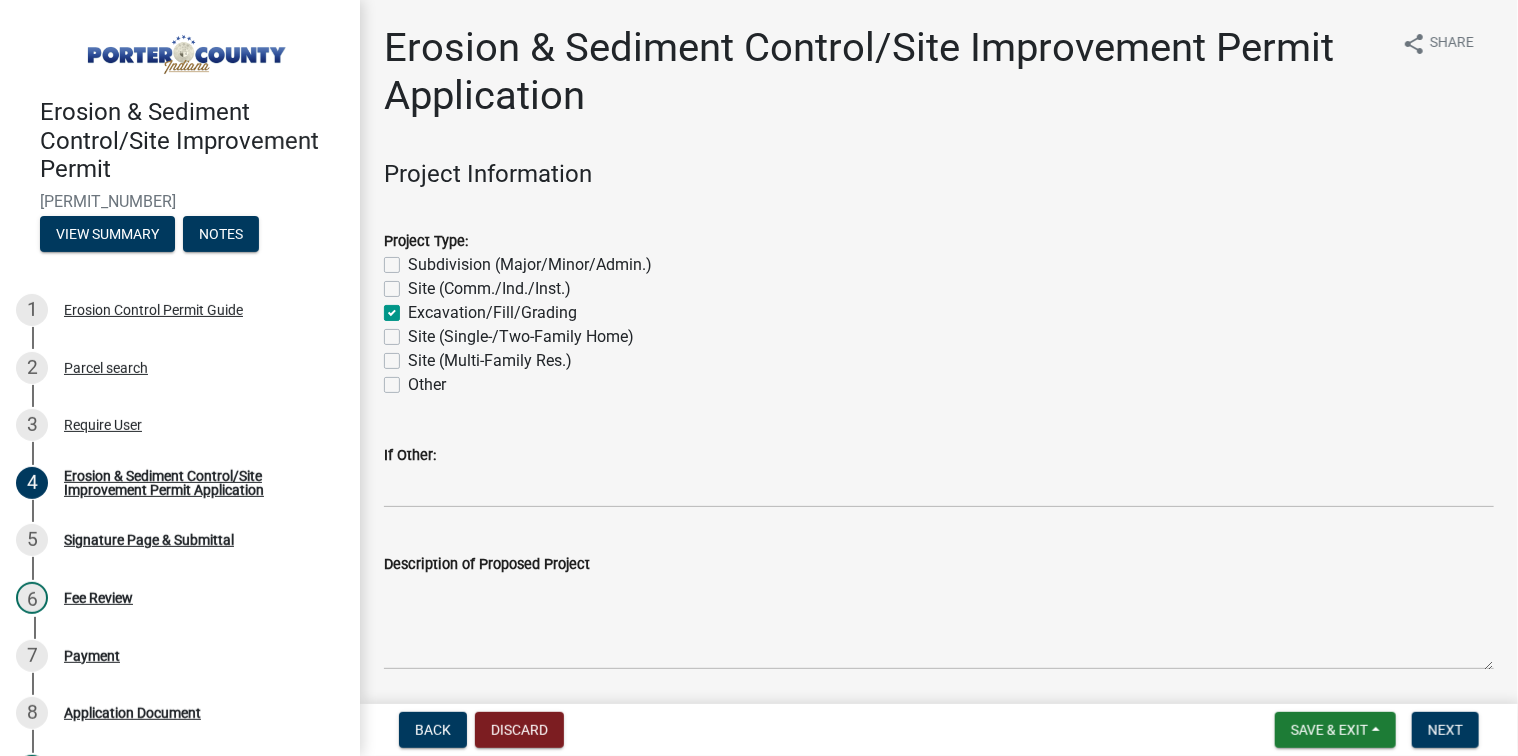 drag, startPoint x: 388, startPoint y: 280, endPoint x: 403, endPoint y: 297, distance: 22.671568 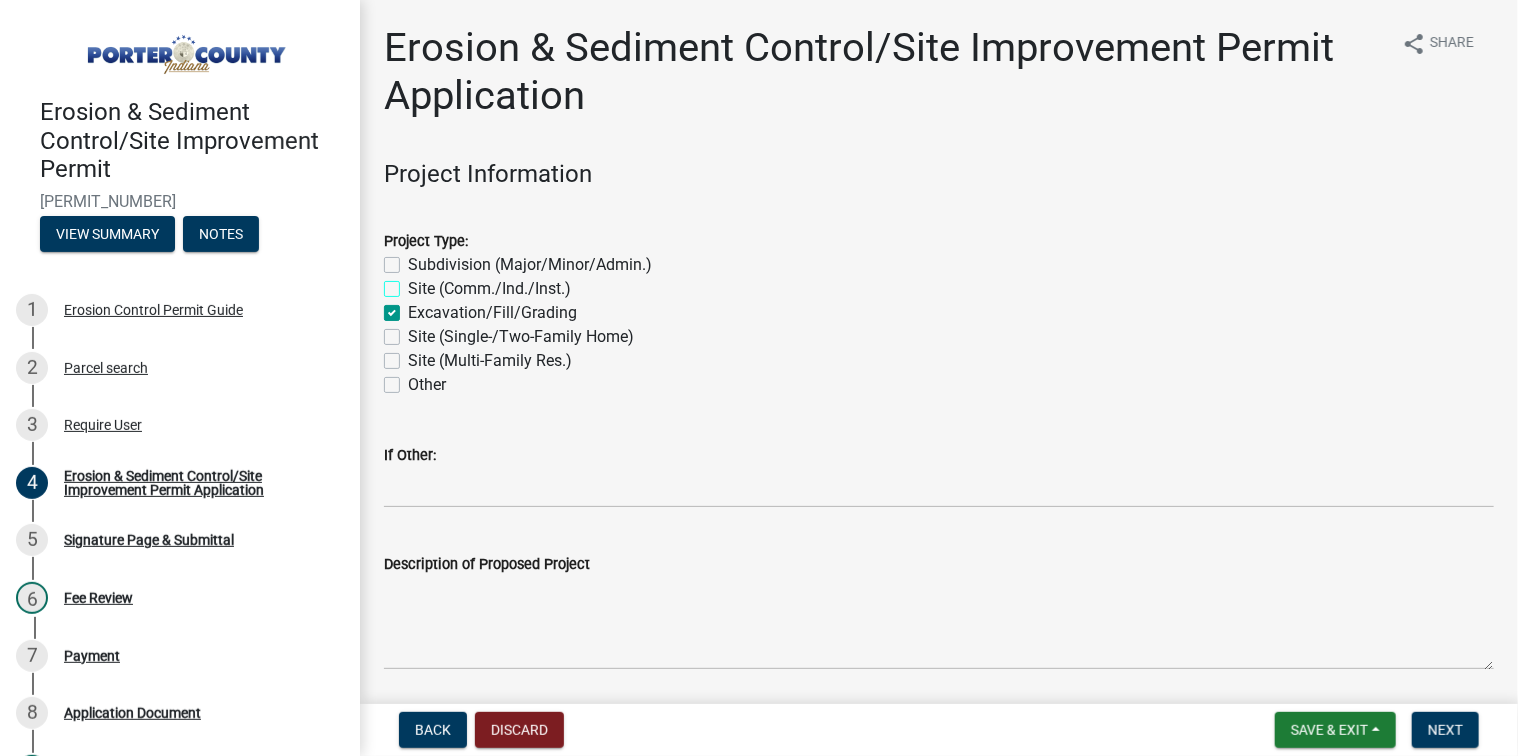 click on "Site (Comm./Ind./Inst.)" at bounding box center (414, 283) 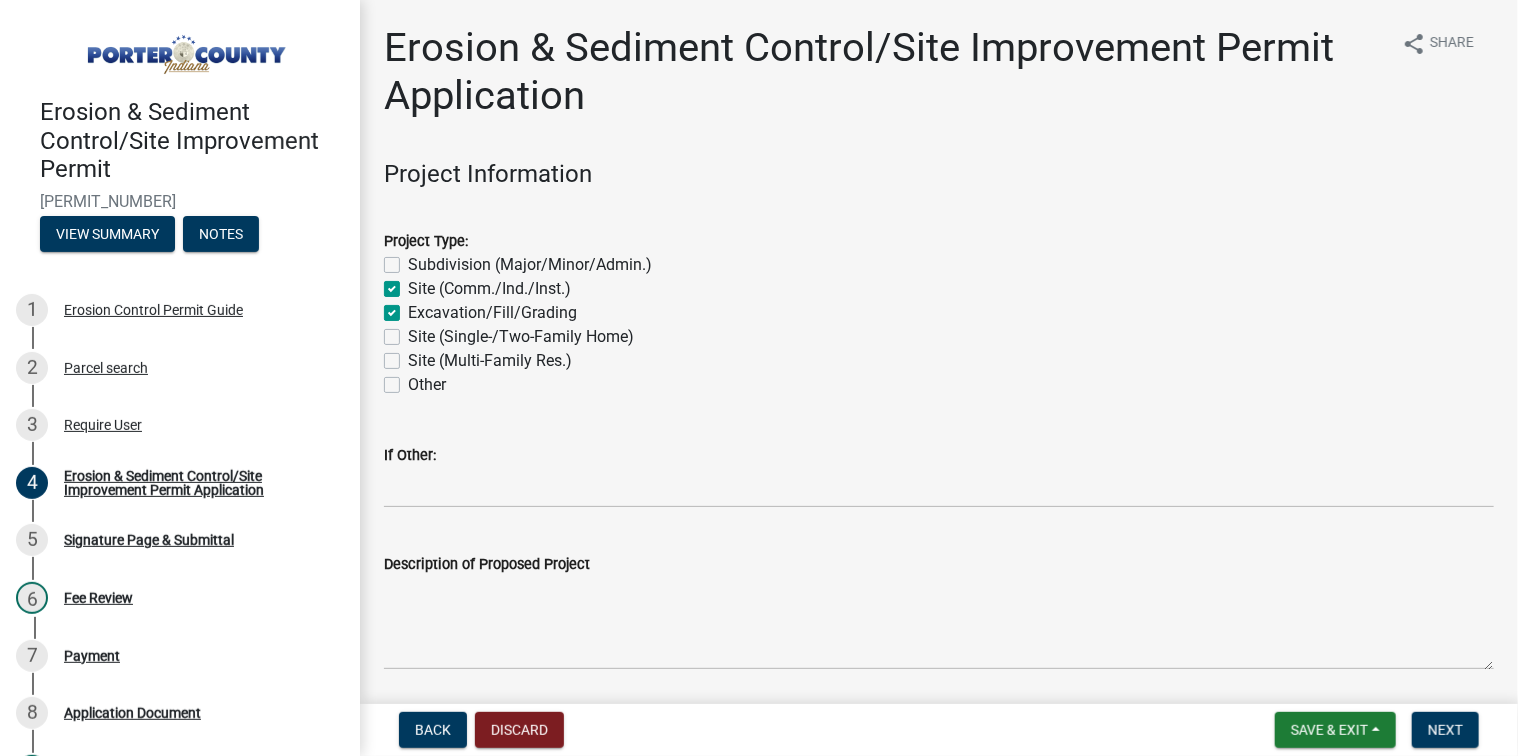 checkbox on "false" 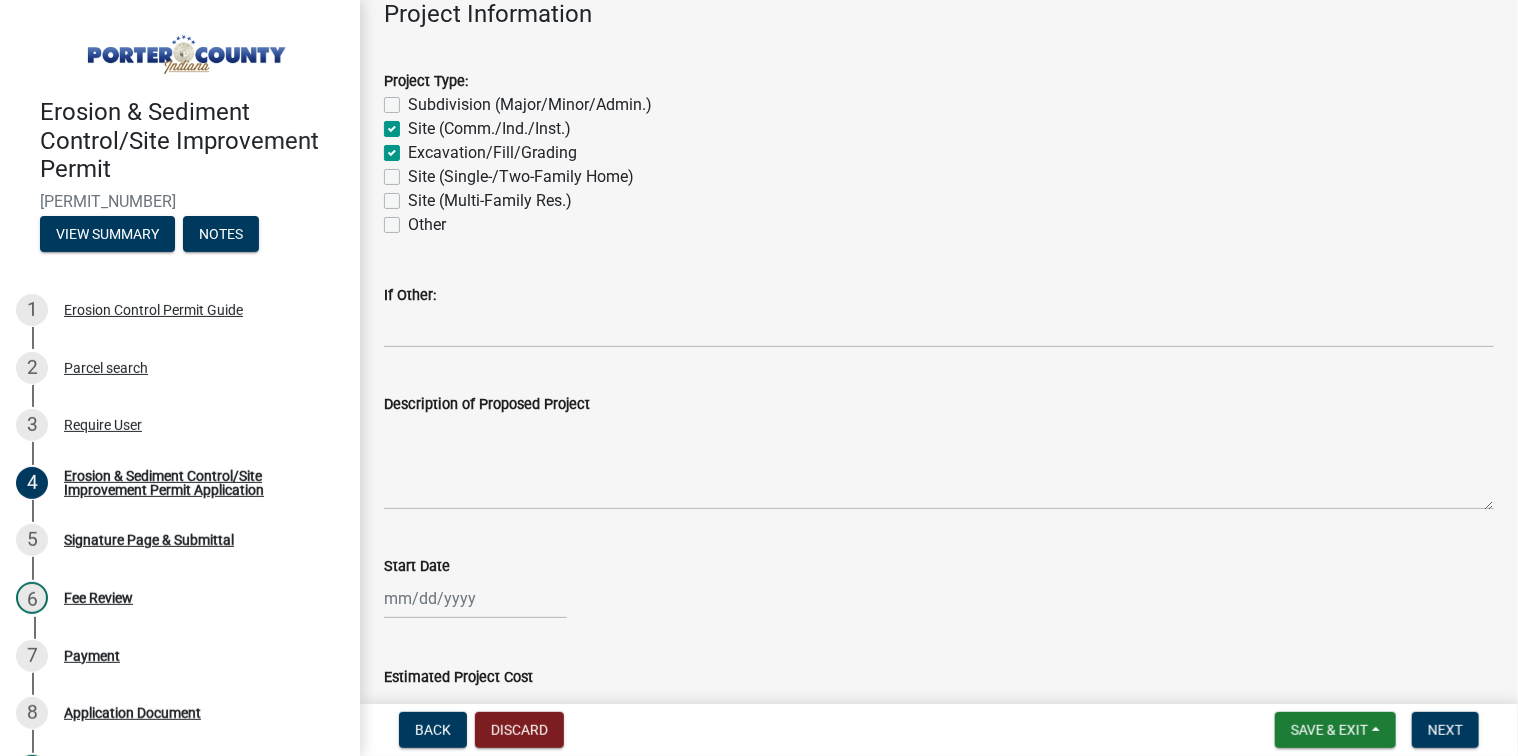 scroll, scrollTop: 300, scrollLeft: 0, axis: vertical 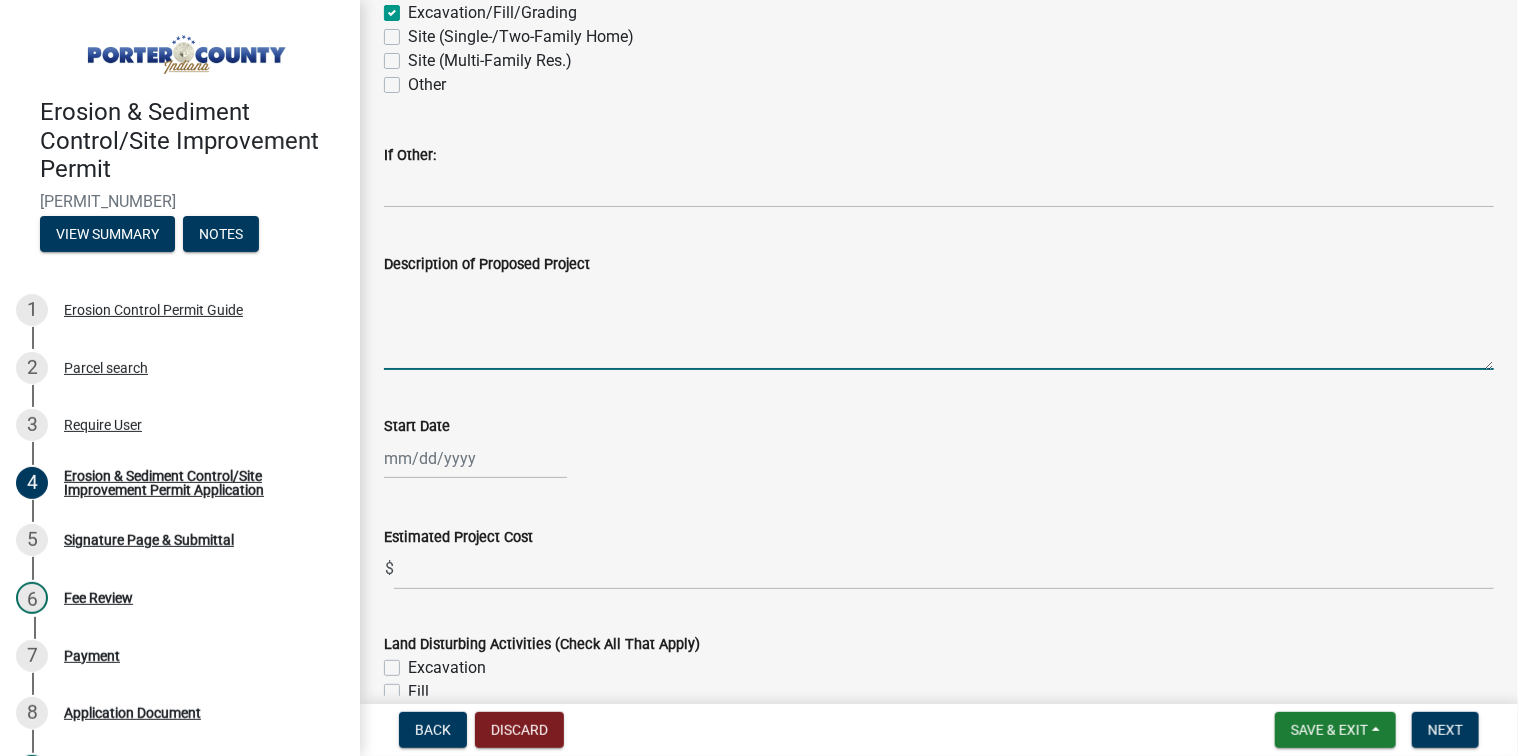 click on "Description of Proposed Project" at bounding box center (939, 323) 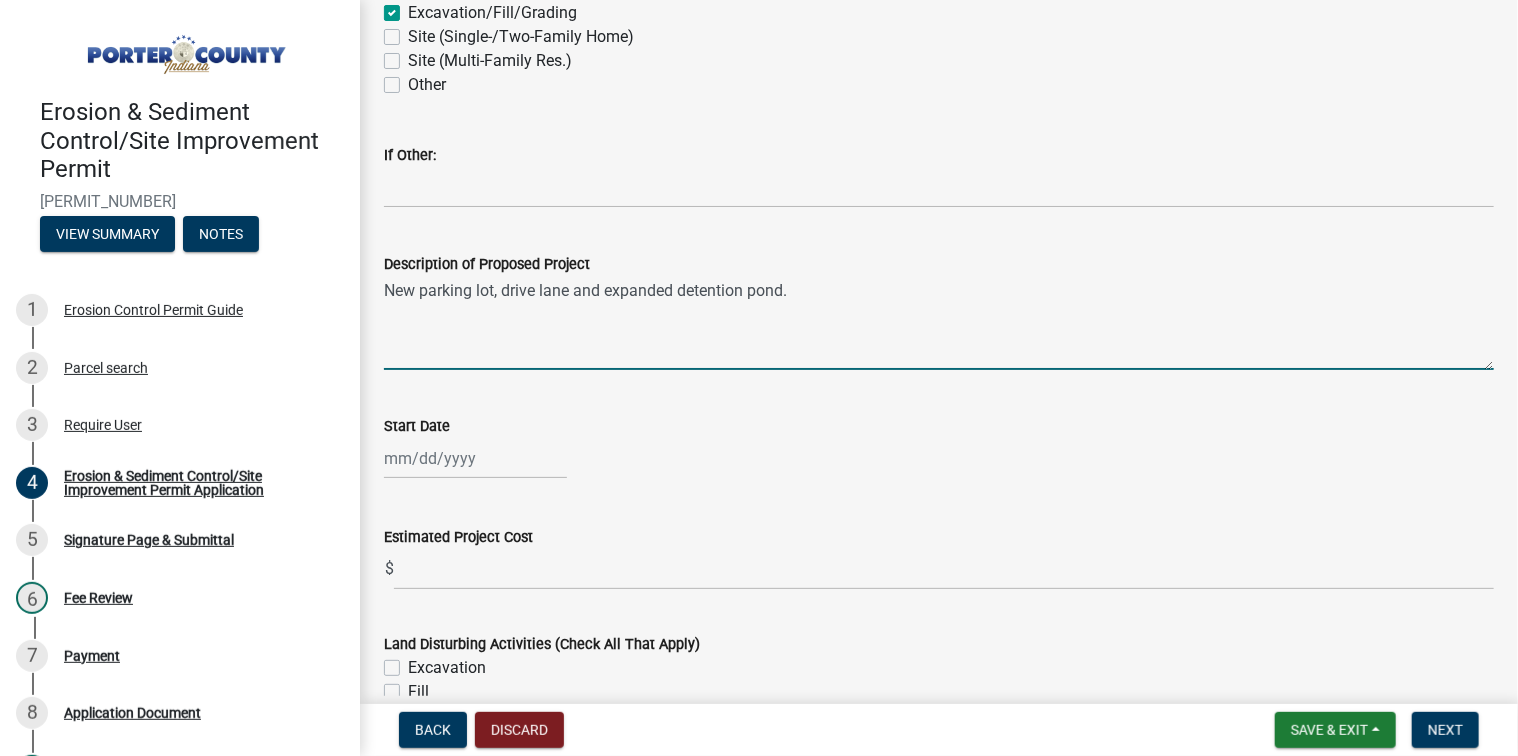 type on "New parking lot, drive lane and expanded detention pond." 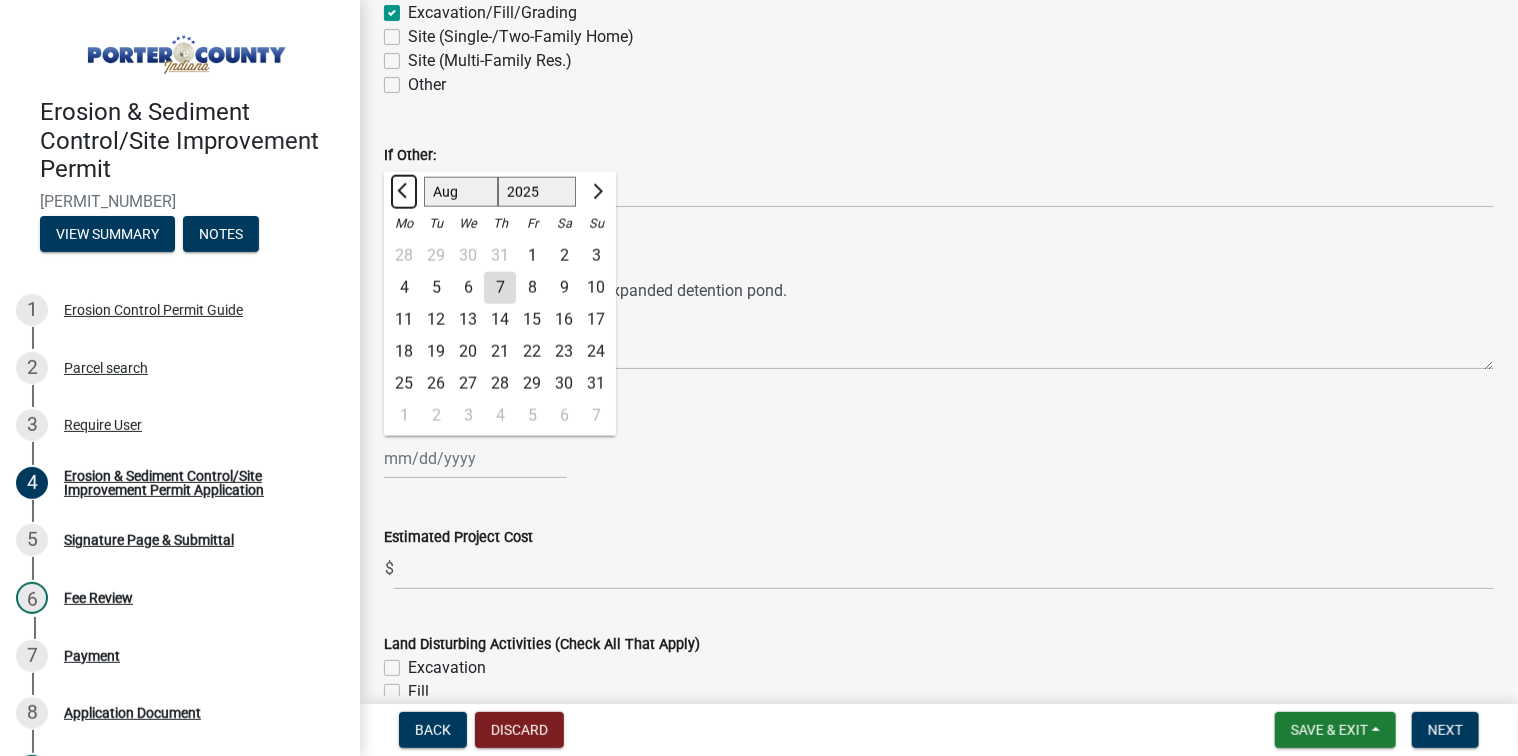 click 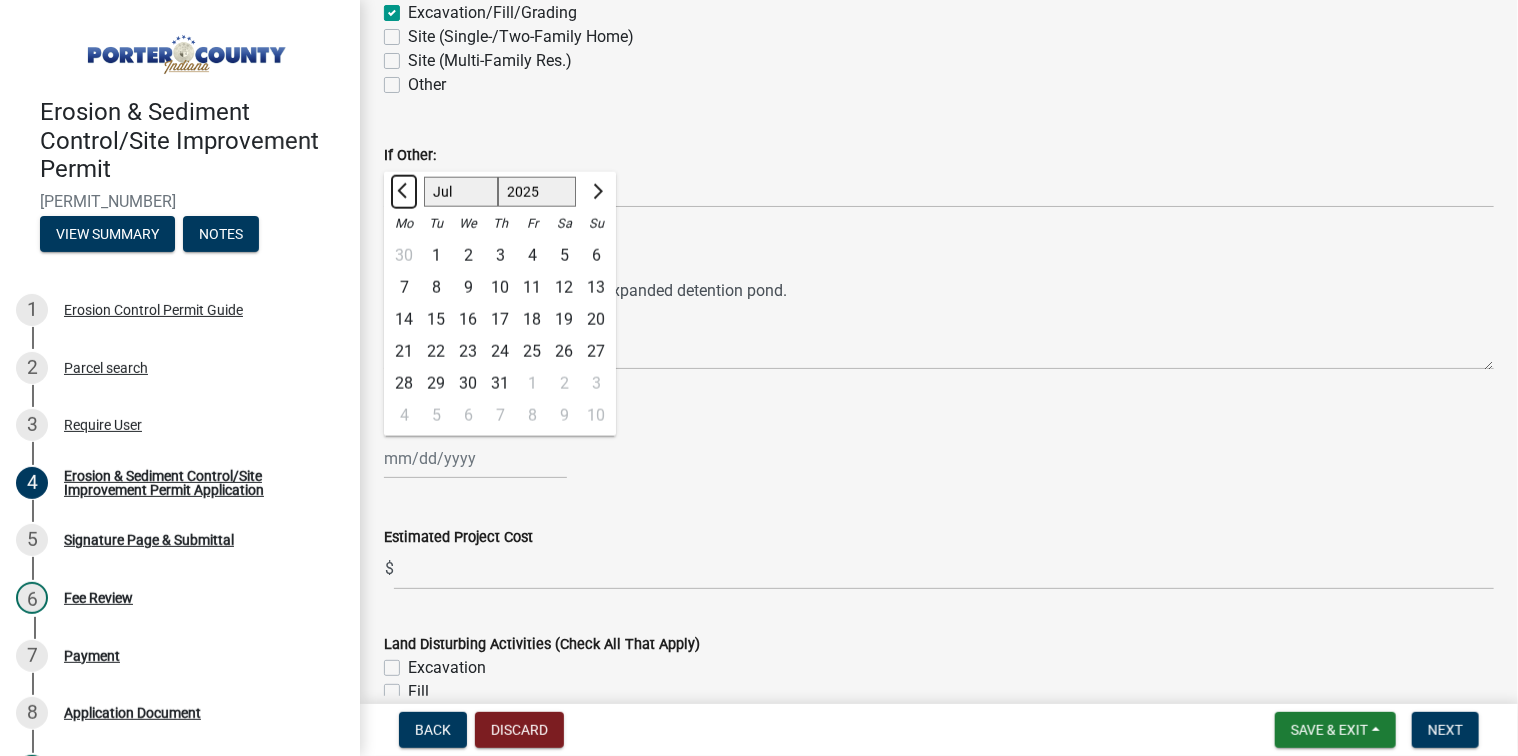 click 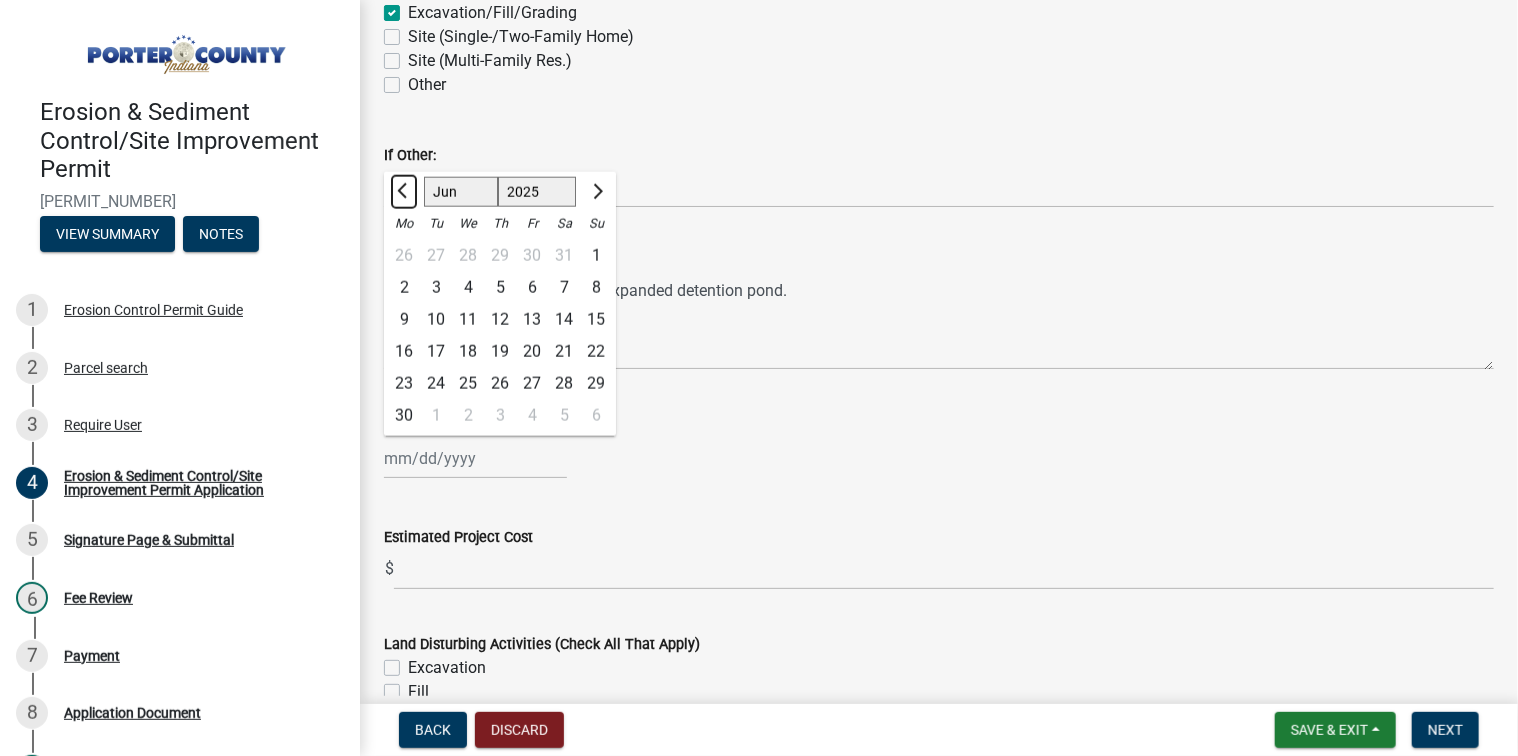 click 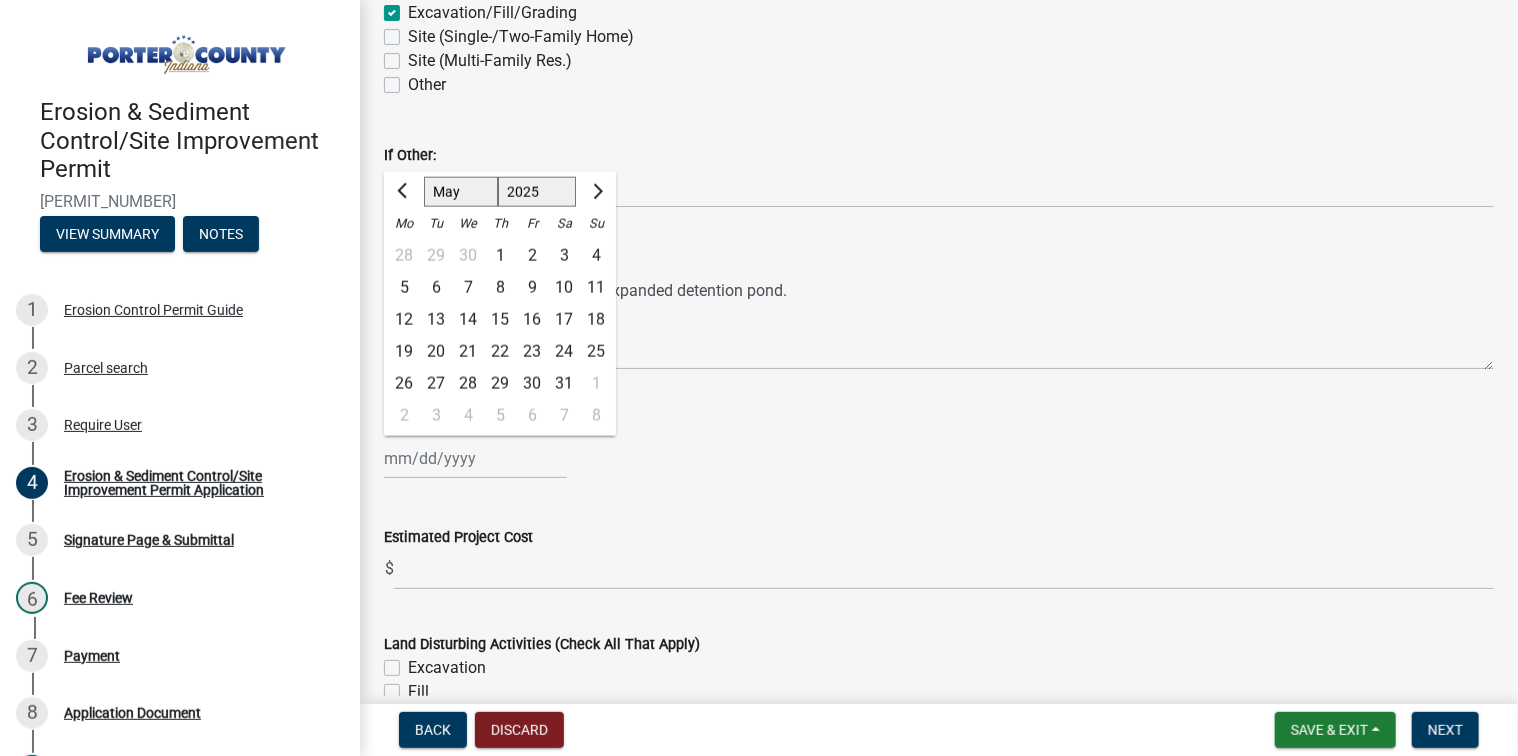 click on "15" 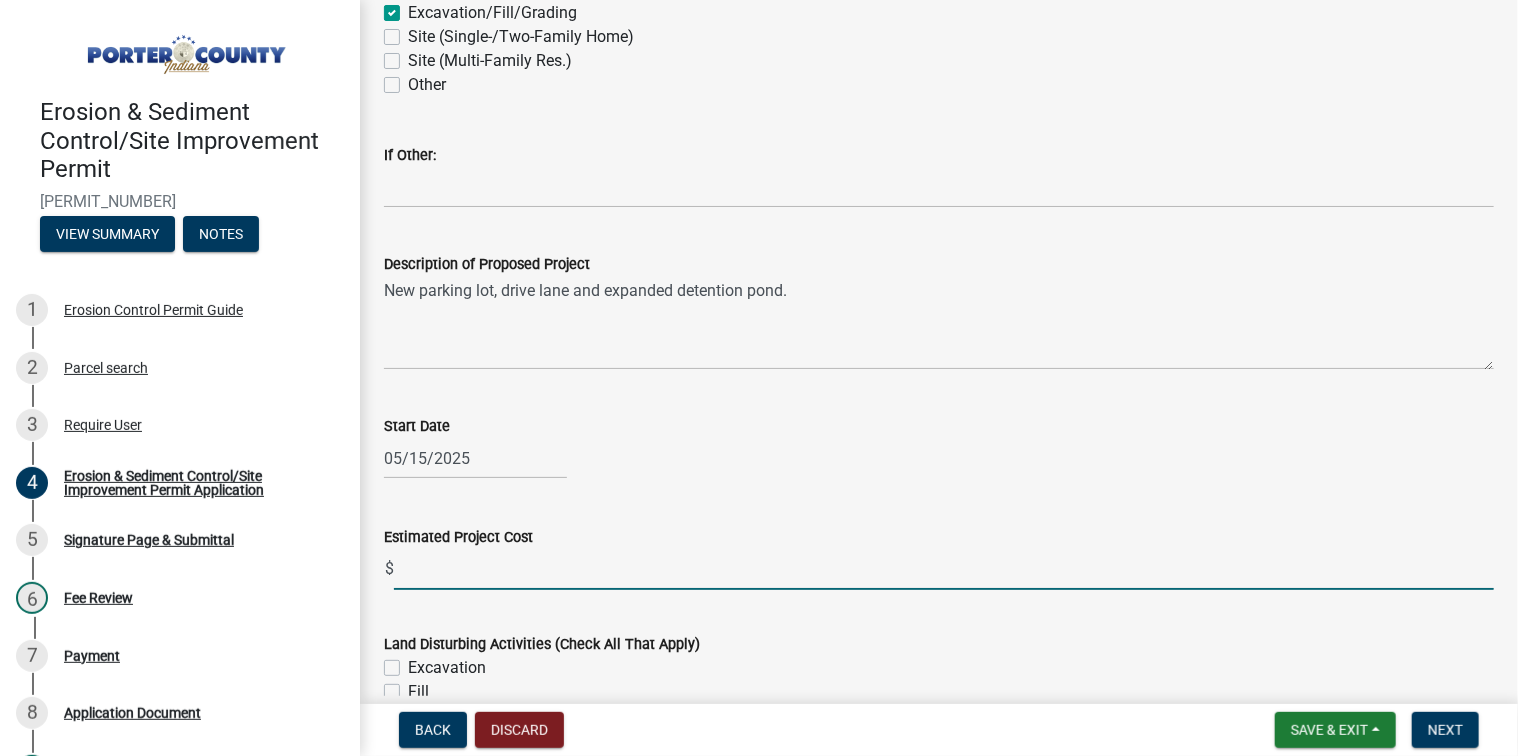 click 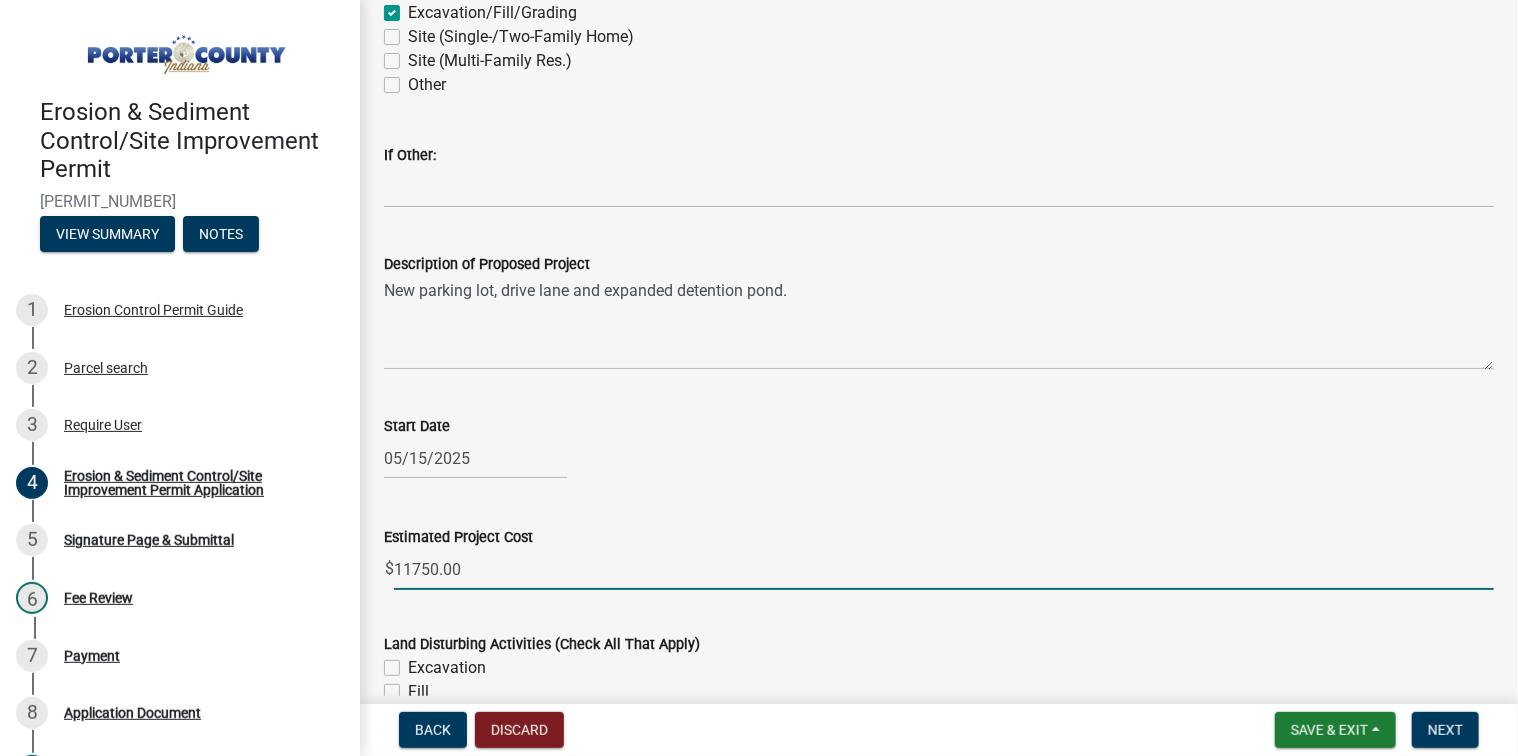 scroll, scrollTop: 500, scrollLeft: 0, axis: vertical 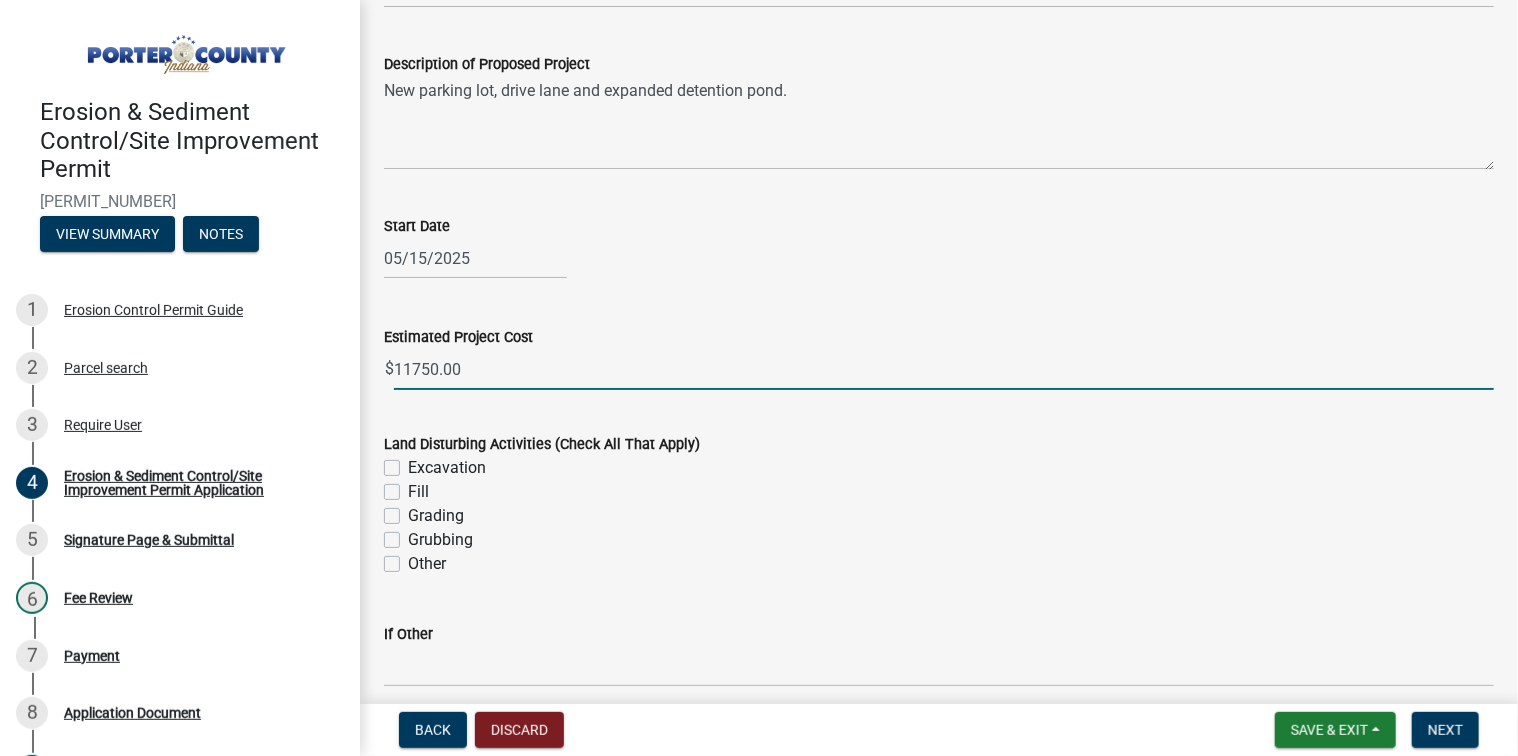 type on "11750" 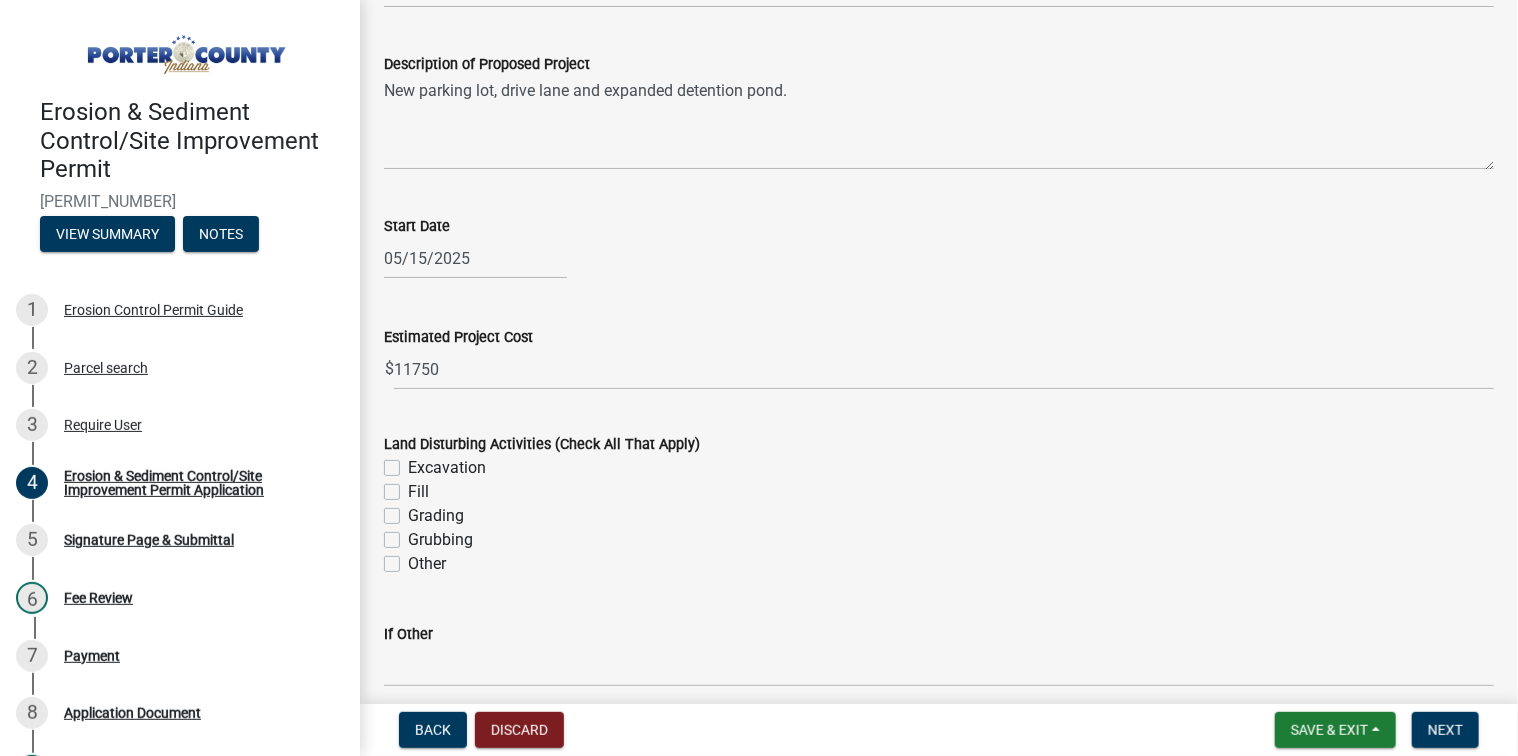 click on "Excavation" 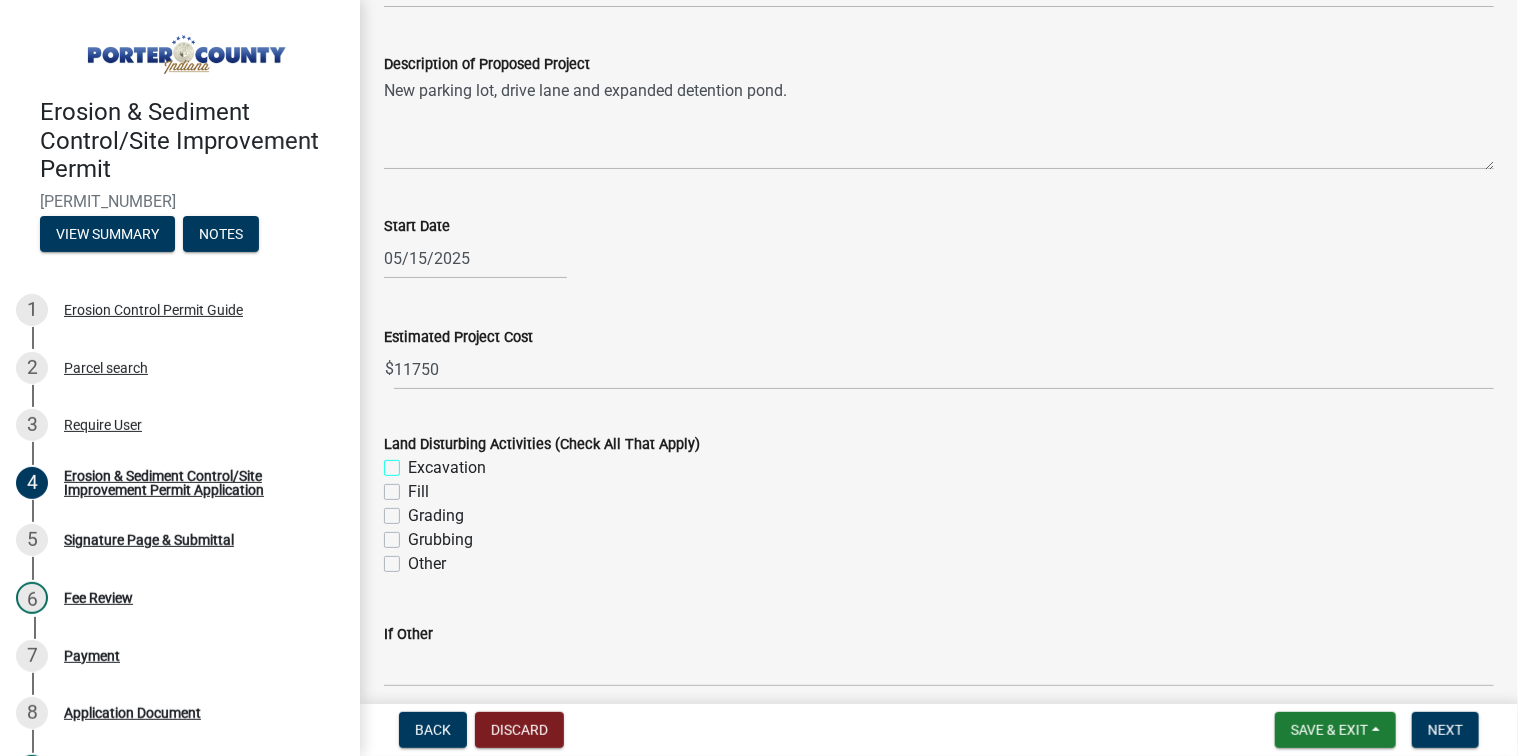 click on "Excavation" at bounding box center (414, 462) 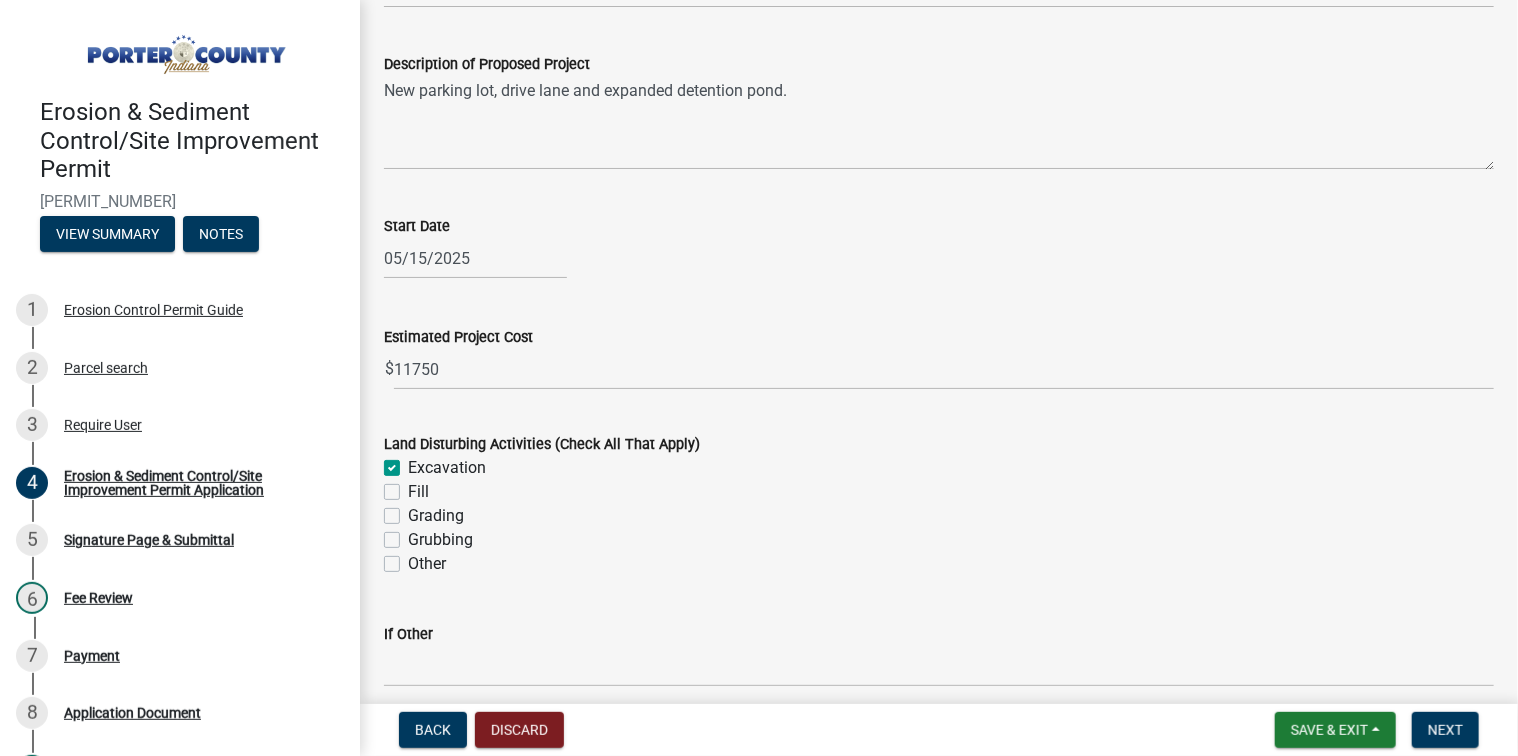 checkbox on "true" 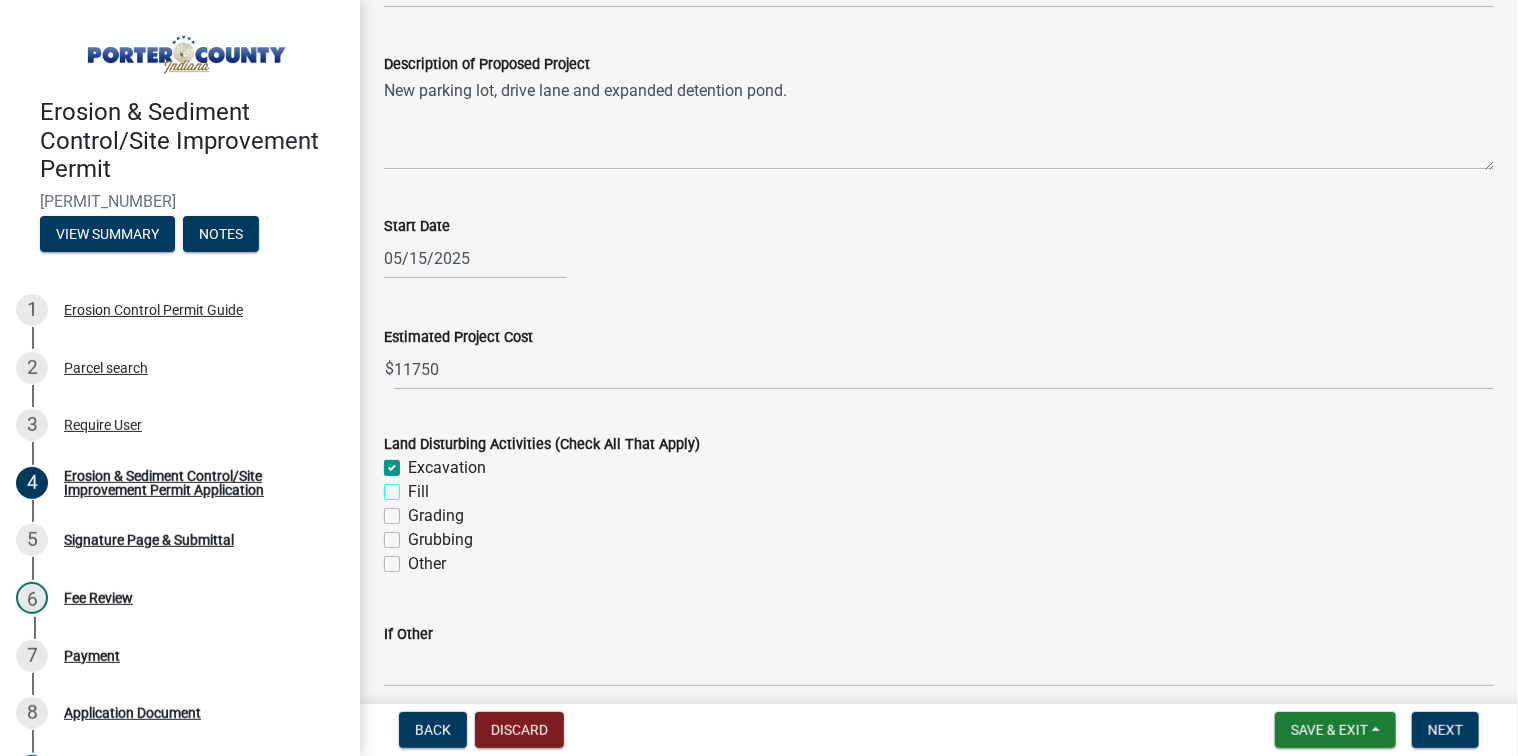 click on "Fill" at bounding box center [414, 486] 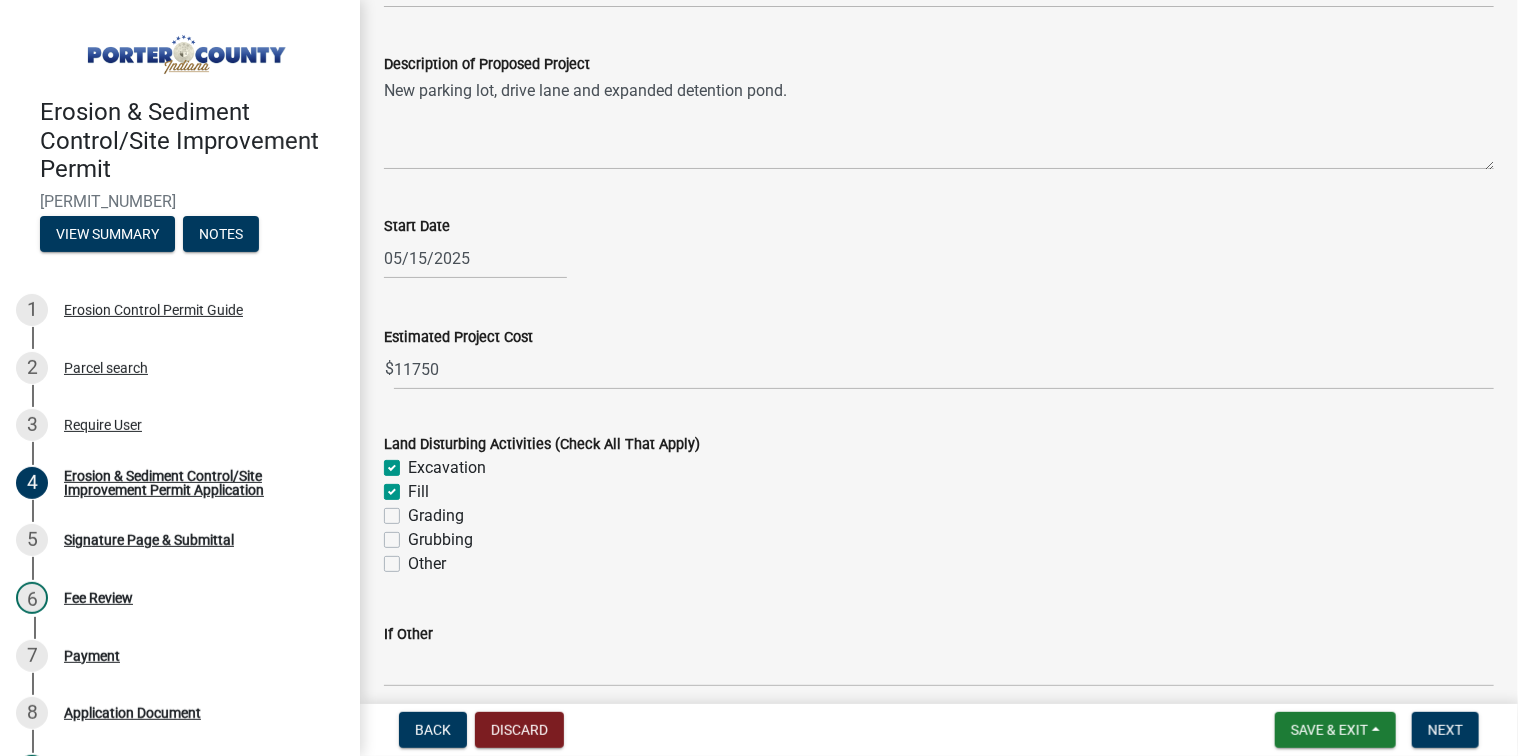 checkbox on "true" 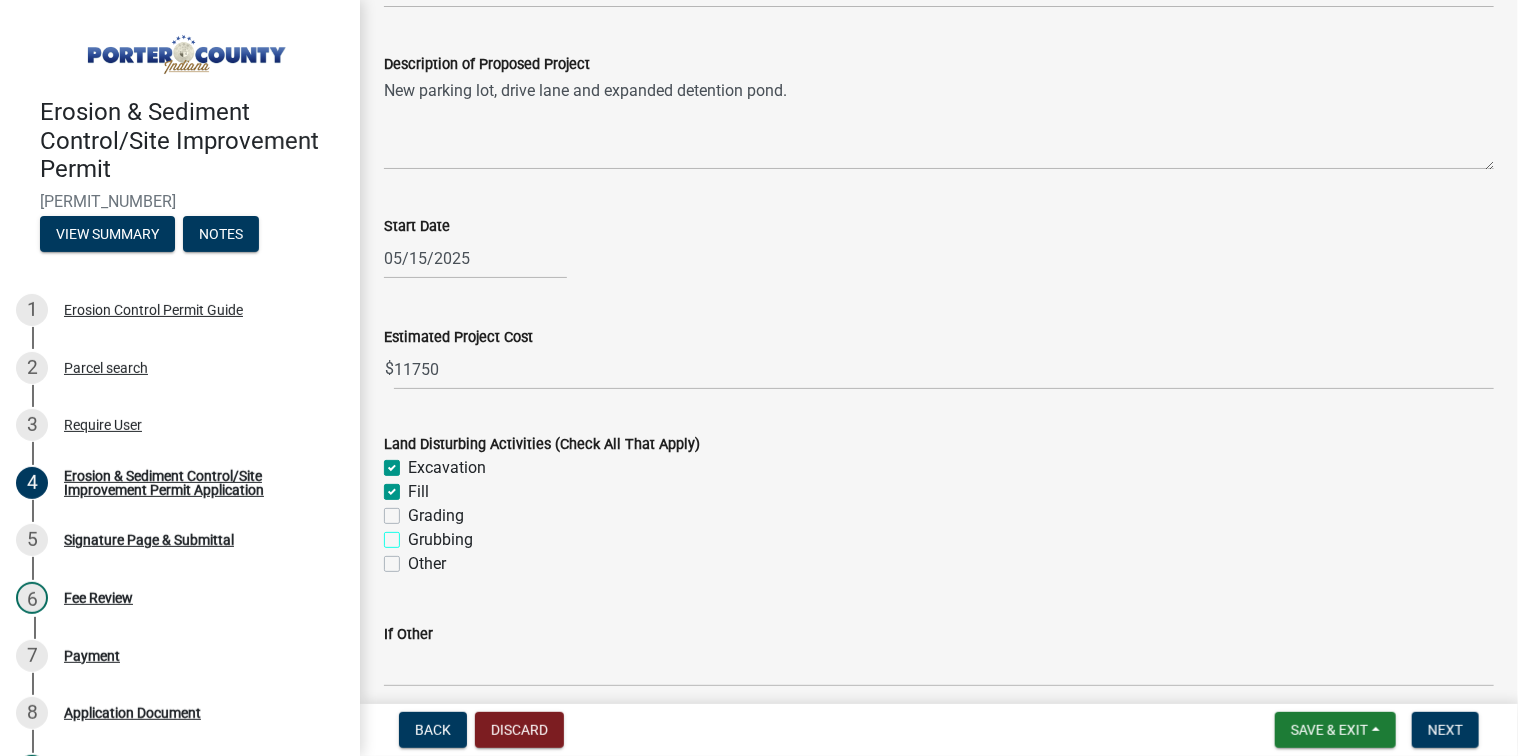 click on "Grubbing" at bounding box center (414, 534) 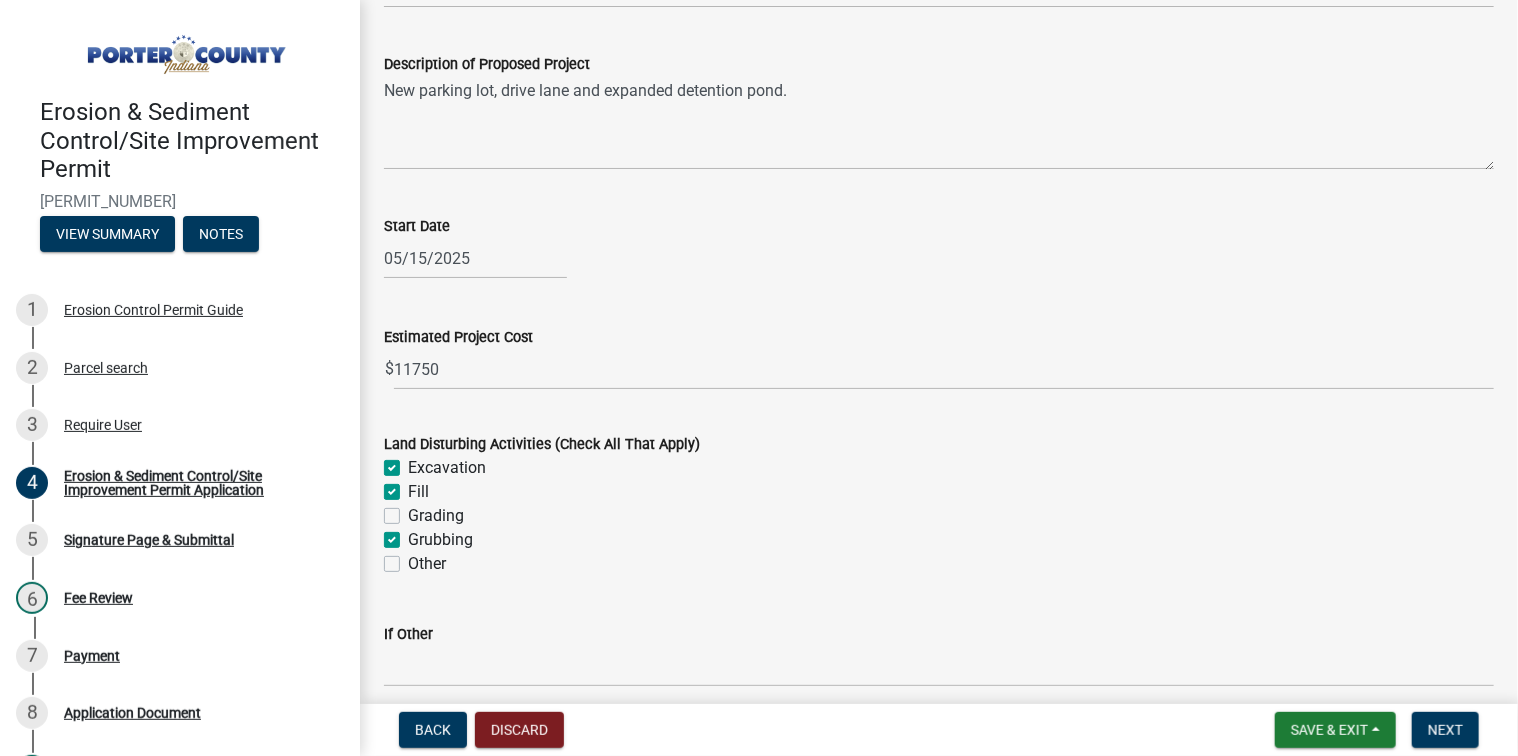 checkbox on "true" 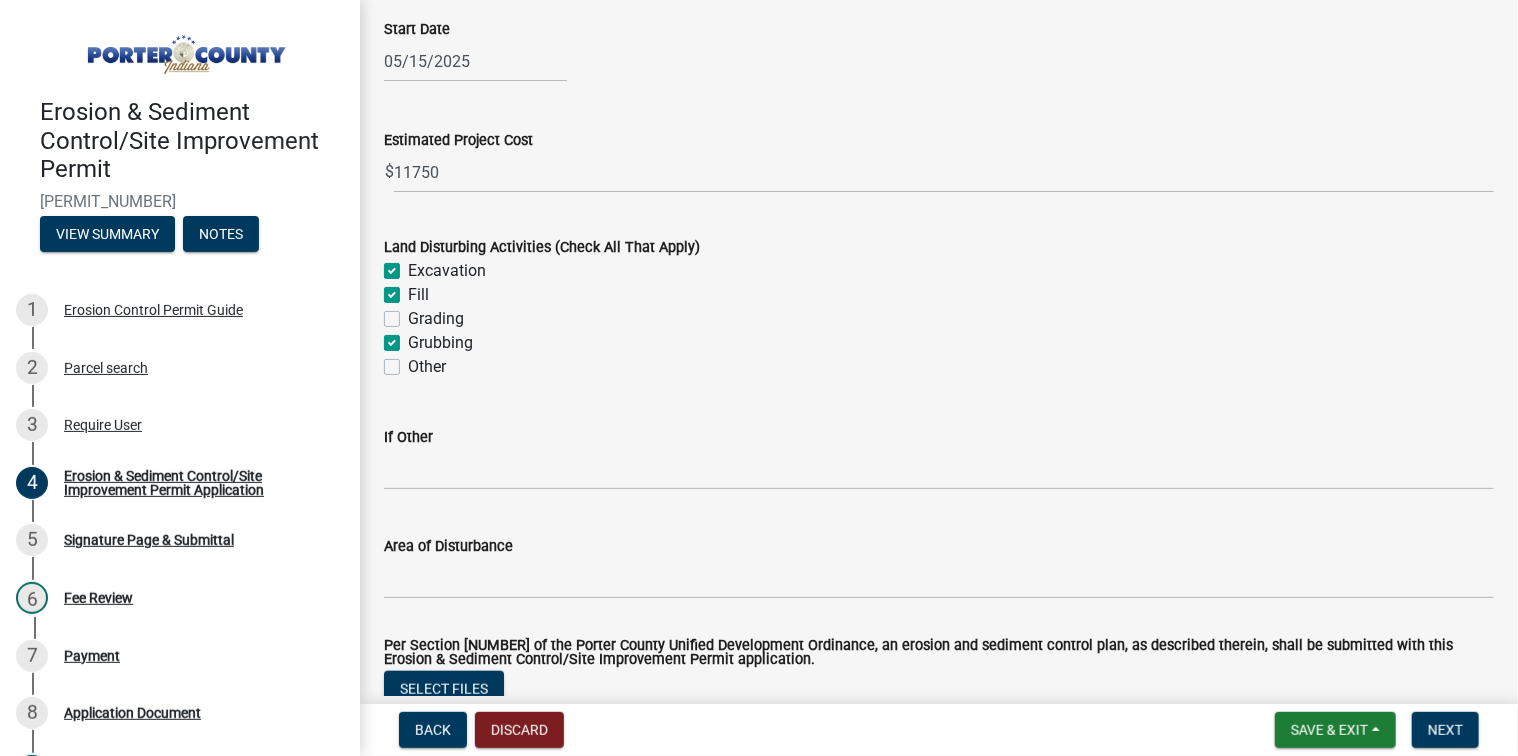 scroll, scrollTop: 700, scrollLeft: 0, axis: vertical 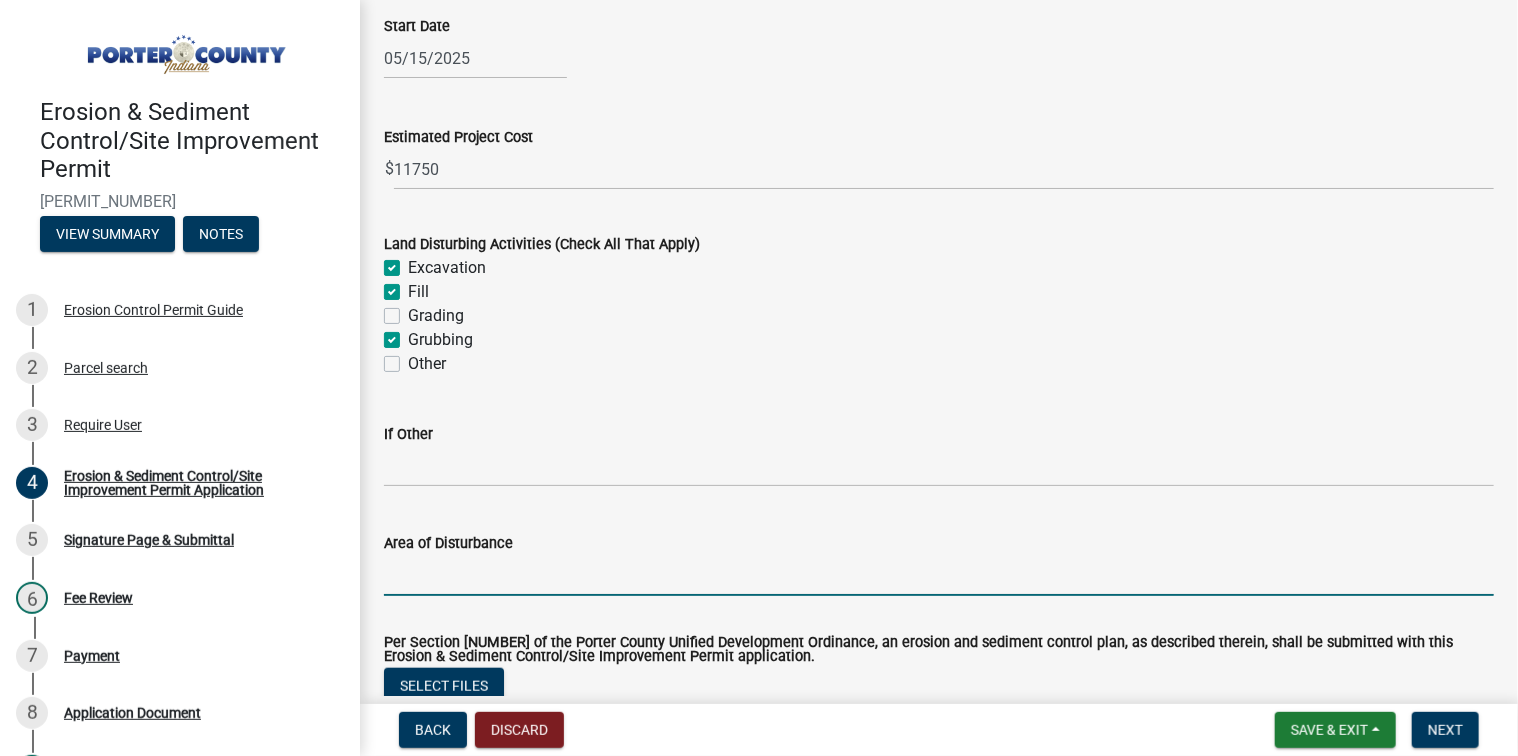 click on "Area of Disturbance" at bounding box center [939, 575] 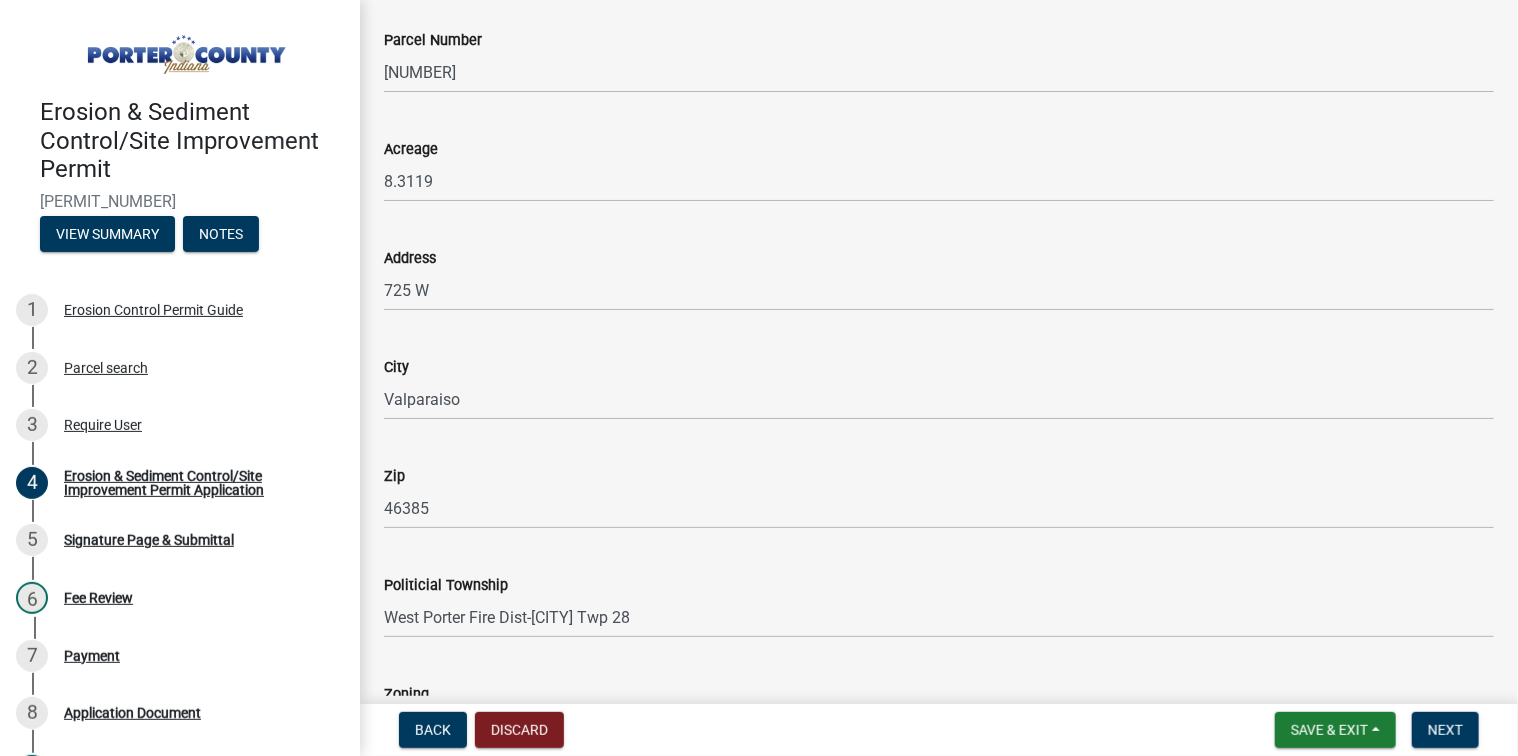scroll, scrollTop: 1600, scrollLeft: 0, axis: vertical 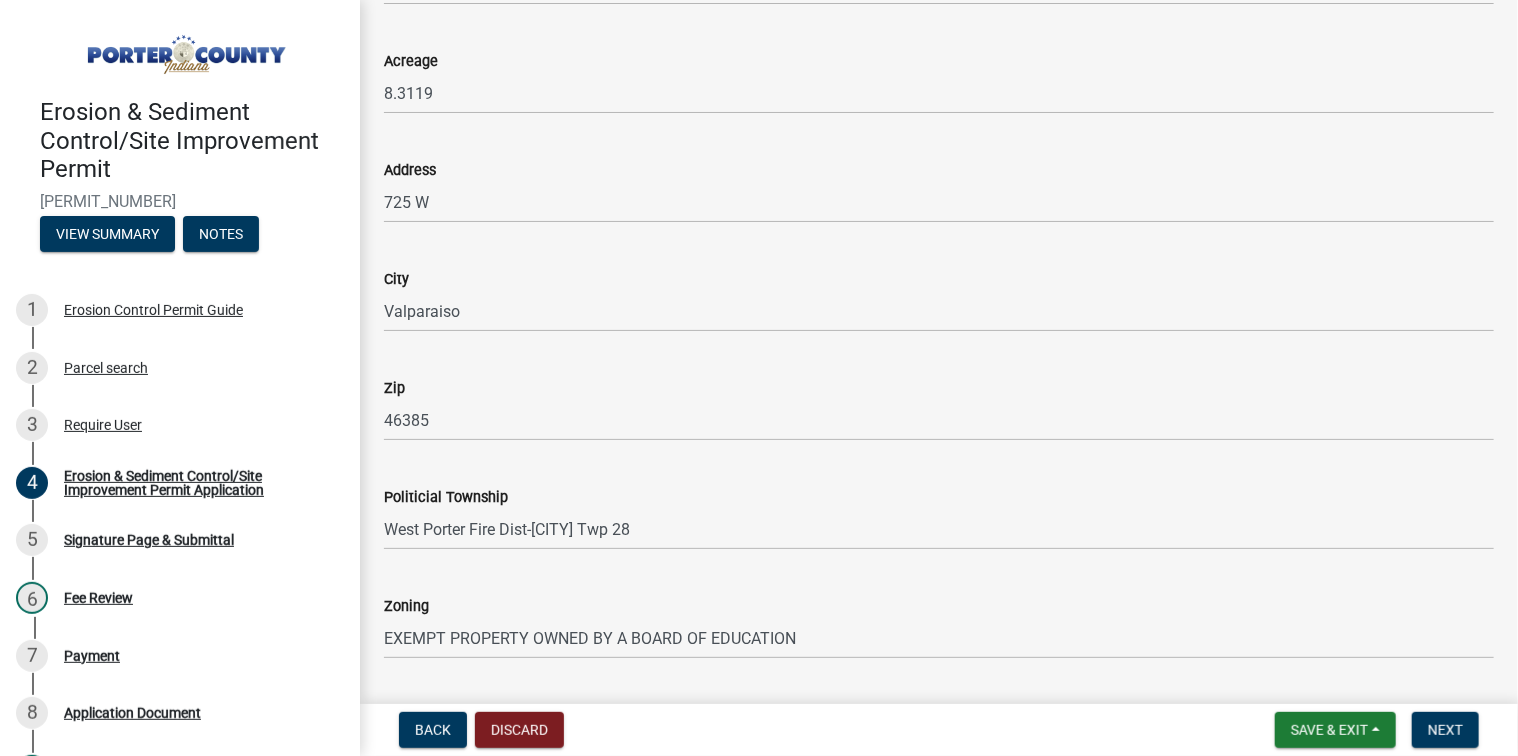type on "6.5" 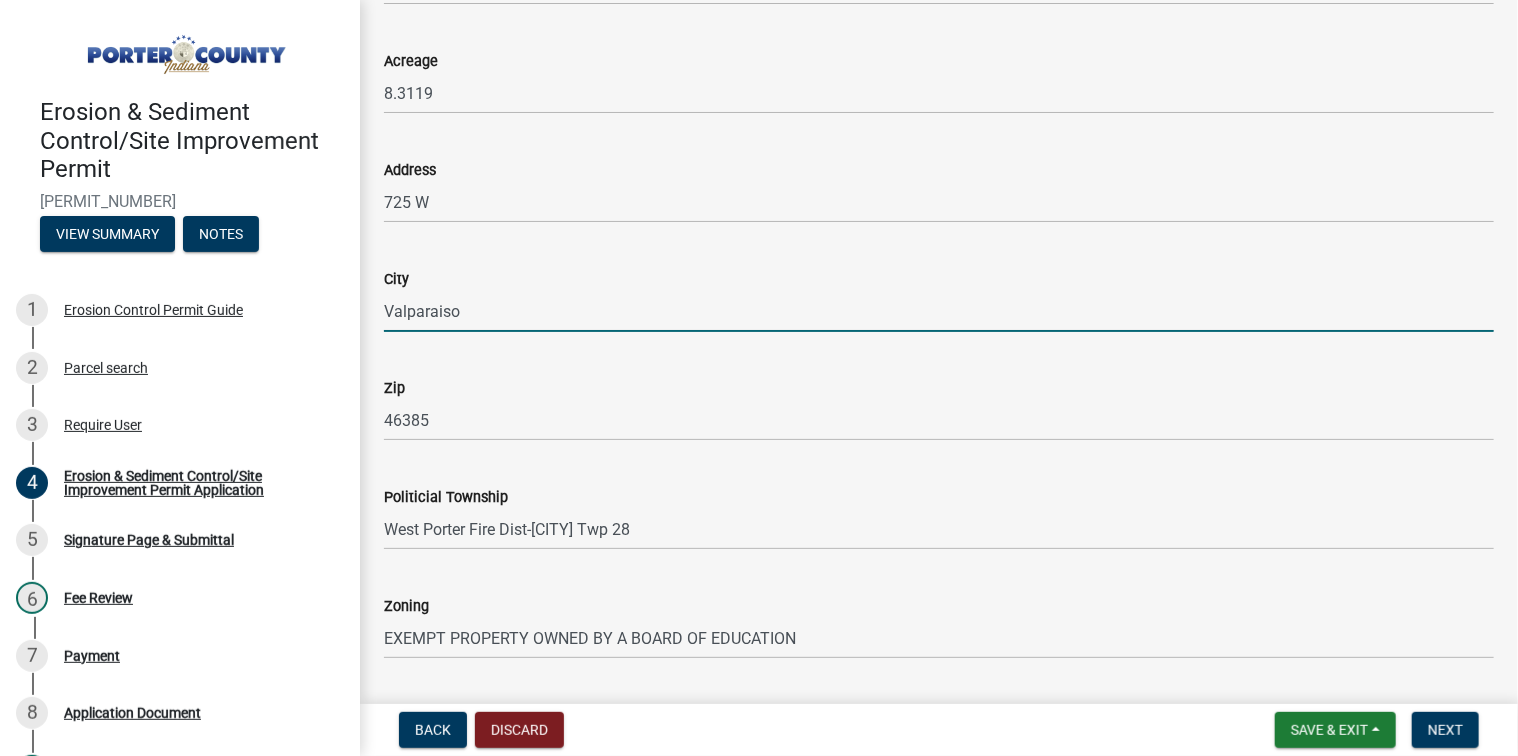 click on "Valparaiso" at bounding box center (939, 311) 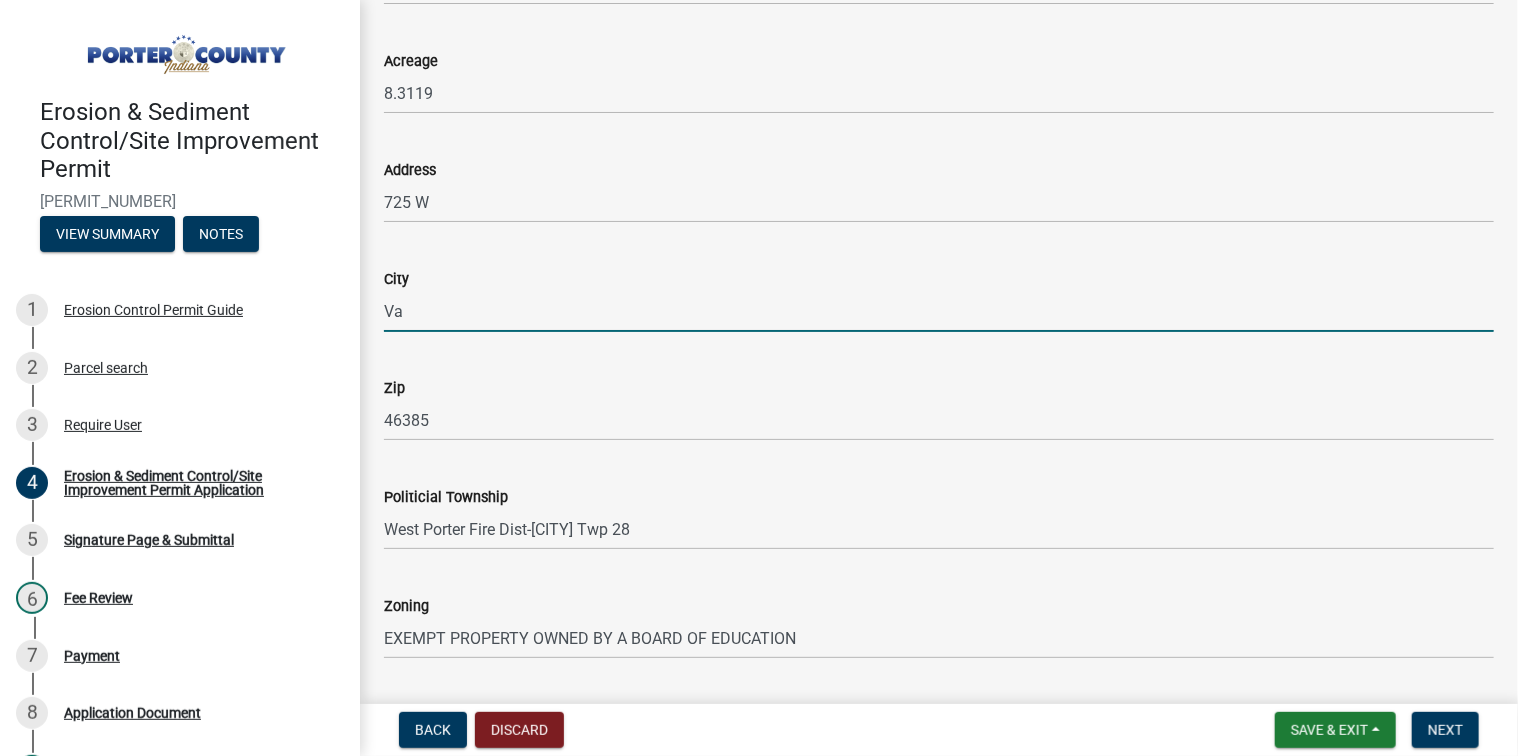type on "V" 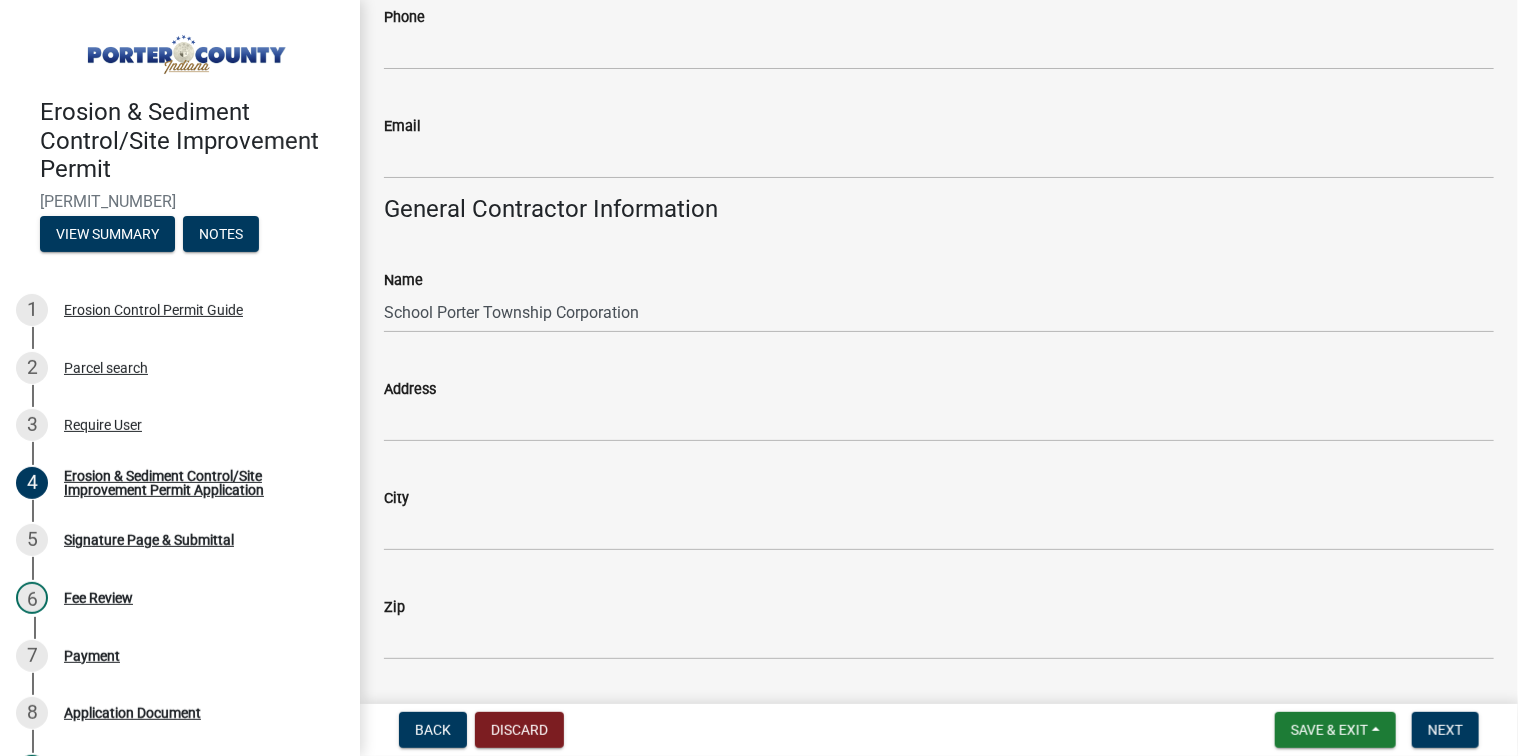 scroll, scrollTop: 3100, scrollLeft: 0, axis: vertical 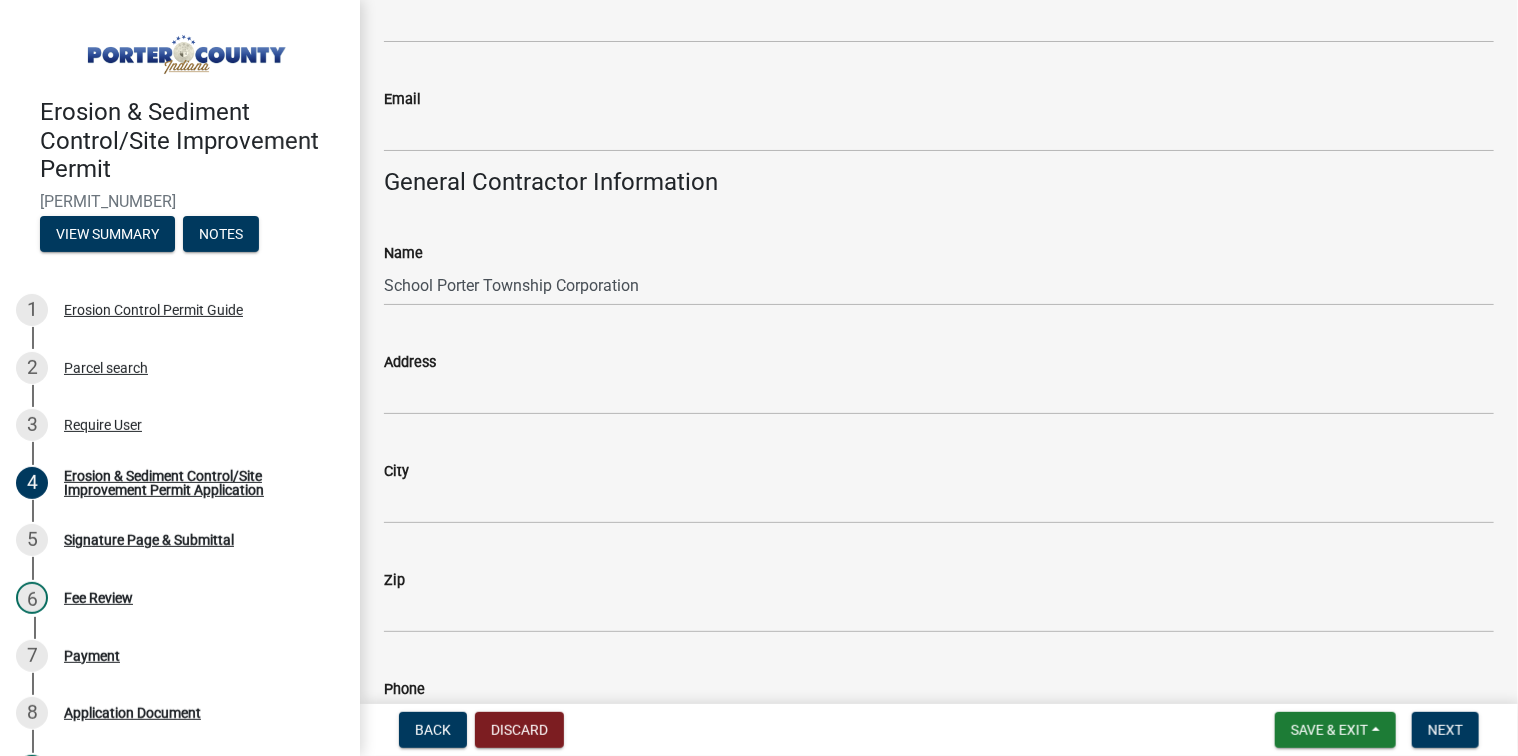 type on "Hebron" 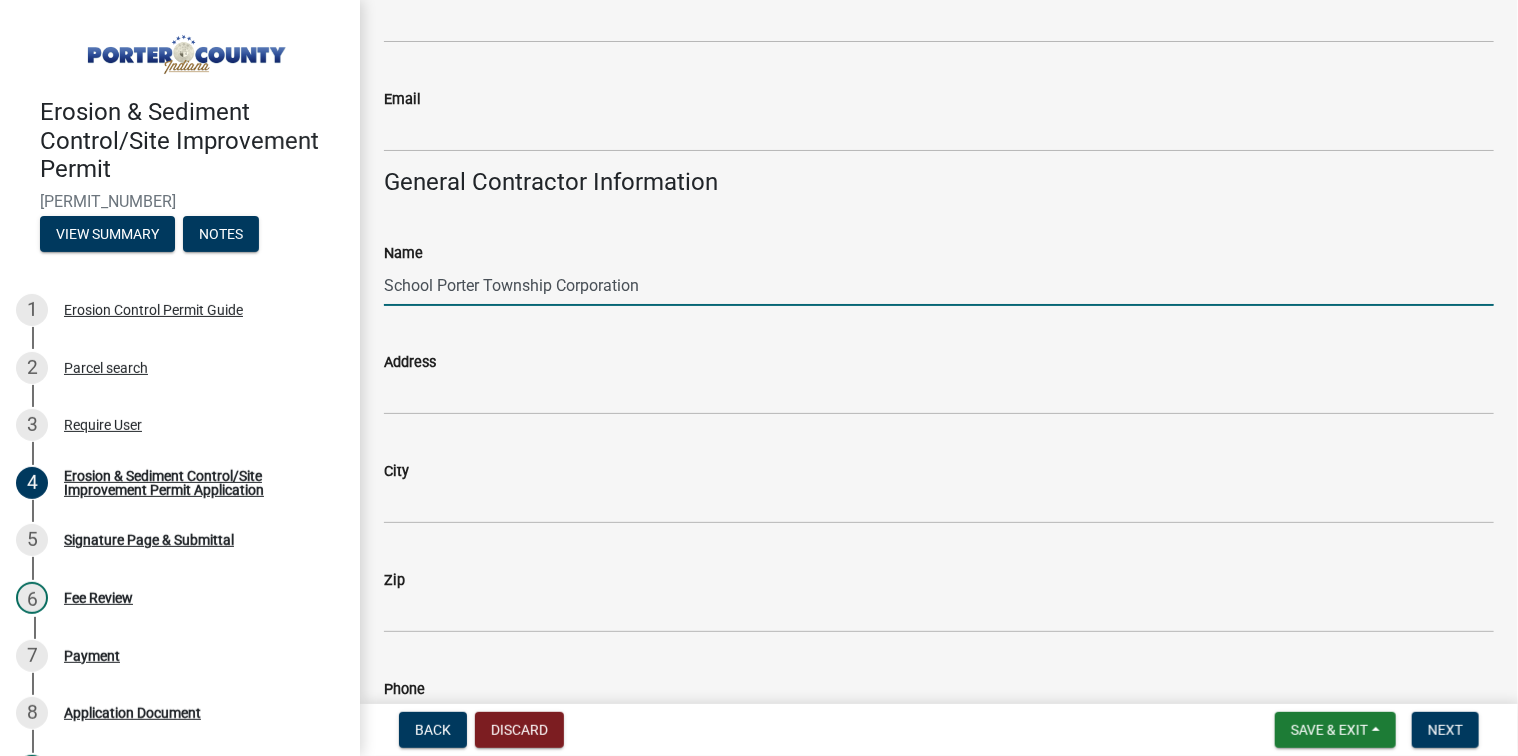 click on "School Porter Township Corporation" at bounding box center [939, 285] 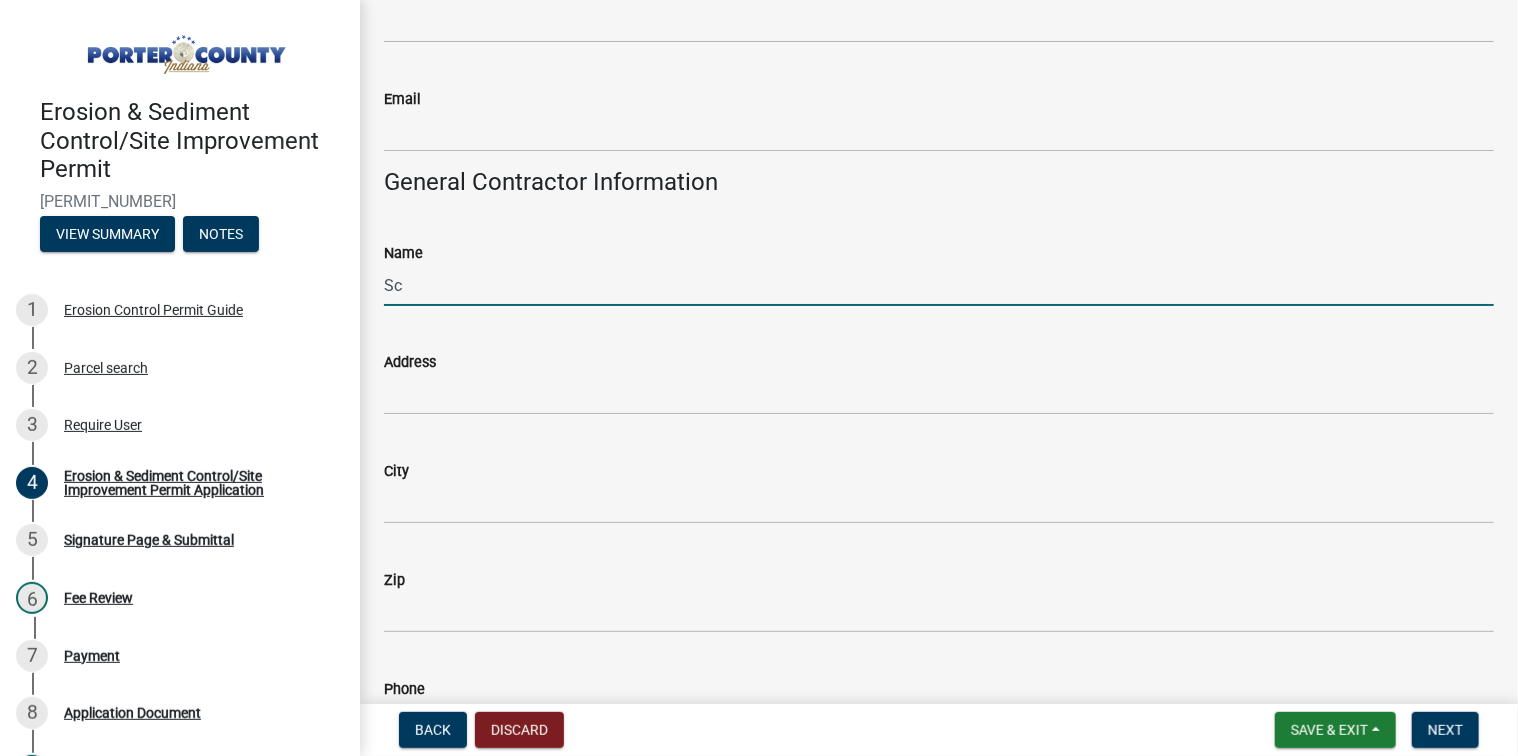 type on "S" 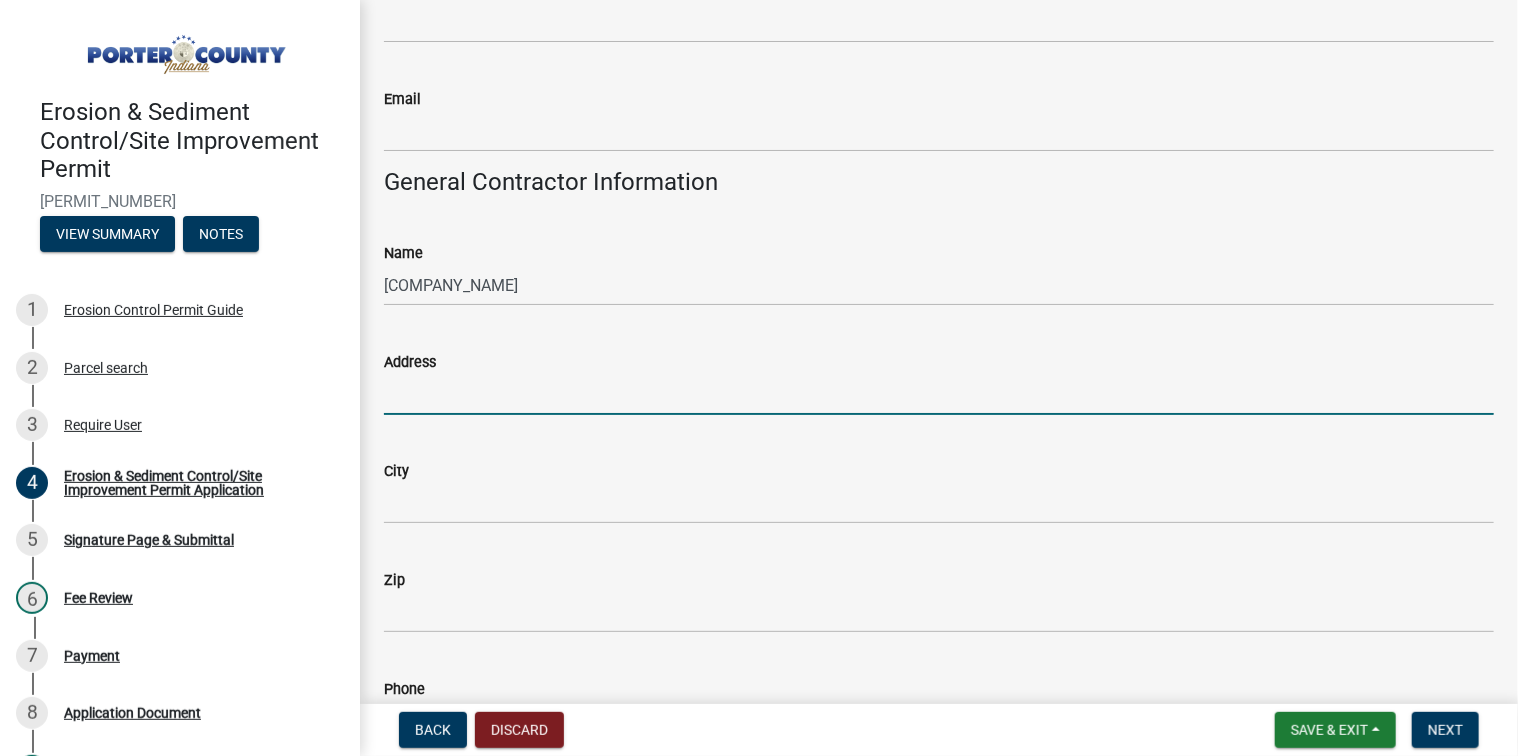 click on "Address" at bounding box center (939, 394) 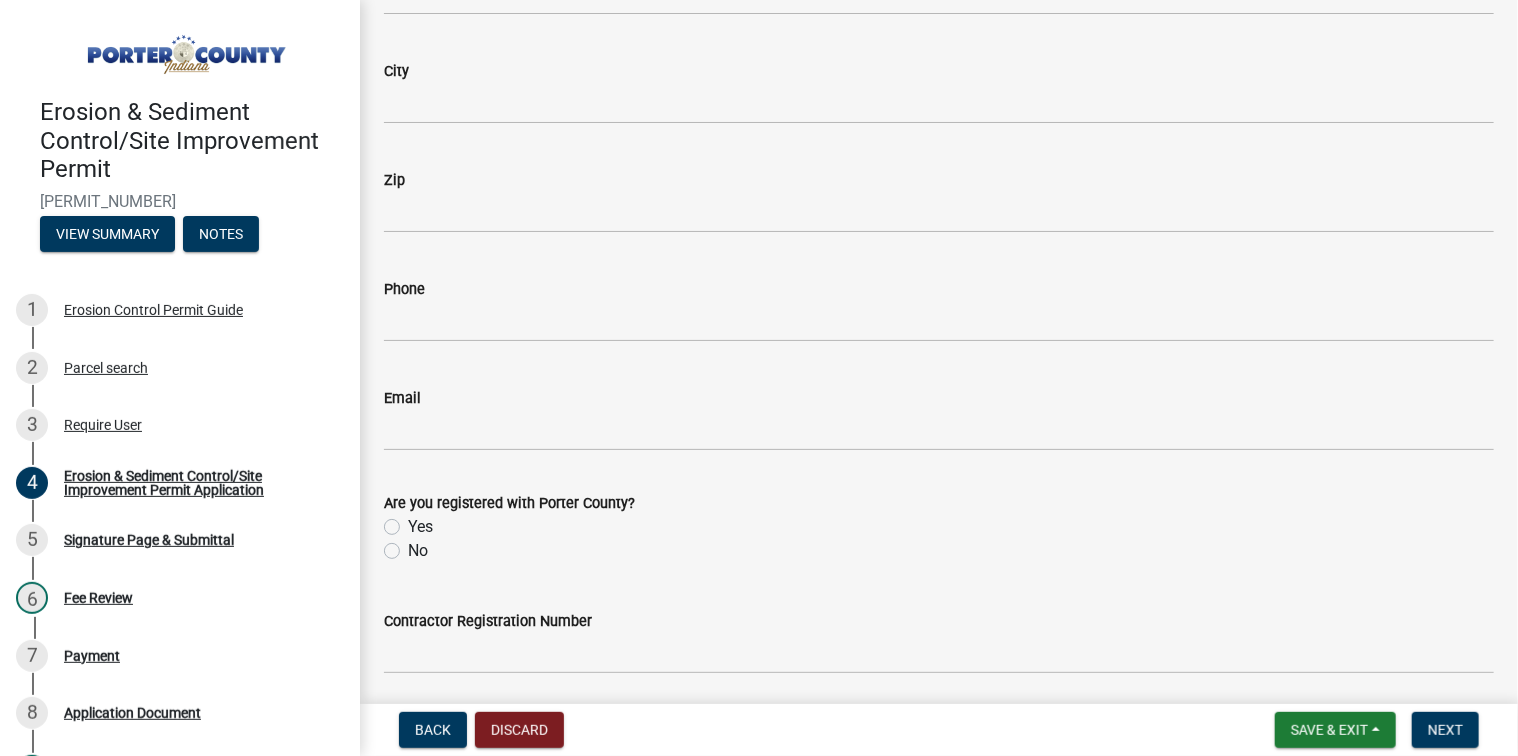 scroll, scrollTop: 3100, scrollLeft: 0, axis: vertical 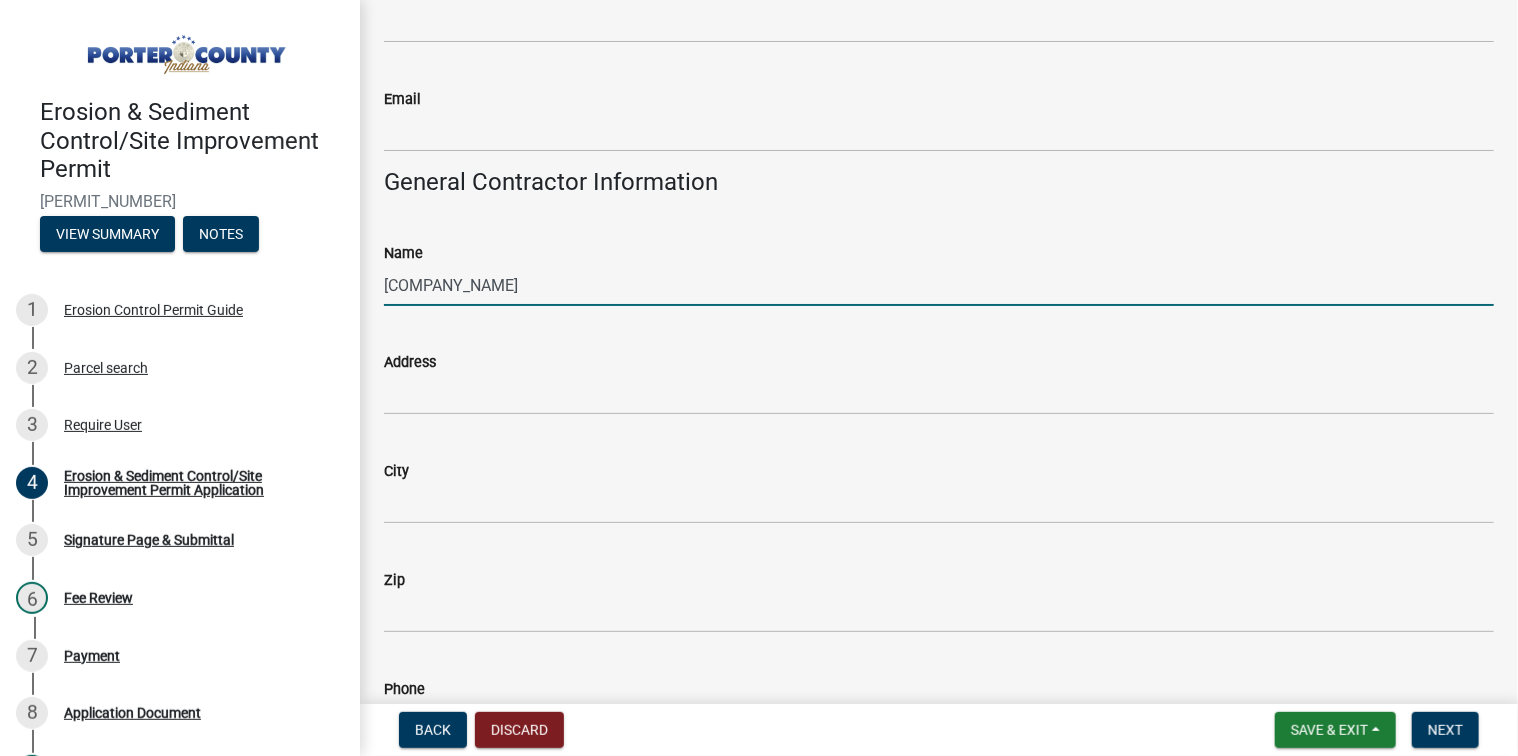 click on "[COMPANY_NAME]" at bounding box center (939, 285) 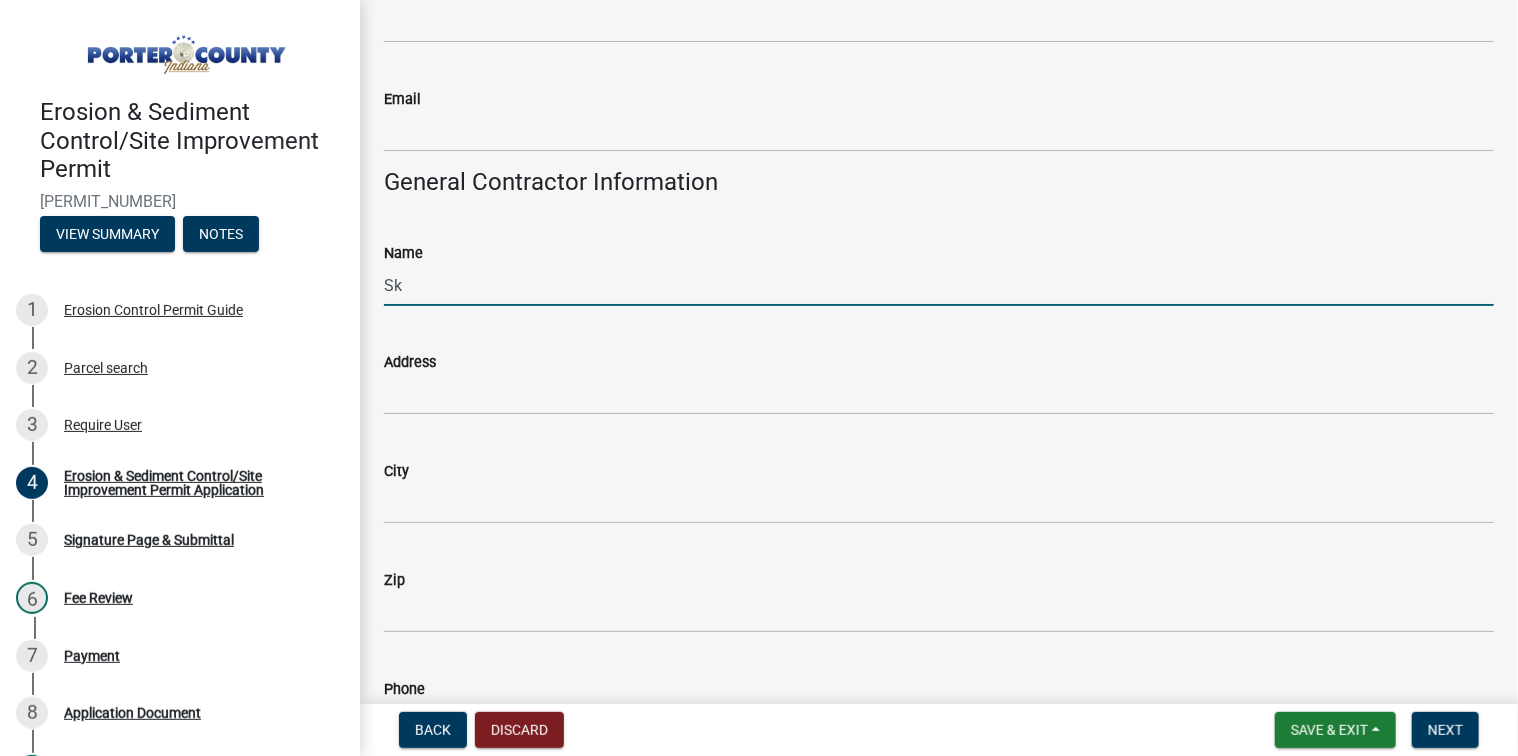 type on "S" 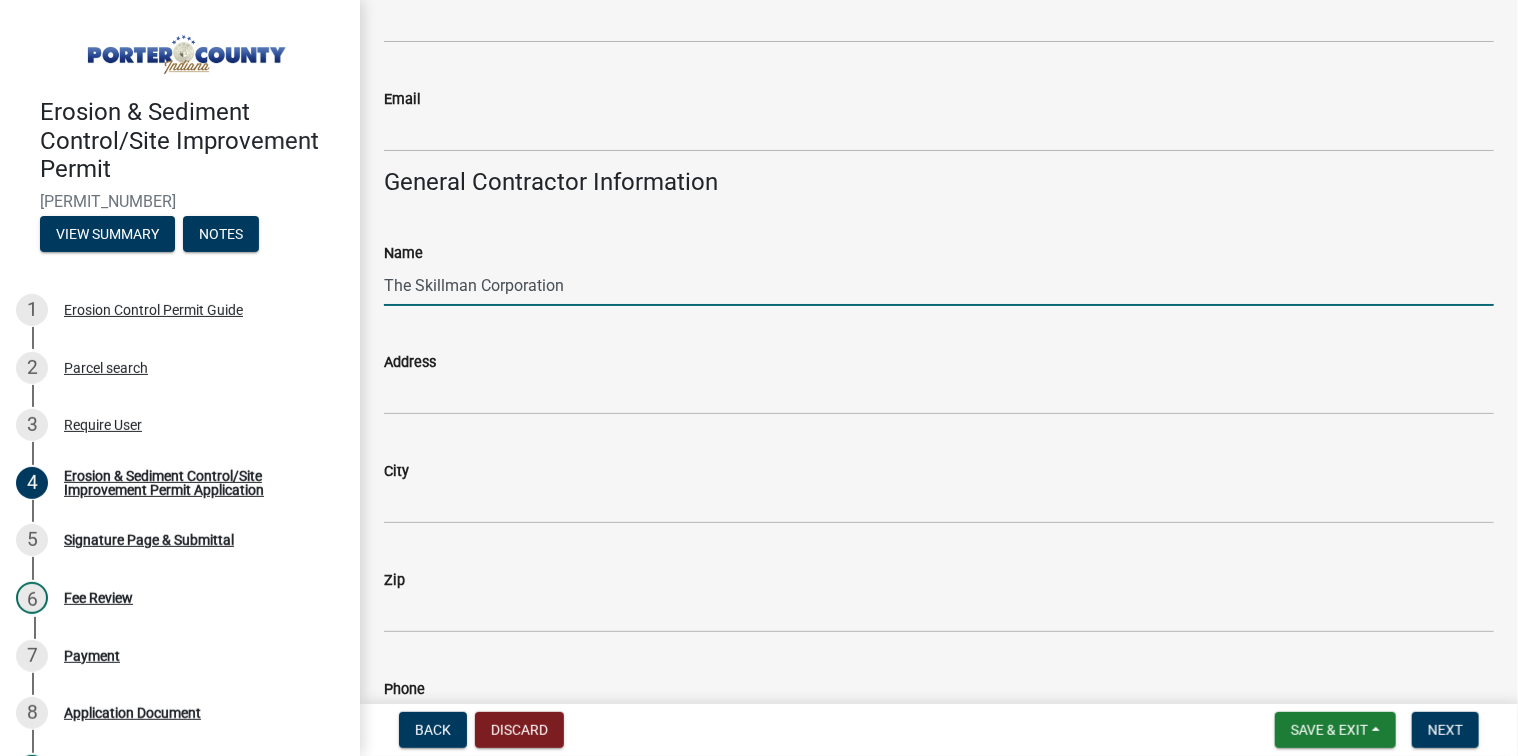 type on "The Skillman Corporation" 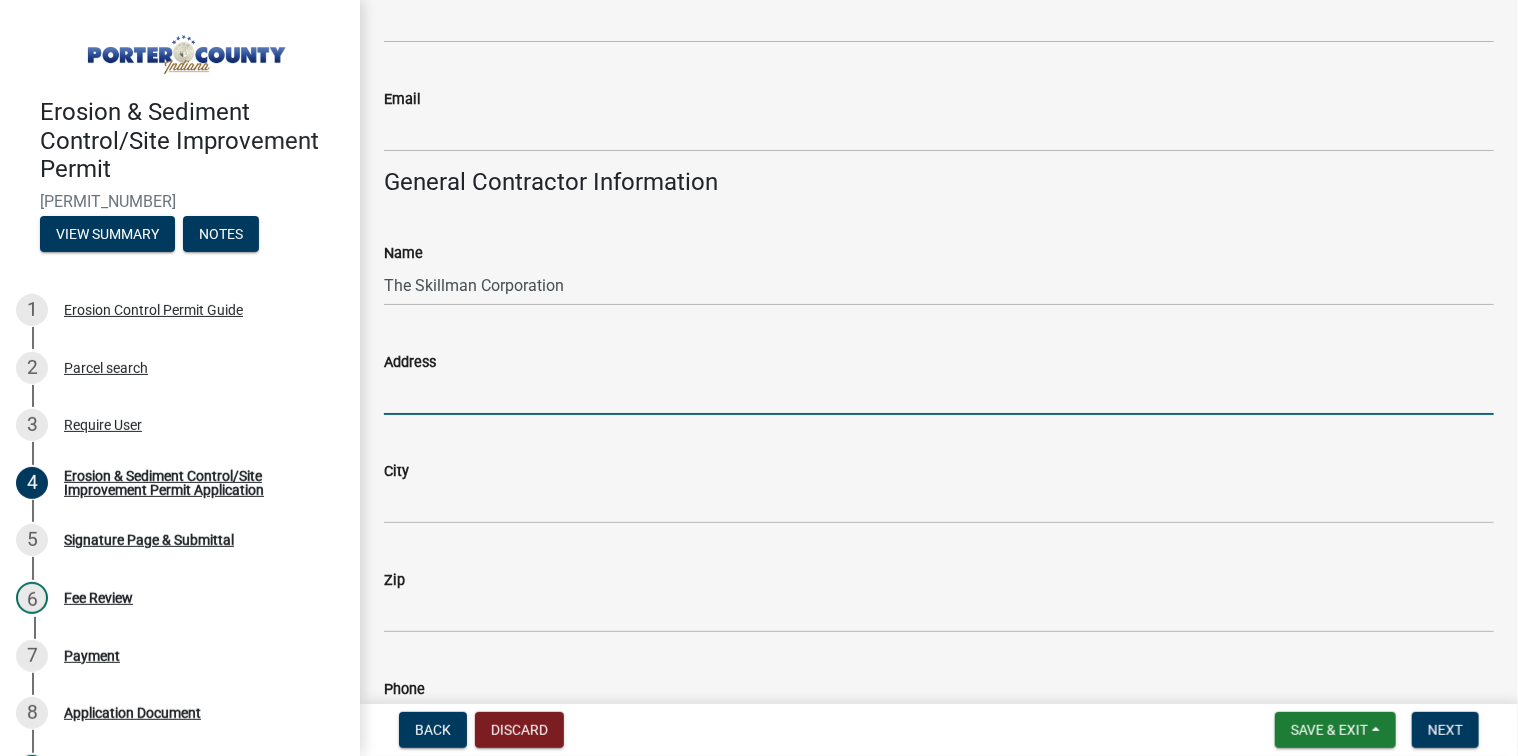 click on "Address" at bounding box center (939, 394) 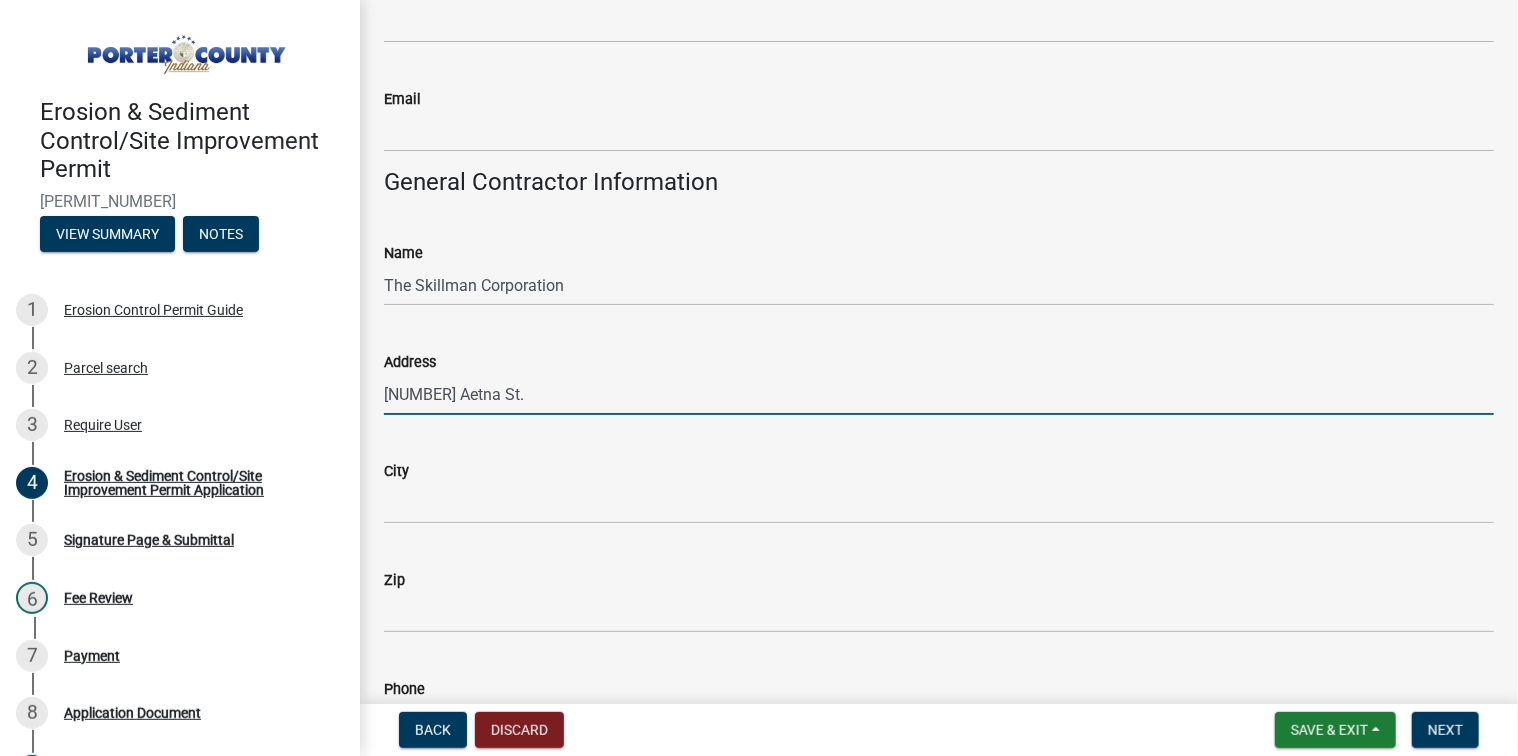 type on "[NUMBER] Aetna St." 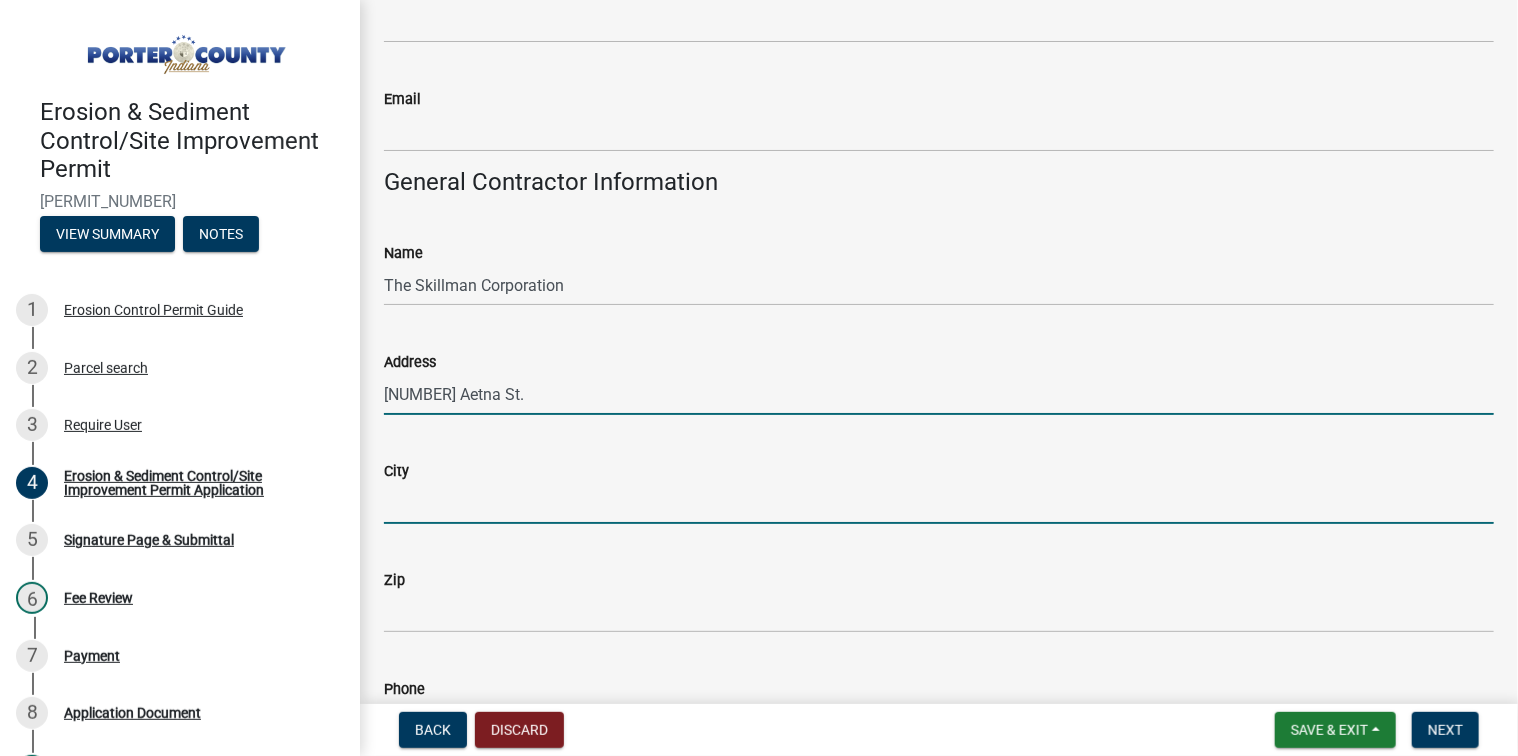 click on "City" at bounding box center [939, 503] 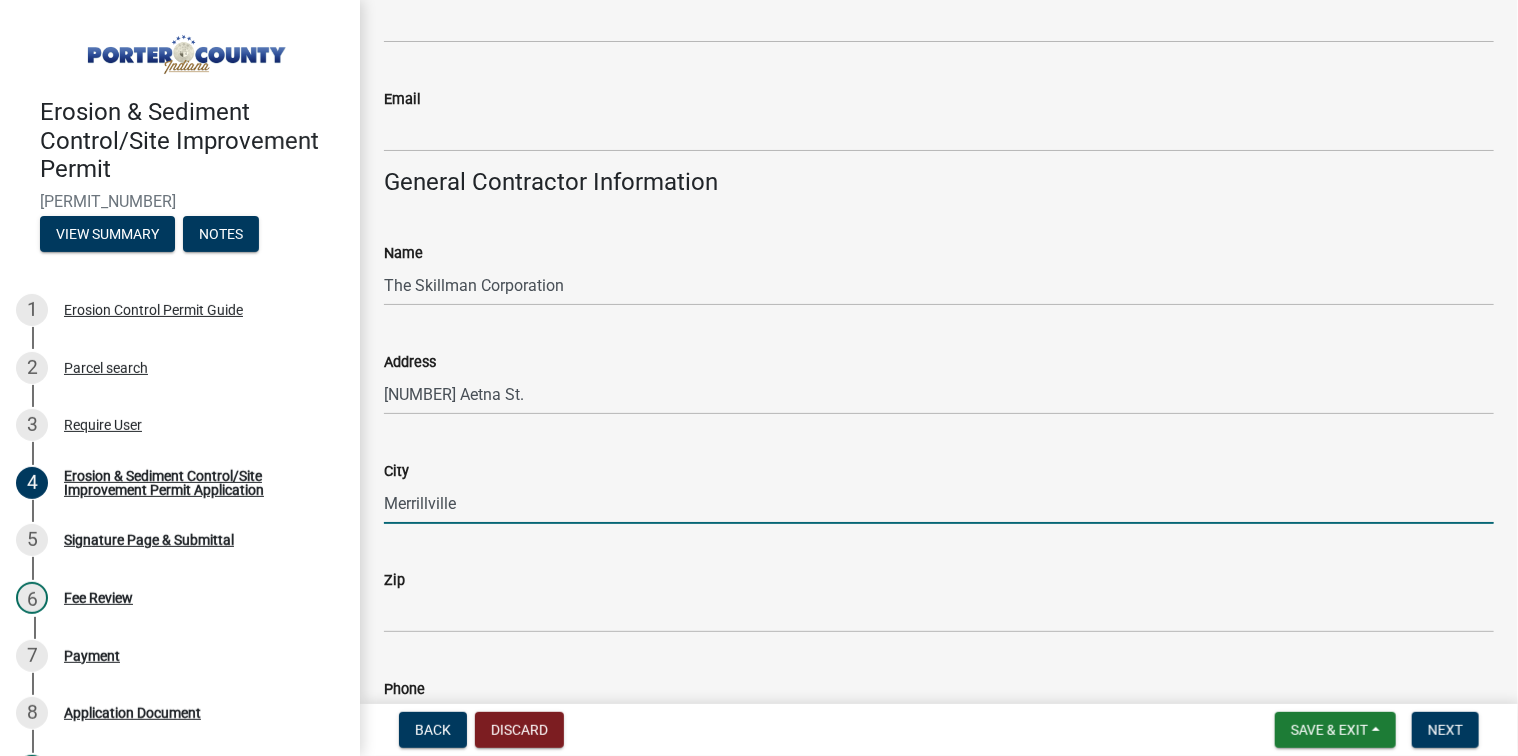 type on "Merrillville" 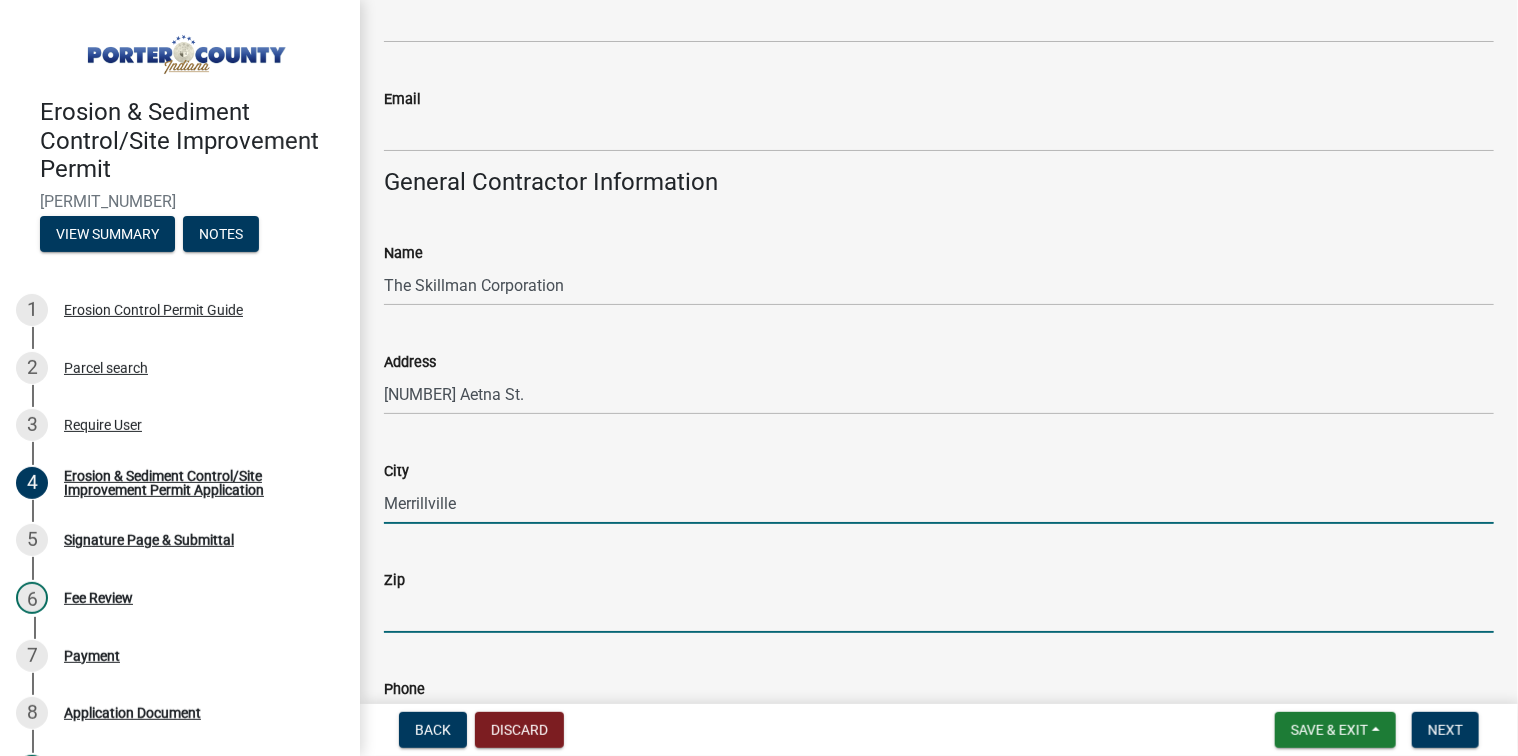 click on "Zip" at bounding box center (939, 612) 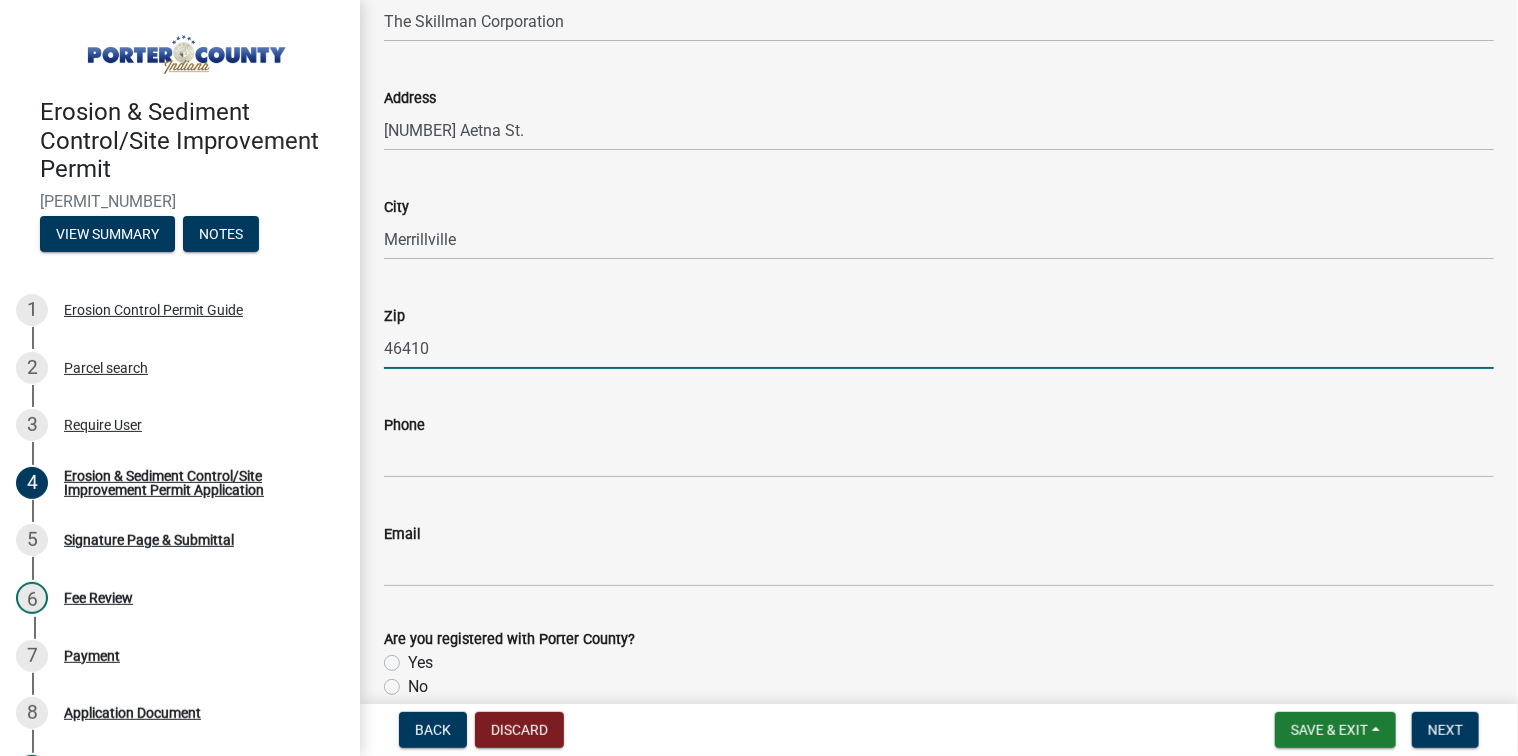 scroll, scrollTop: 3400, scrollLeft: 0, axis: vertical 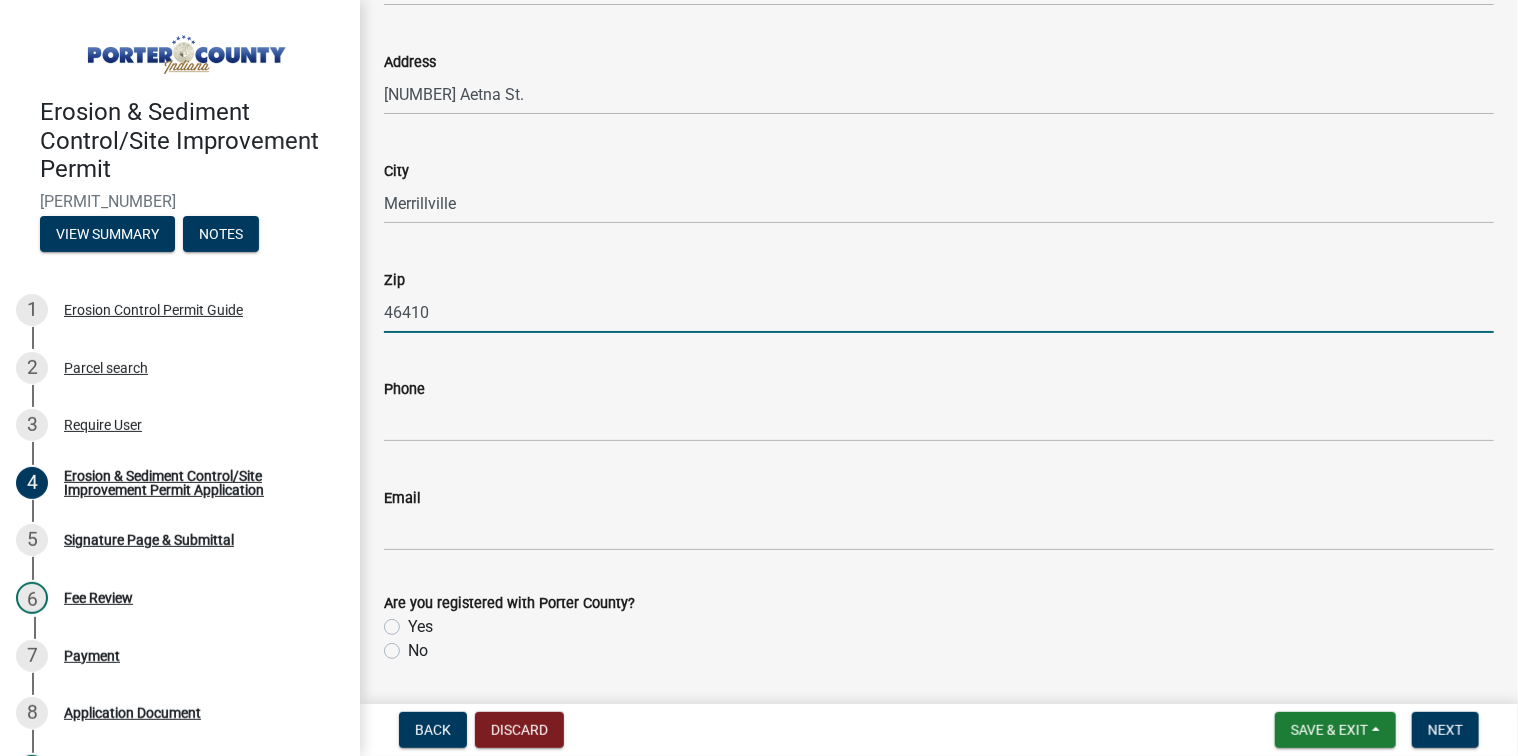 type on "46410" 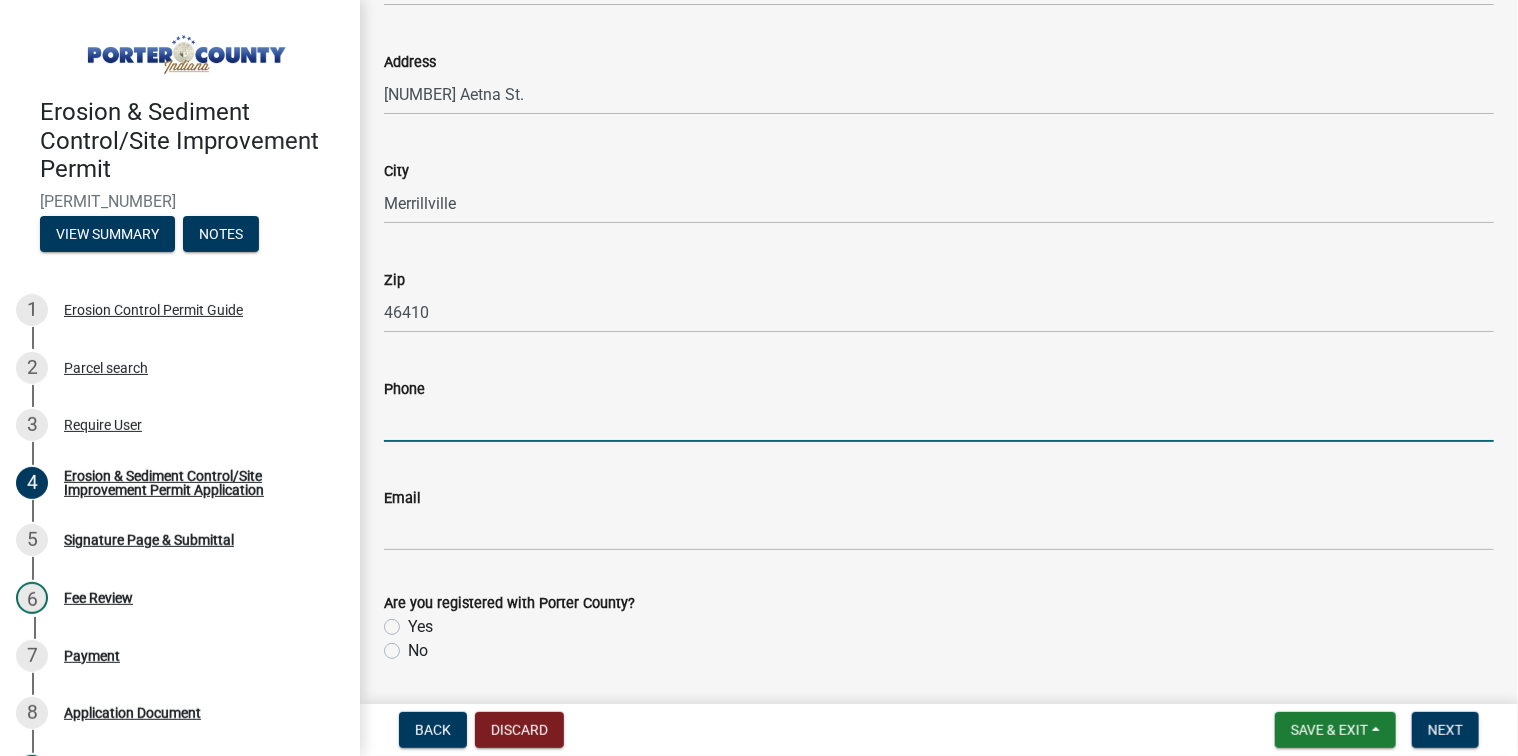 click on "Phone" at bounding box center (939, 421) 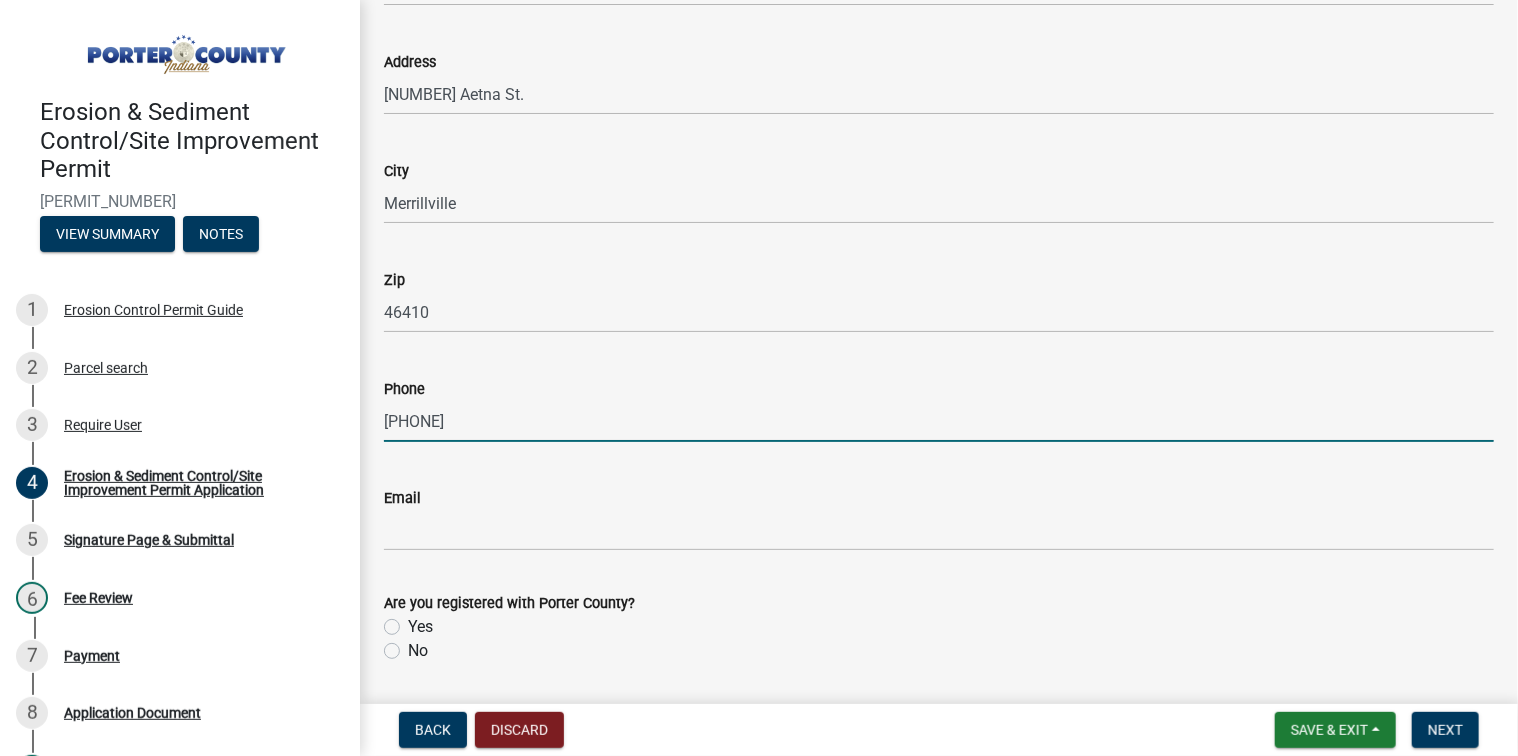 type on "[PHONE]" 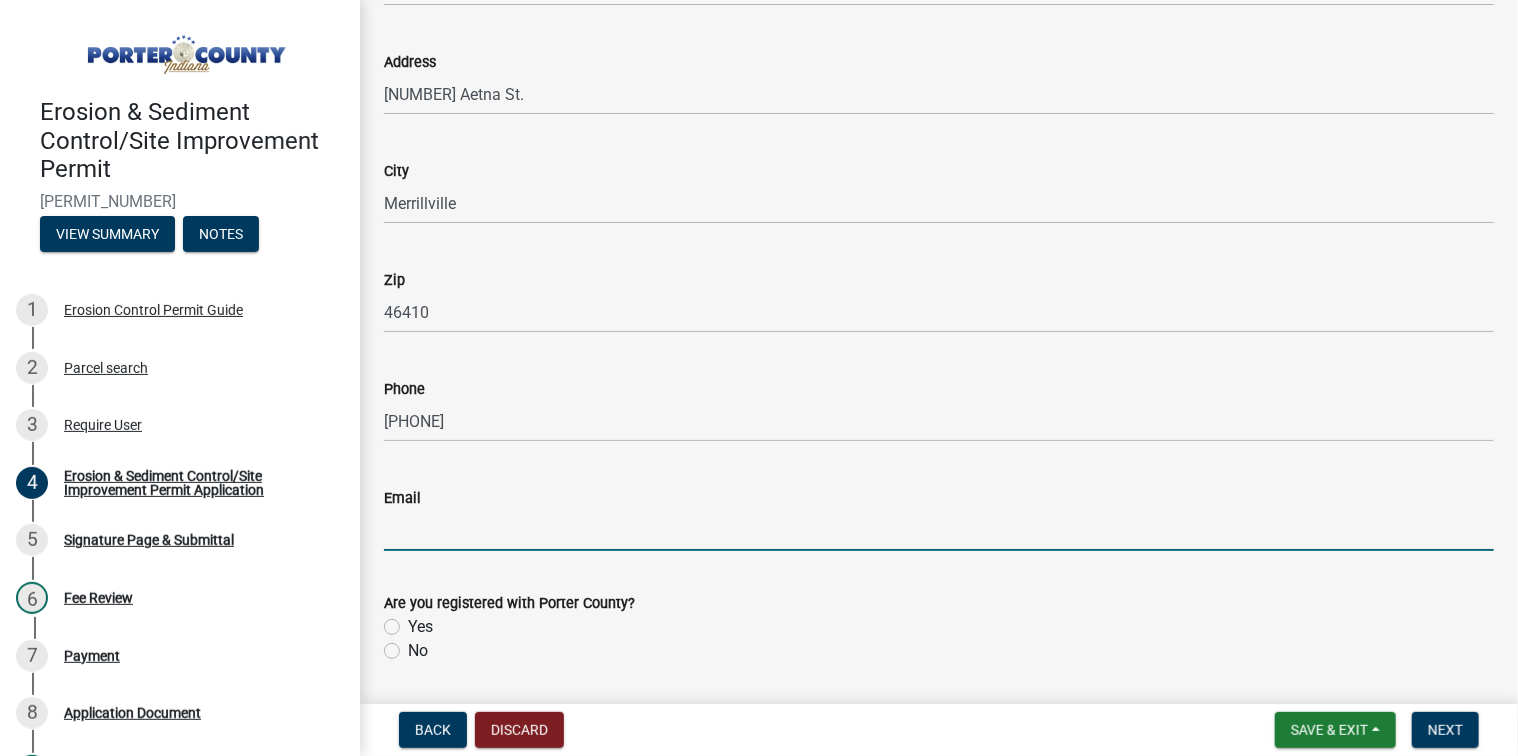 click on "Email" at bounding box center [939, 530] 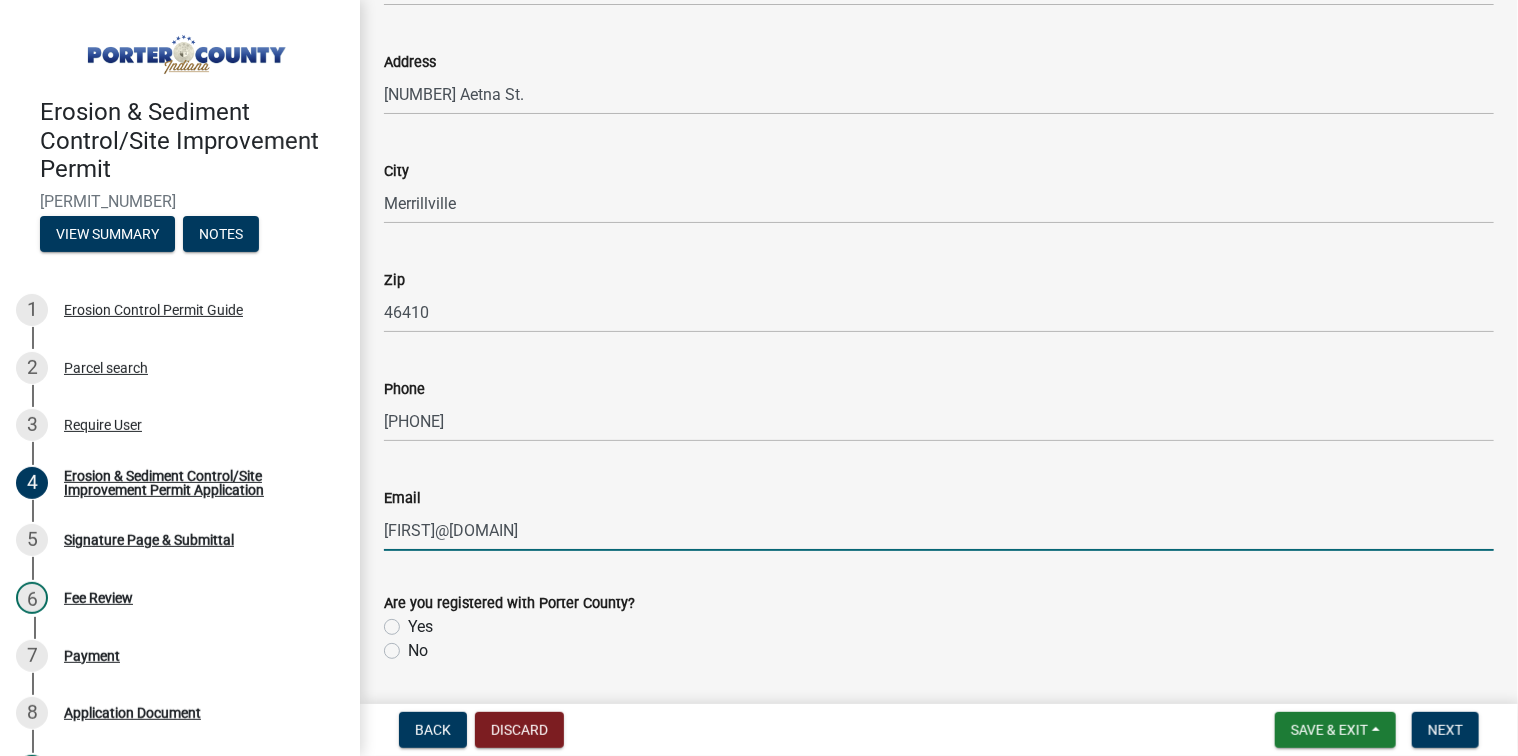 type on "[FIRST]@[DOMAIN]" 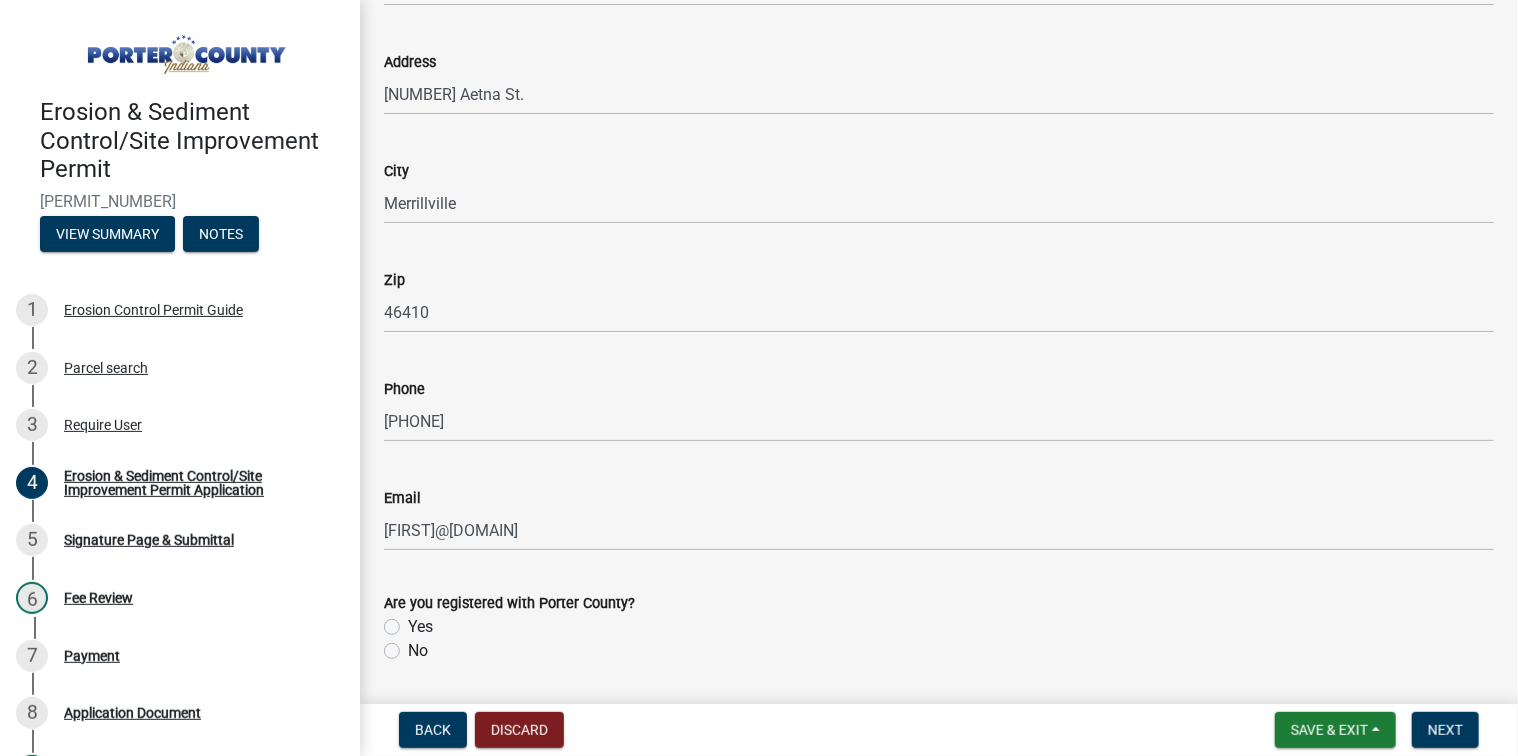 click on "Yes" 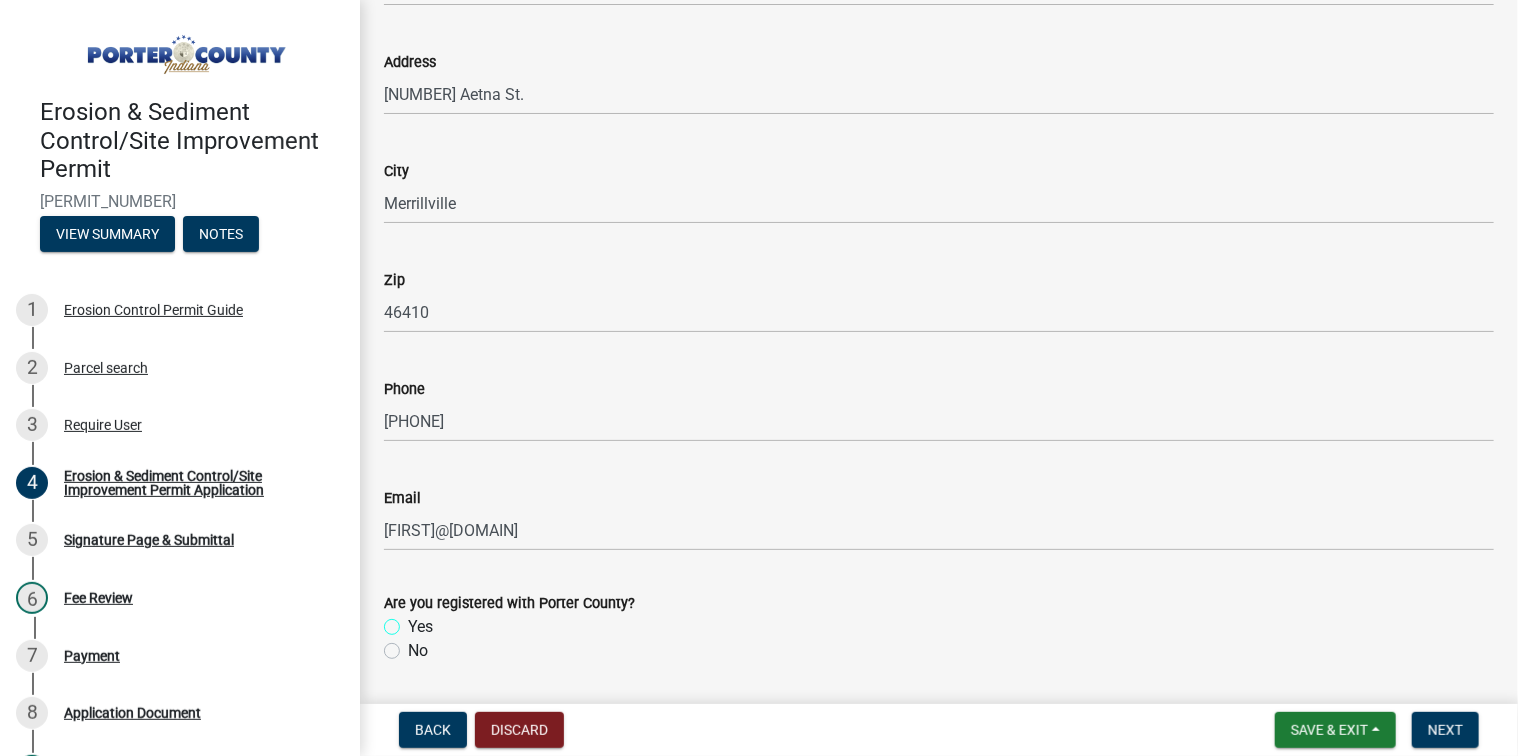 click on "Yes" at bounding box center [414, 621] 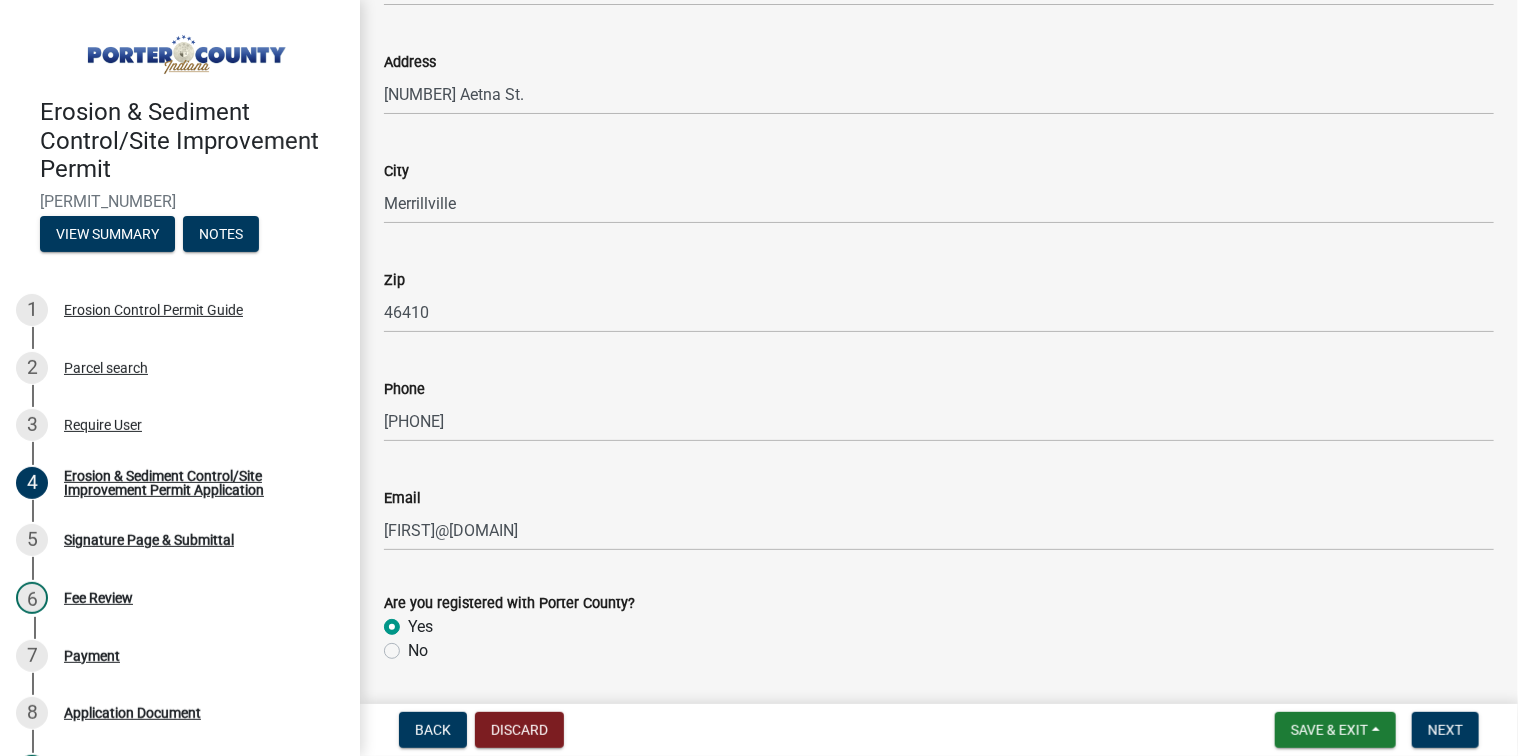 radio on "true" 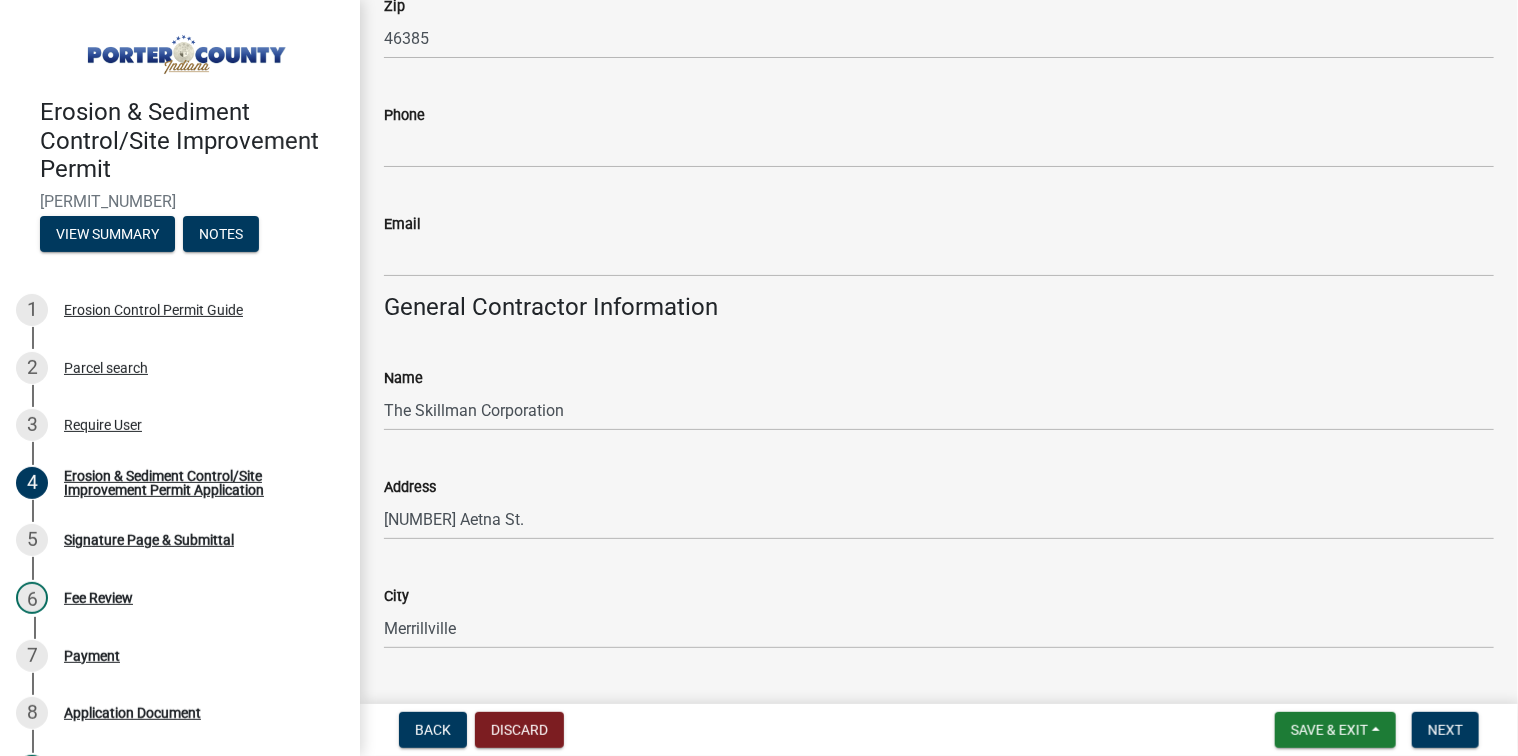 scroll, scrollTop: 3072, scrollLeft: 0, axis: vertical 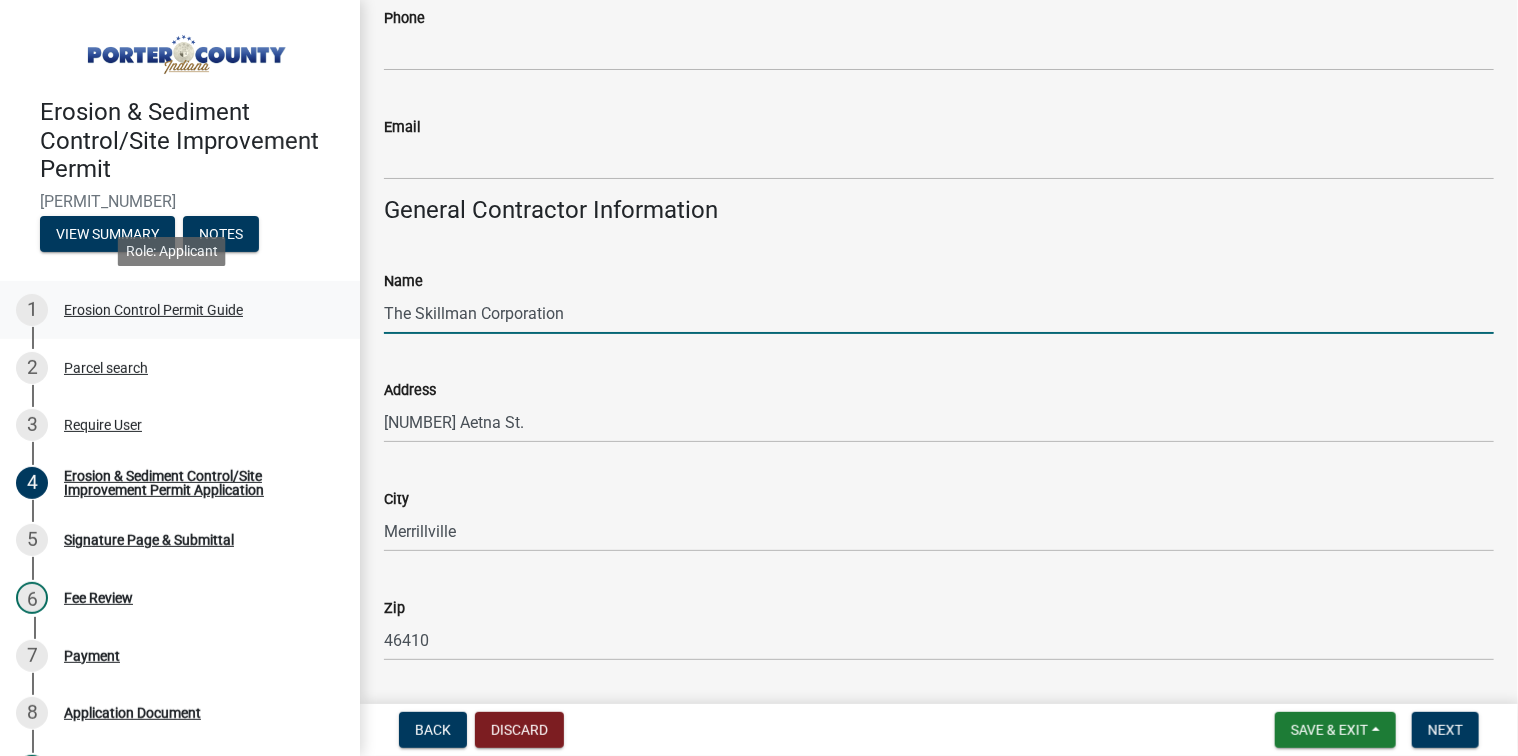 drag, startPoint x: 612, startPoint y: 293, endPoint x: 259, endPoint y: 289, distance: 353.02267 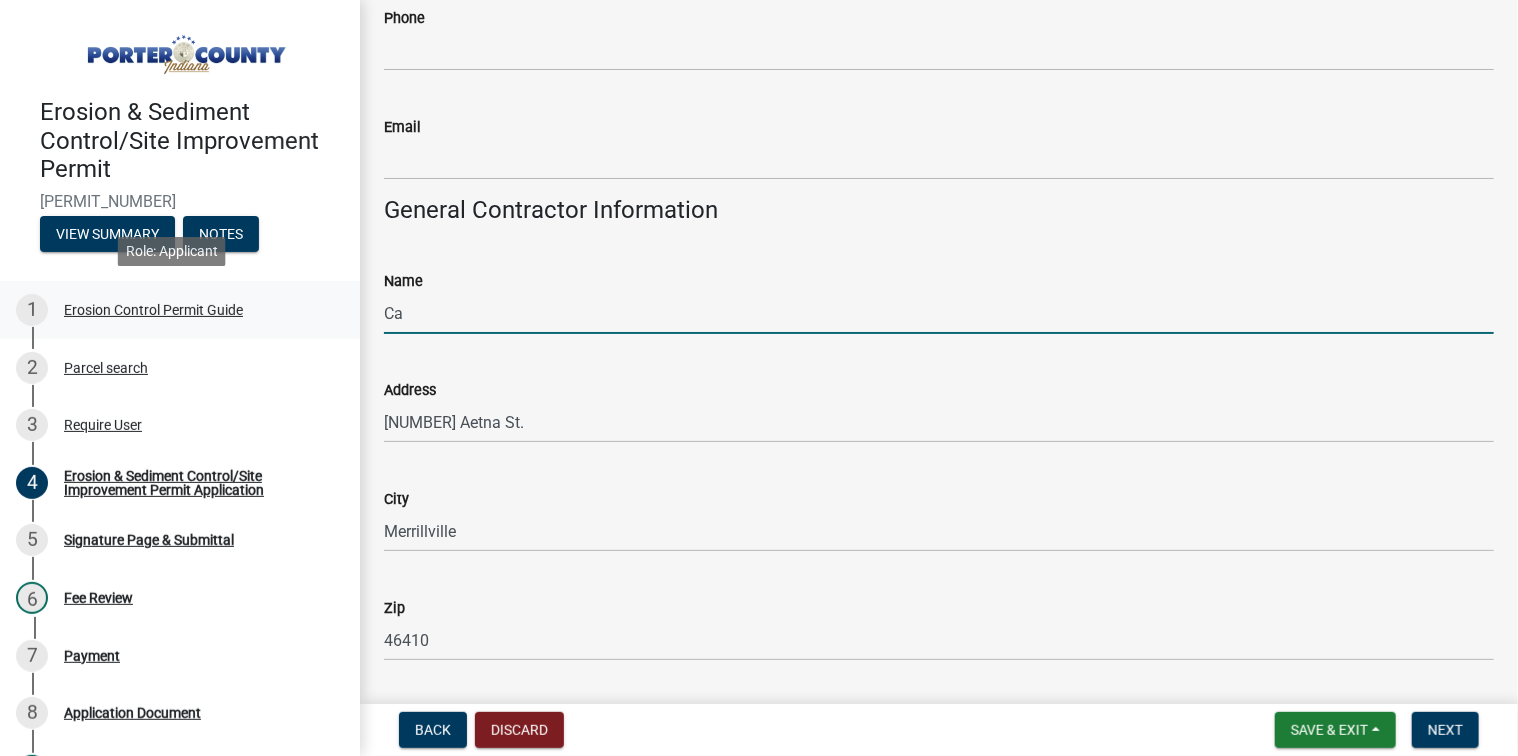 type on "C" 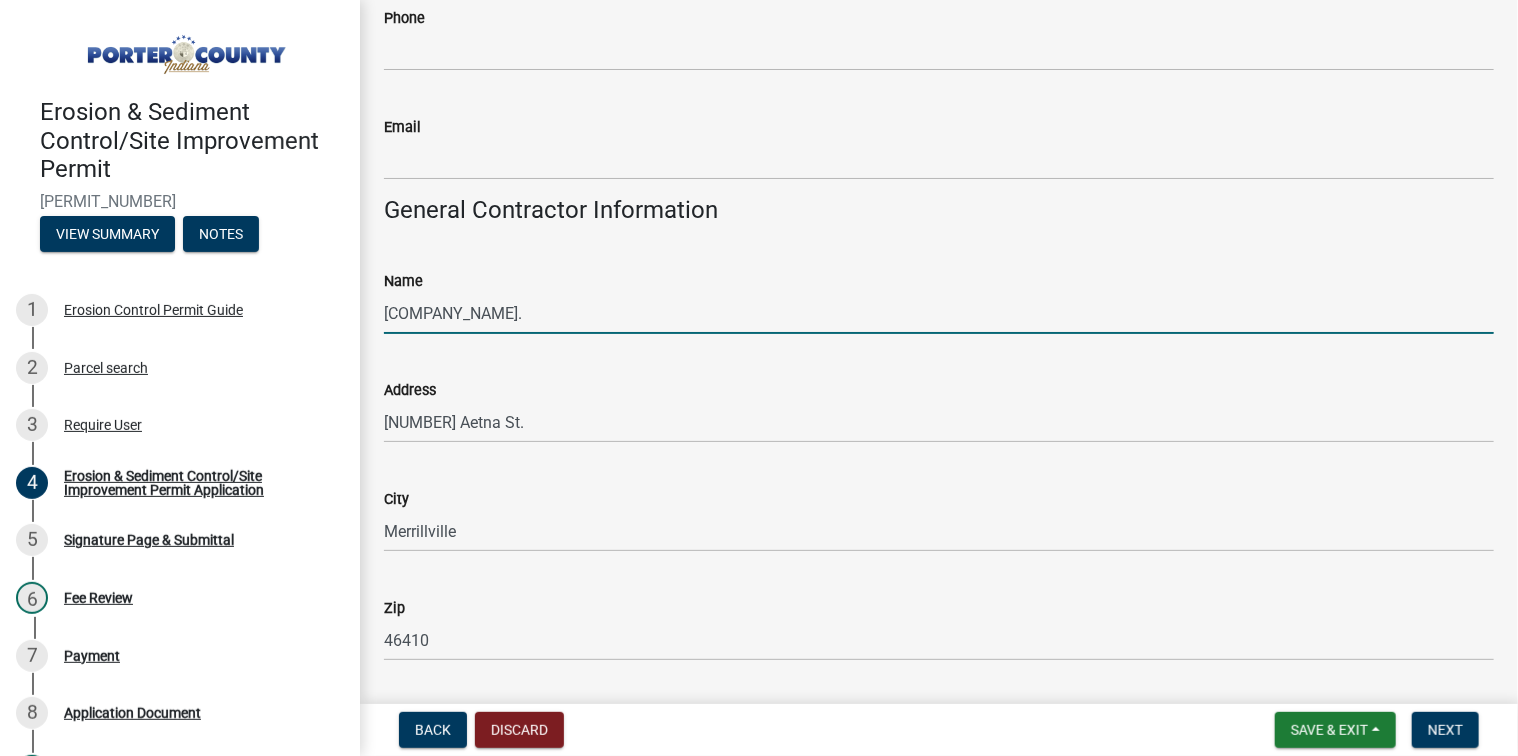 type on "[COMPANY_NAME]." 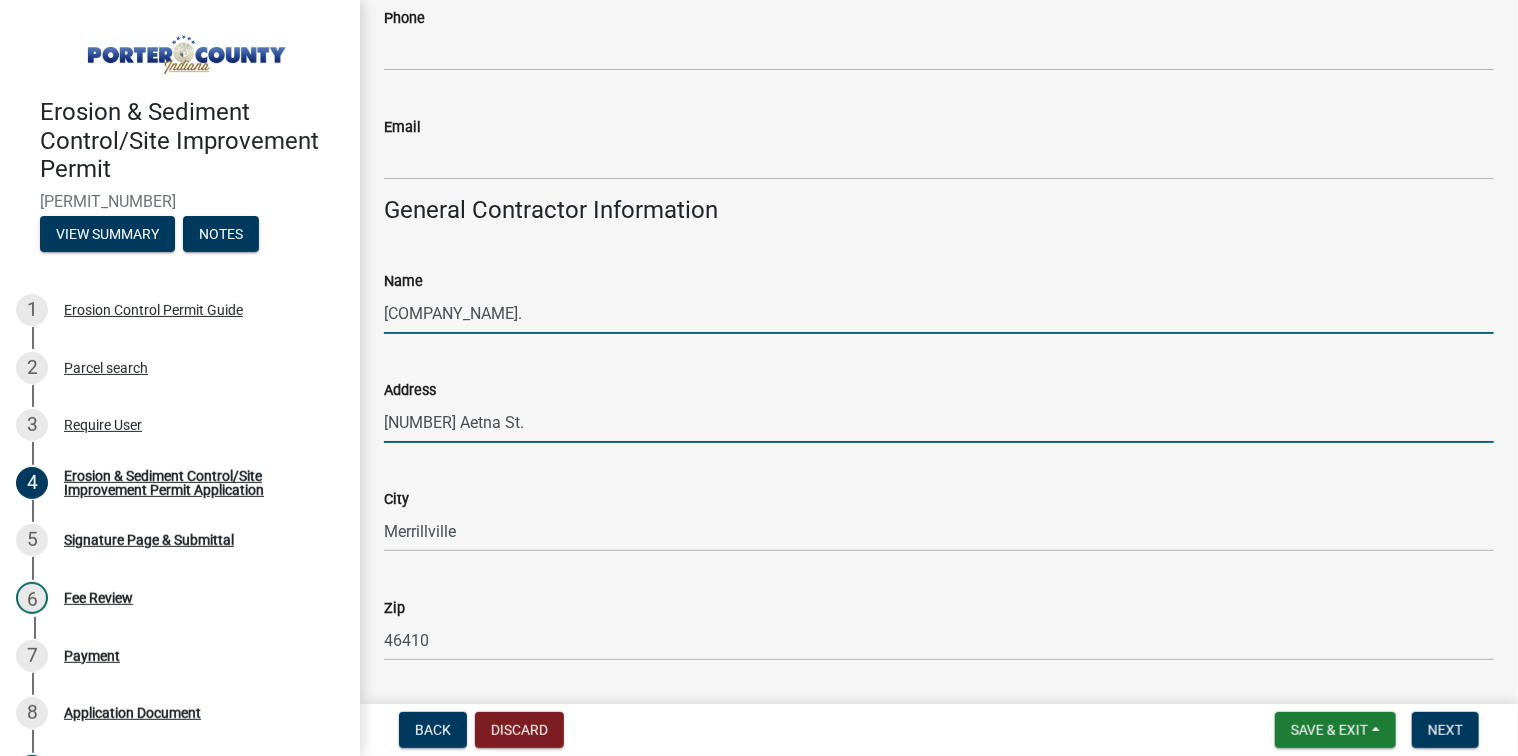 click on "[NUMBER] Aetna St." at bounding box center [939, 422] 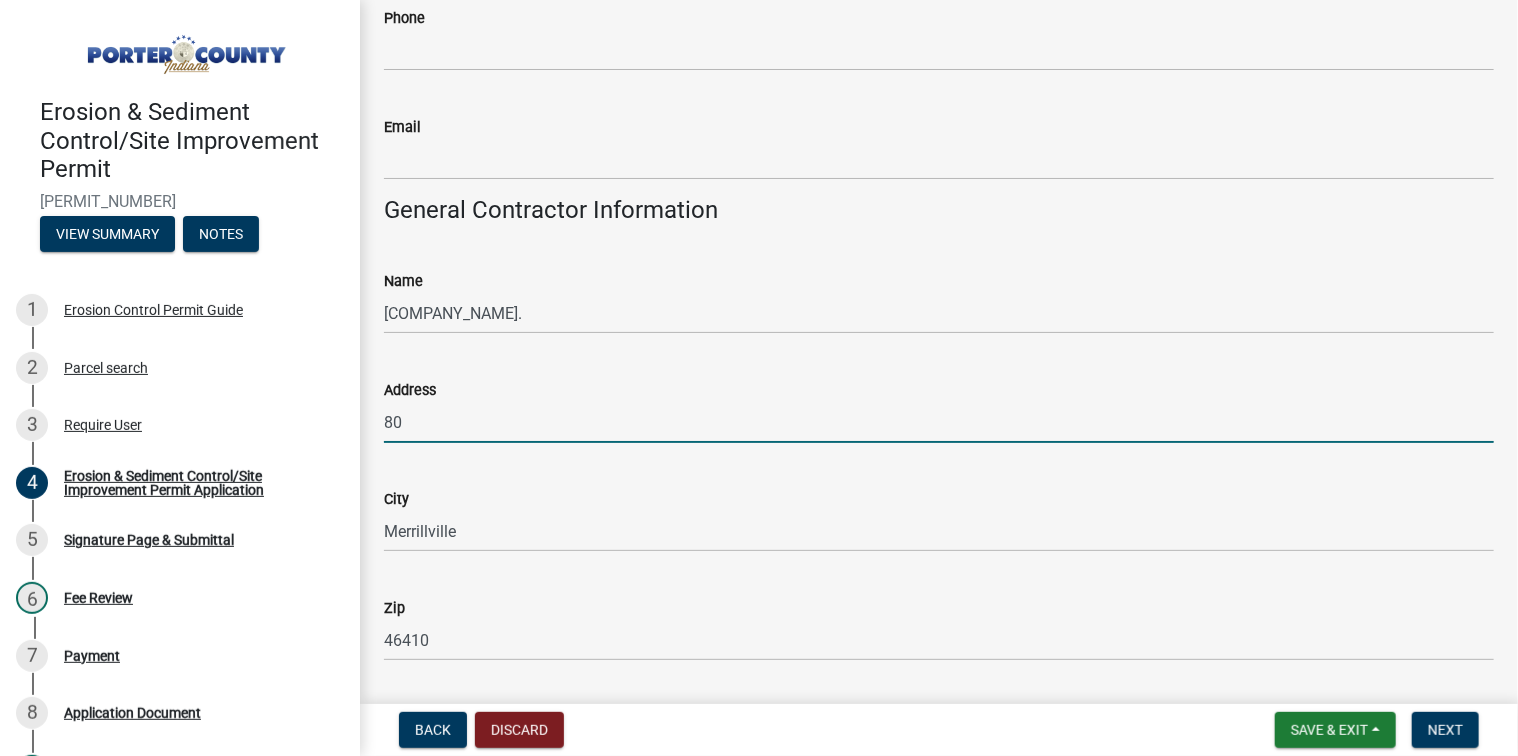 type on "8" 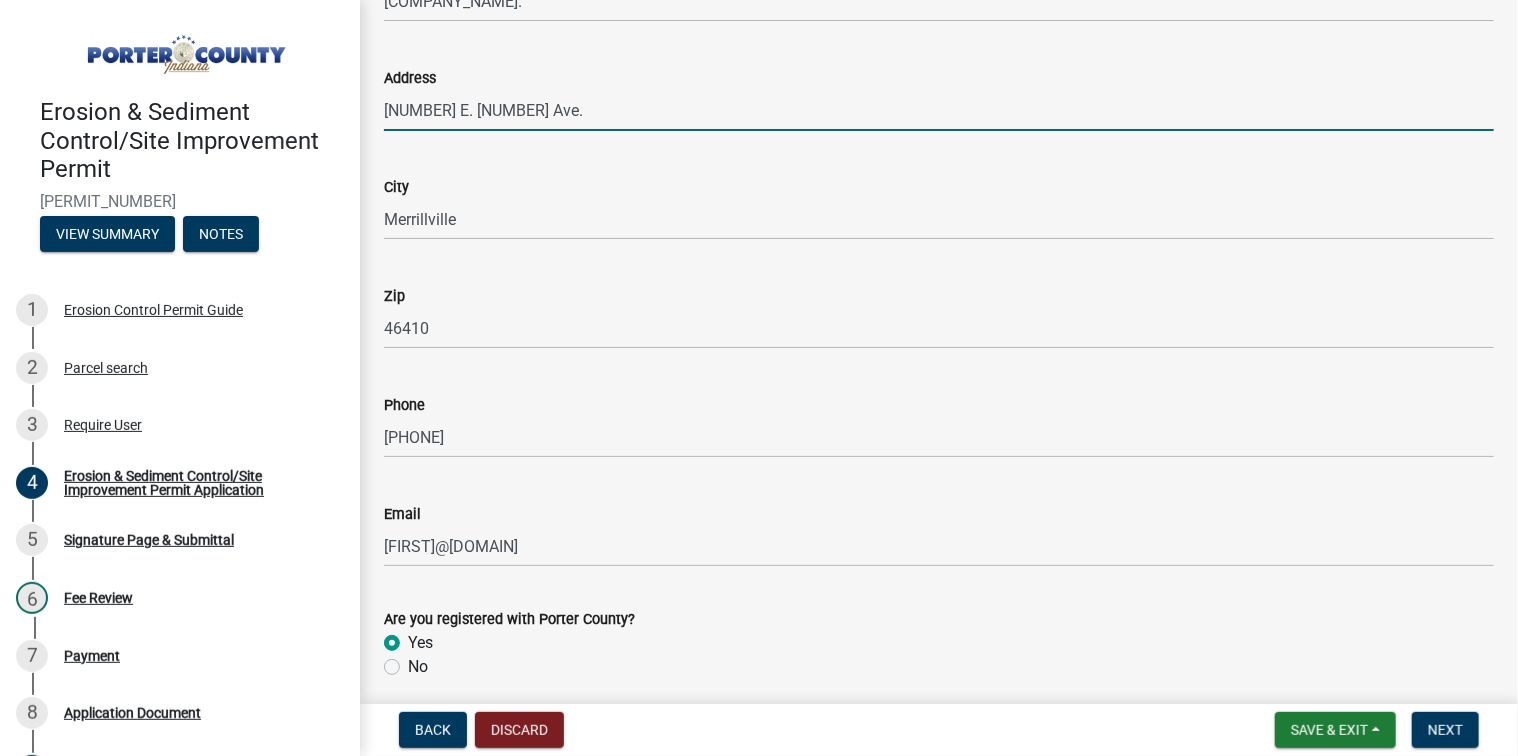 scroll, scrollTop: 3472, scrollLeft: 0, axis: vertical 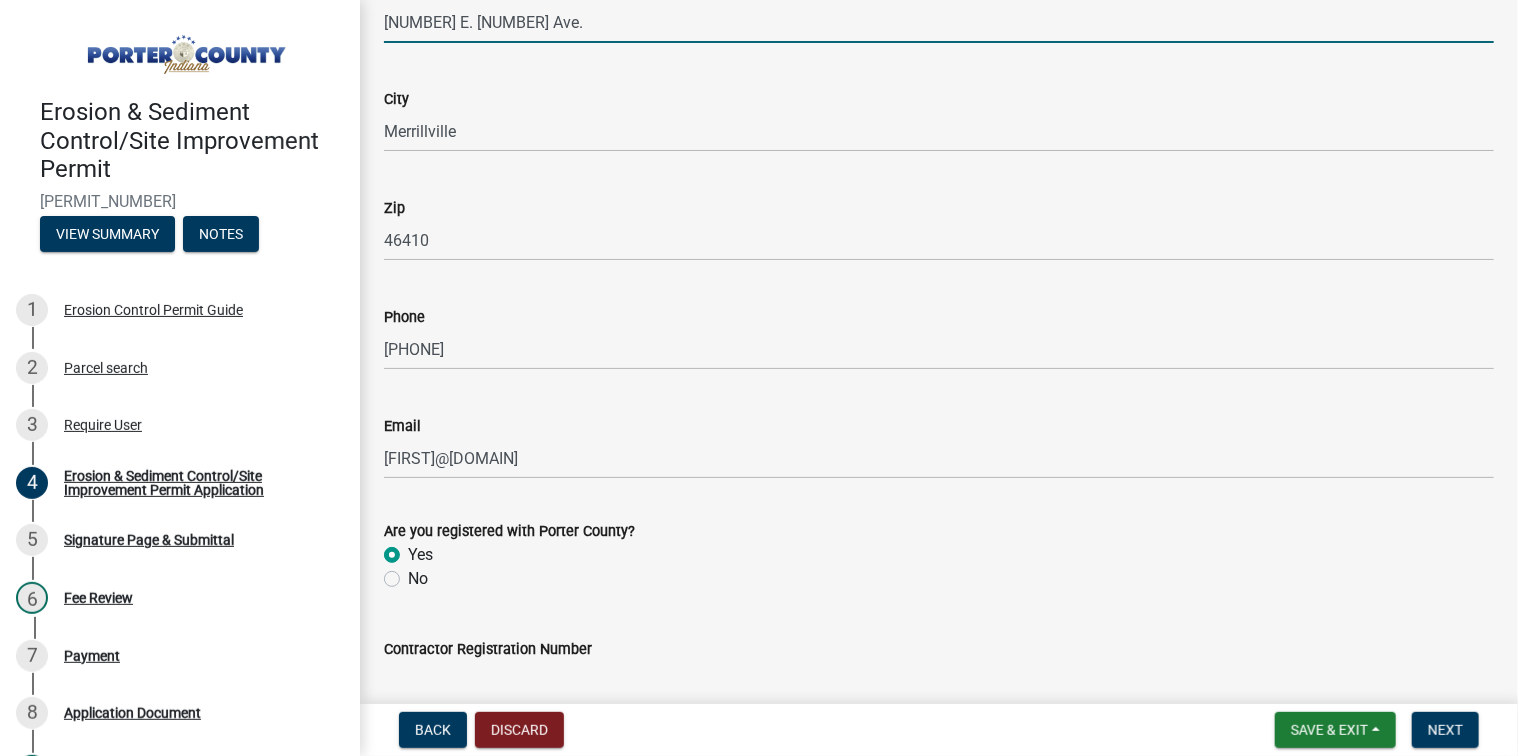 type on "[NUMBER] E. [NUMBER] Ave." 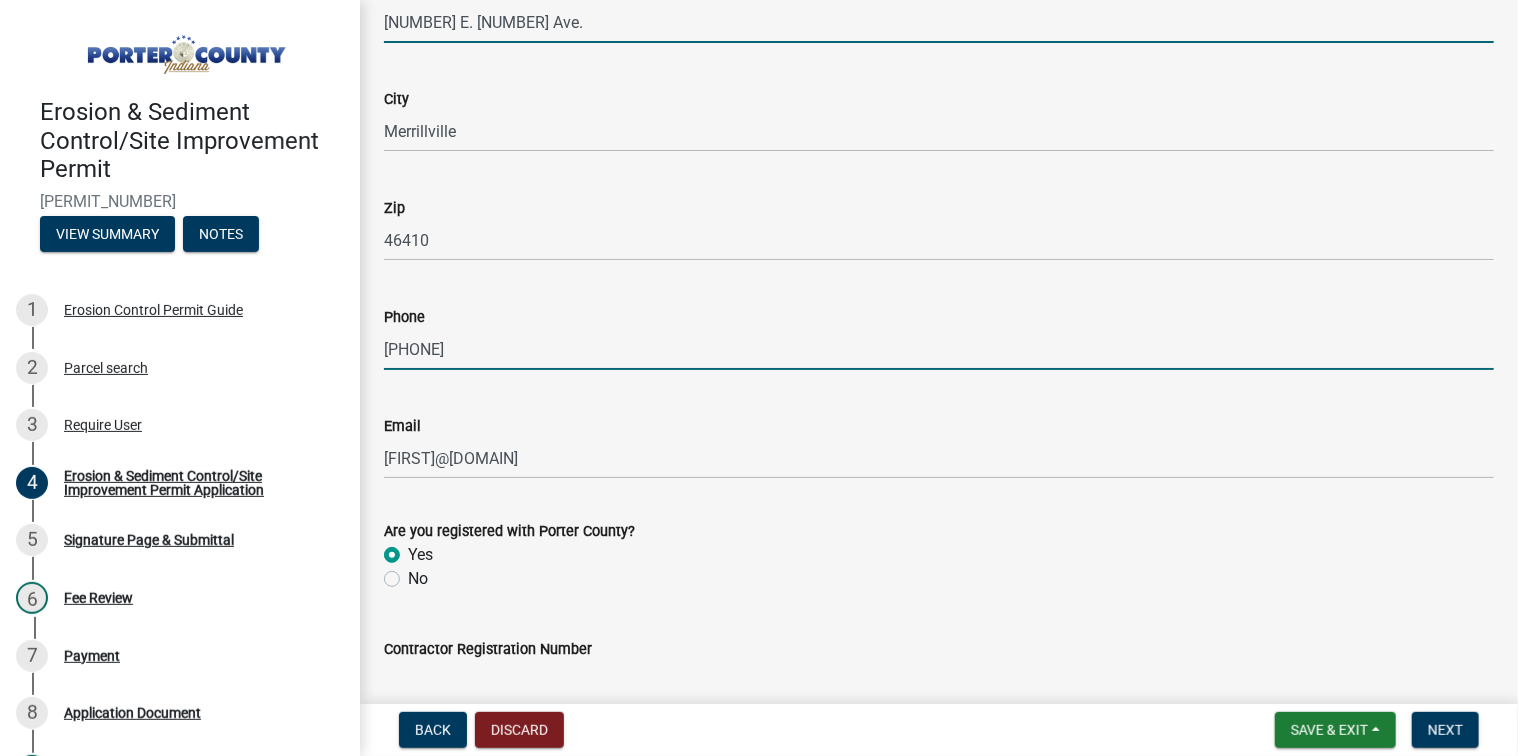 click on "[PHONE]" at bounding box center (939, 349) 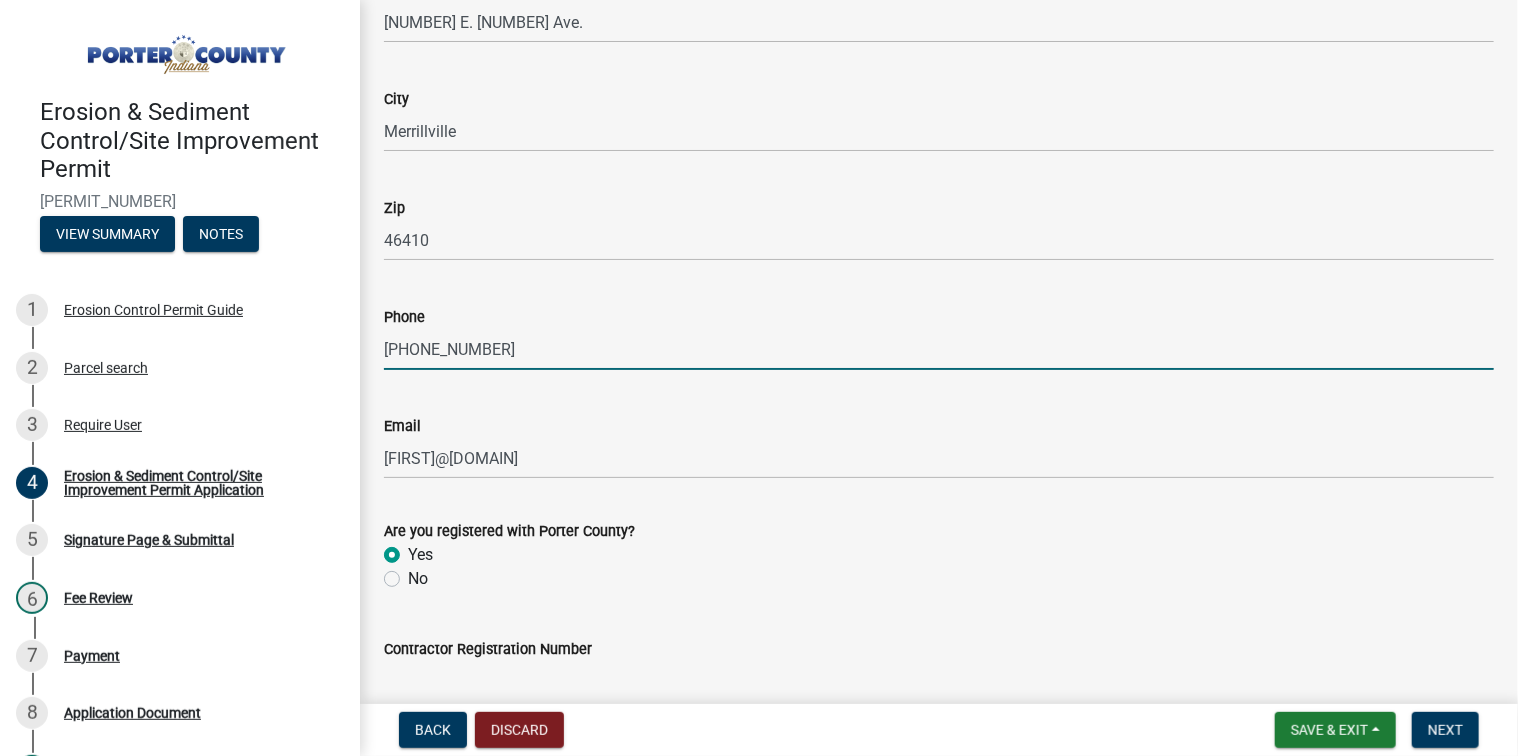 type on "[PHONE_NUMBER]" 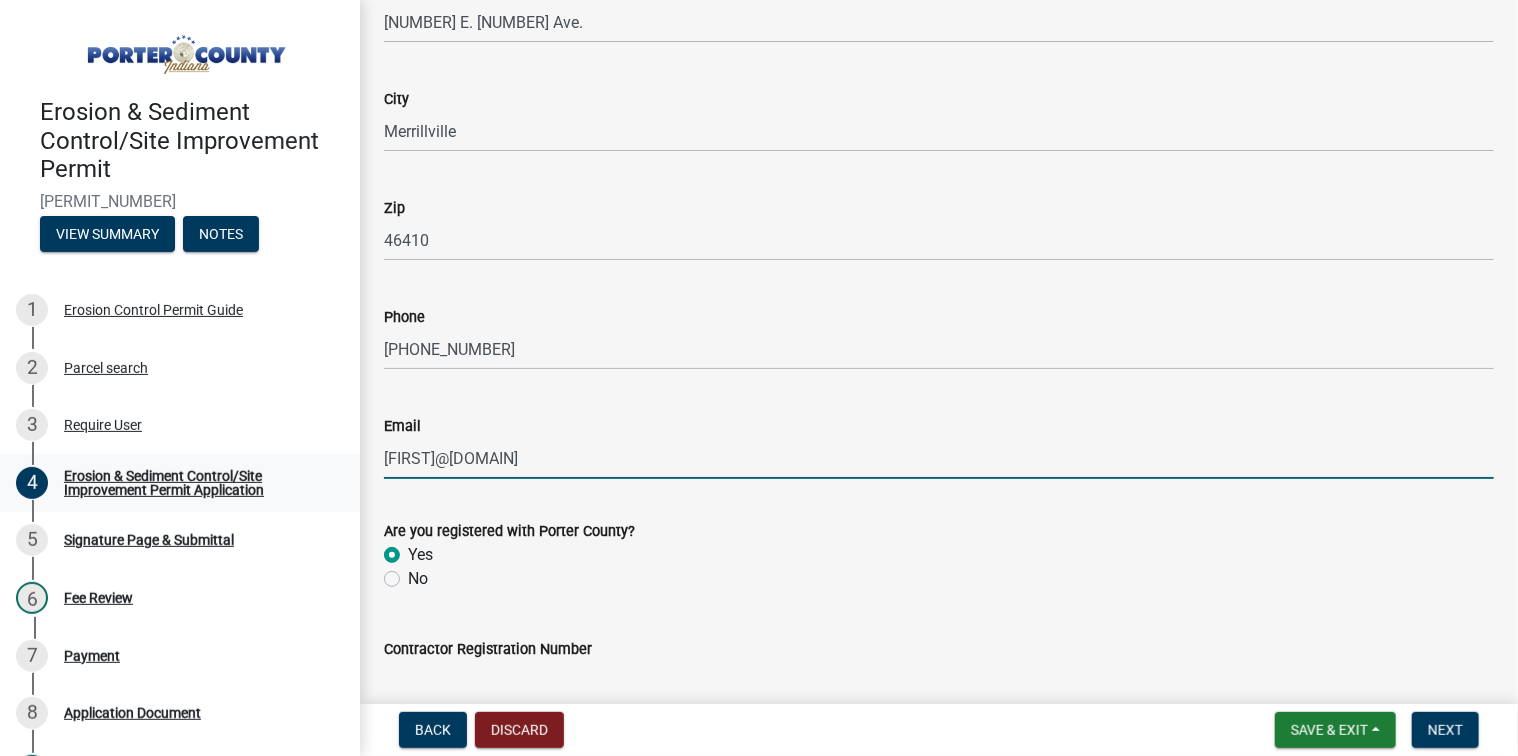 drag, startPoint x: 568, startPoint y: 459, endPoint x: 290, endPoint y: 453, distance: 278.06473 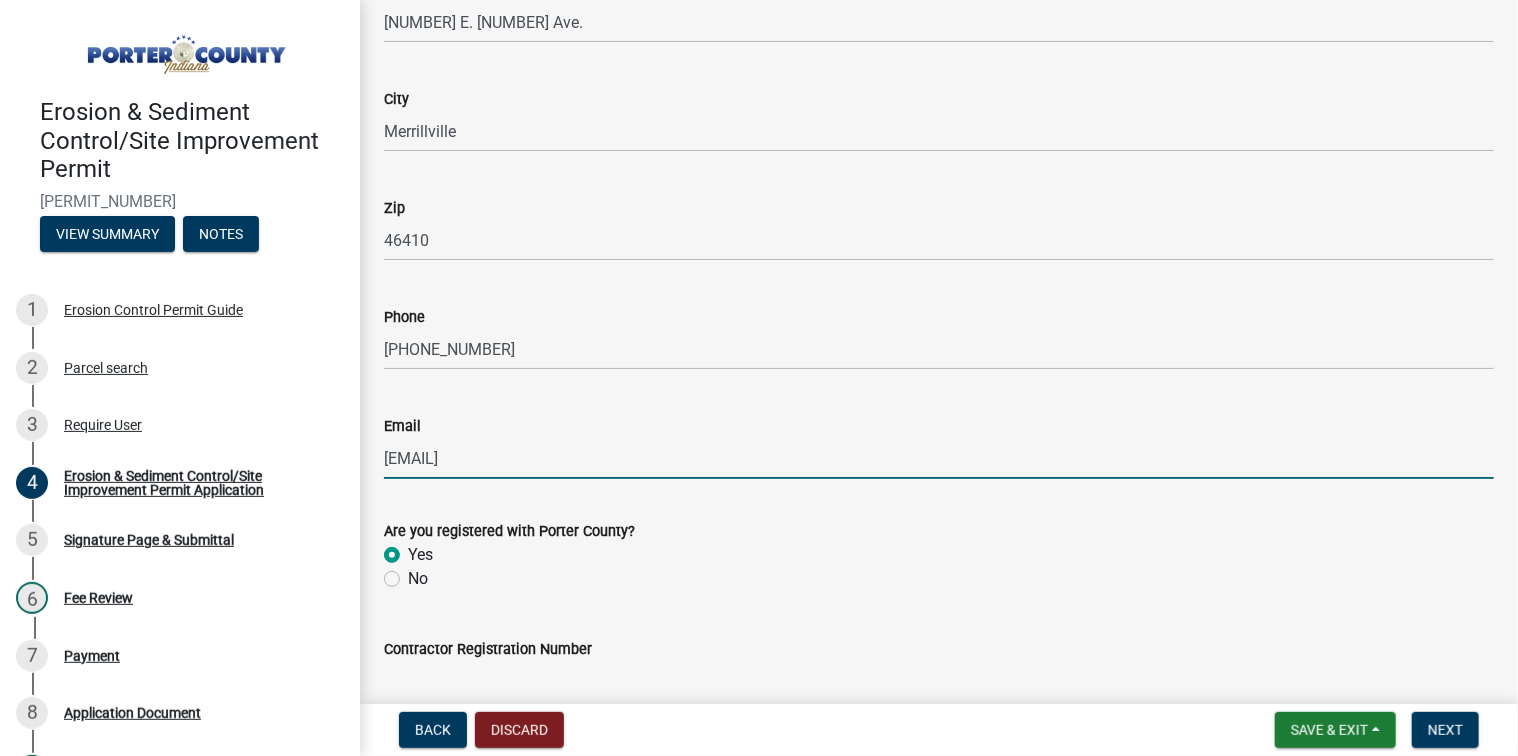 type on "[EMAIL]" 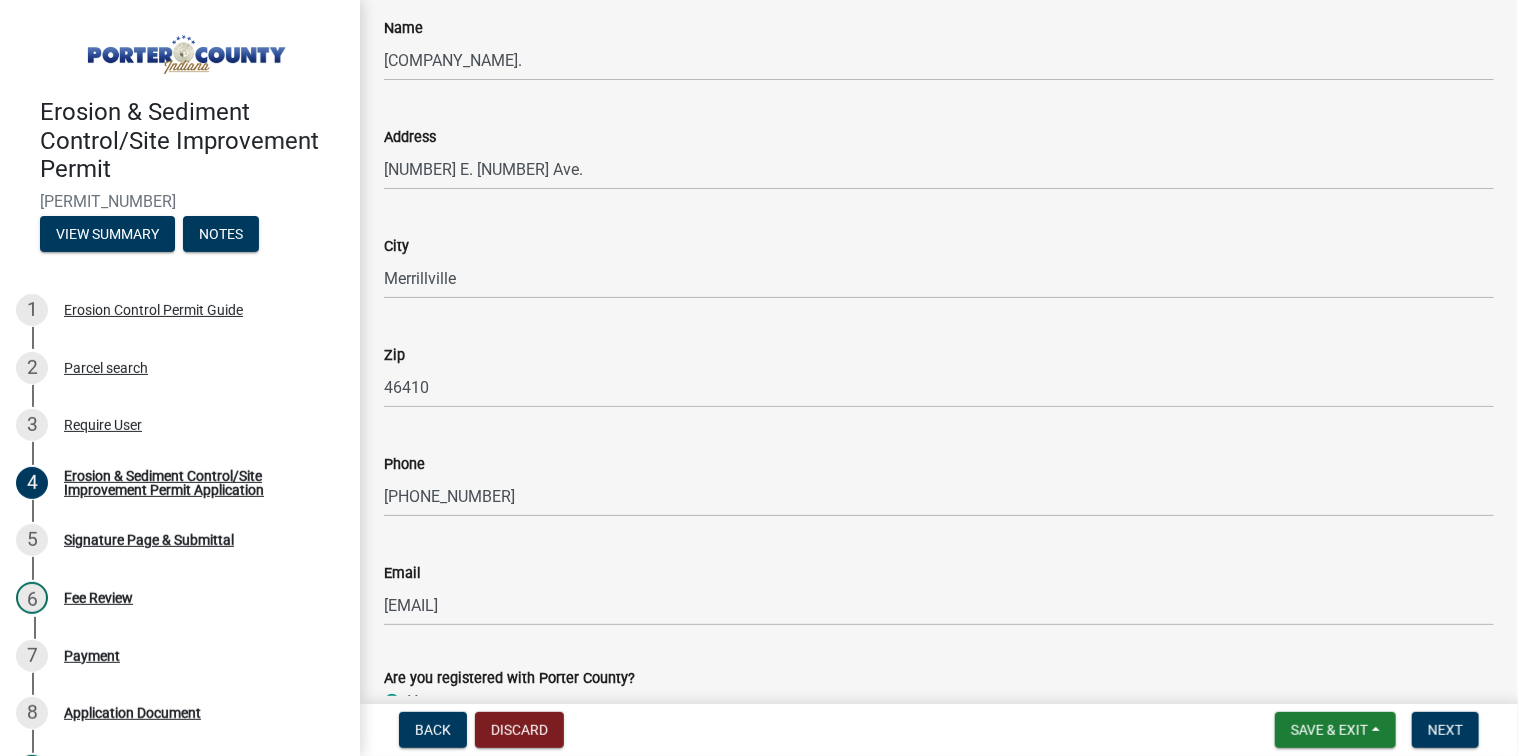 scroll, scrollTop: 3572, scrollLeft: 0, axis: vertical 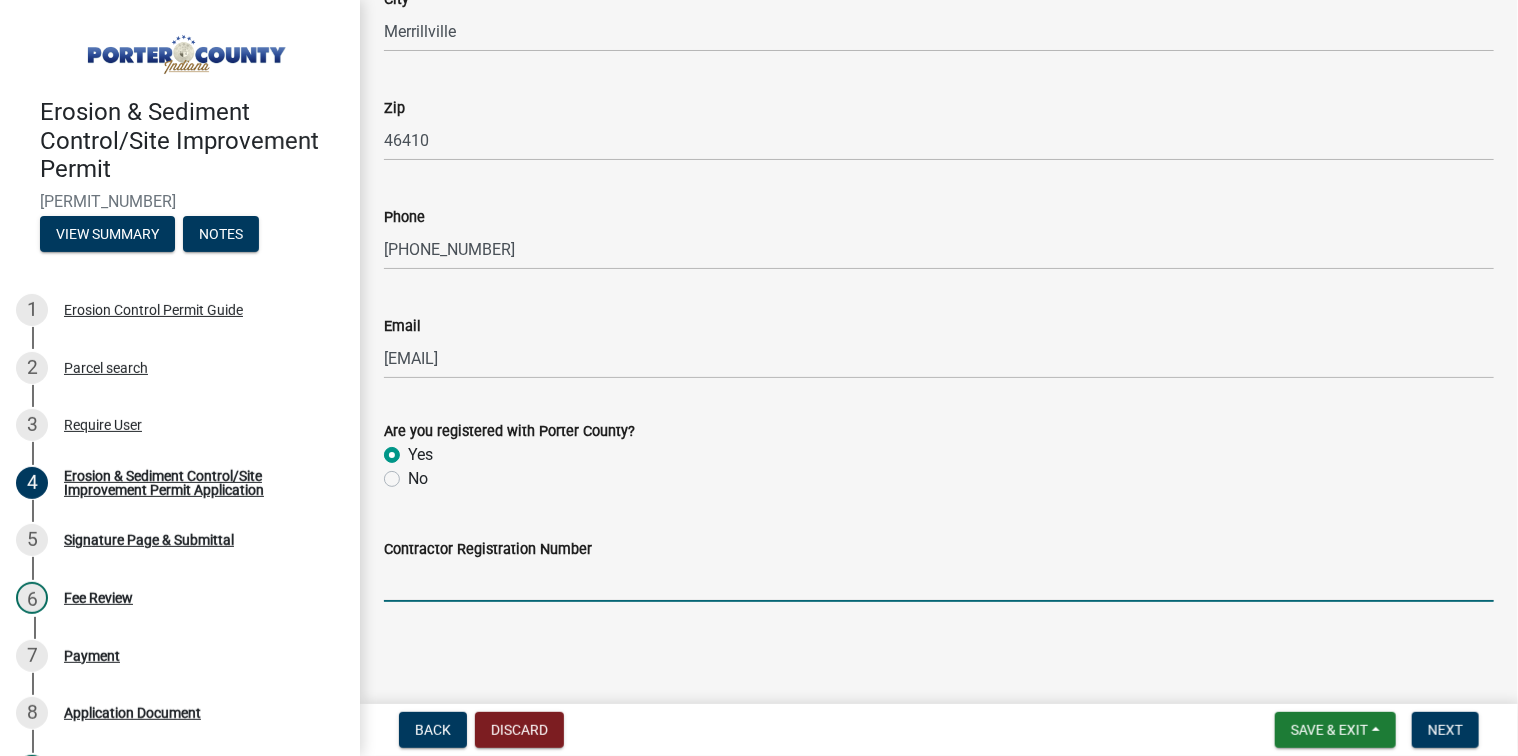 click on "Contractor Registration Number" at bounding box center [939, 581] 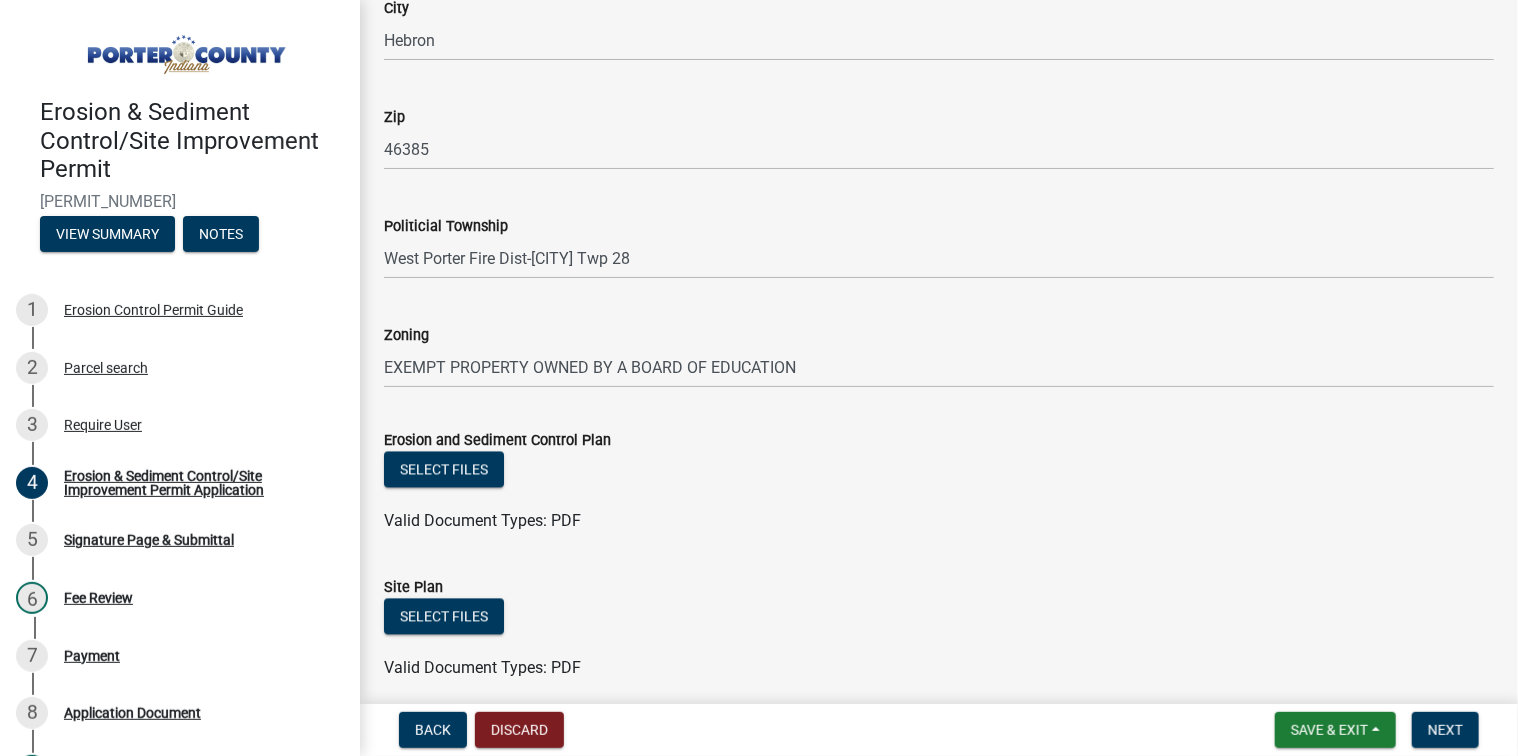 scroll, scrollTop: 1972, scrollLeft: 0, axis: vertical 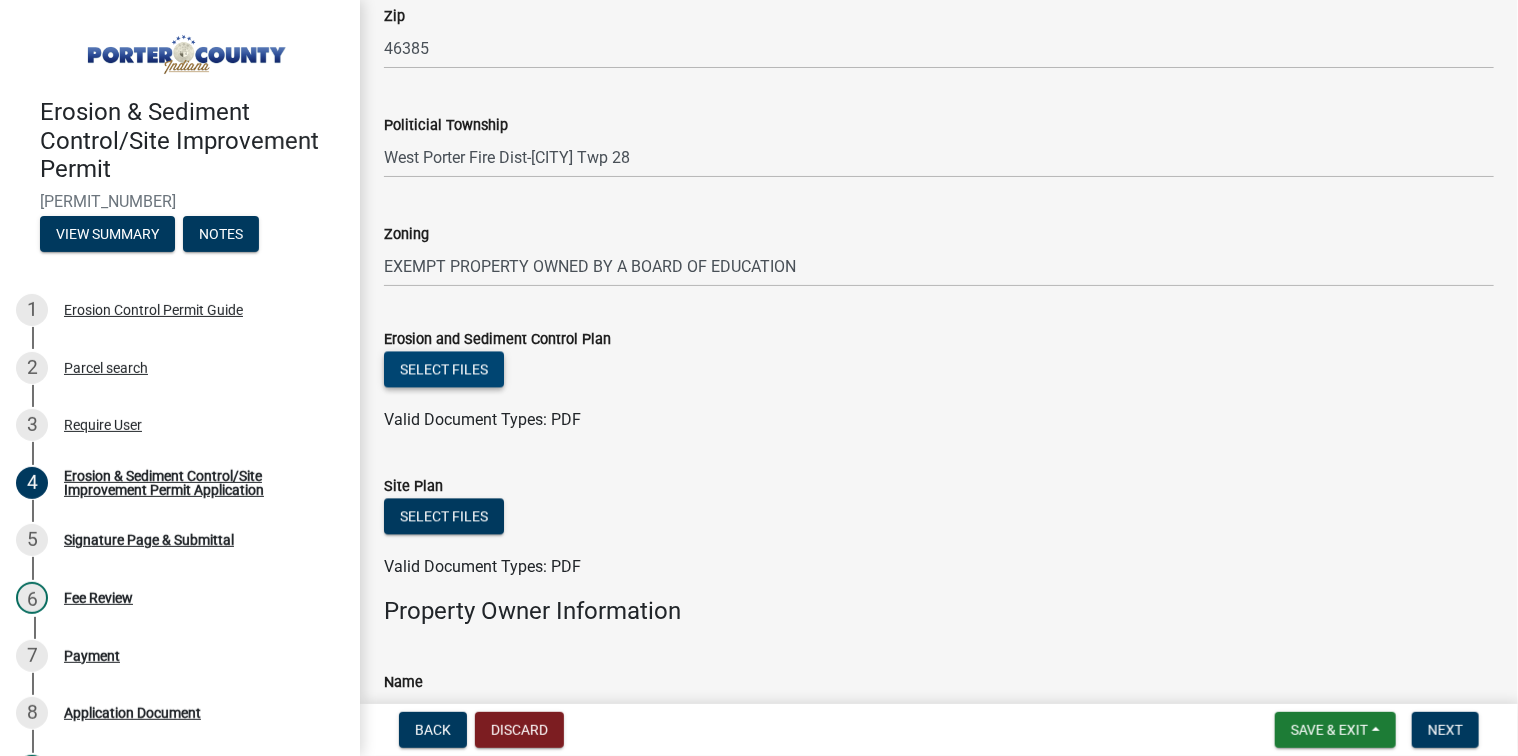 type on "[REFERENCE_NUMBER]" 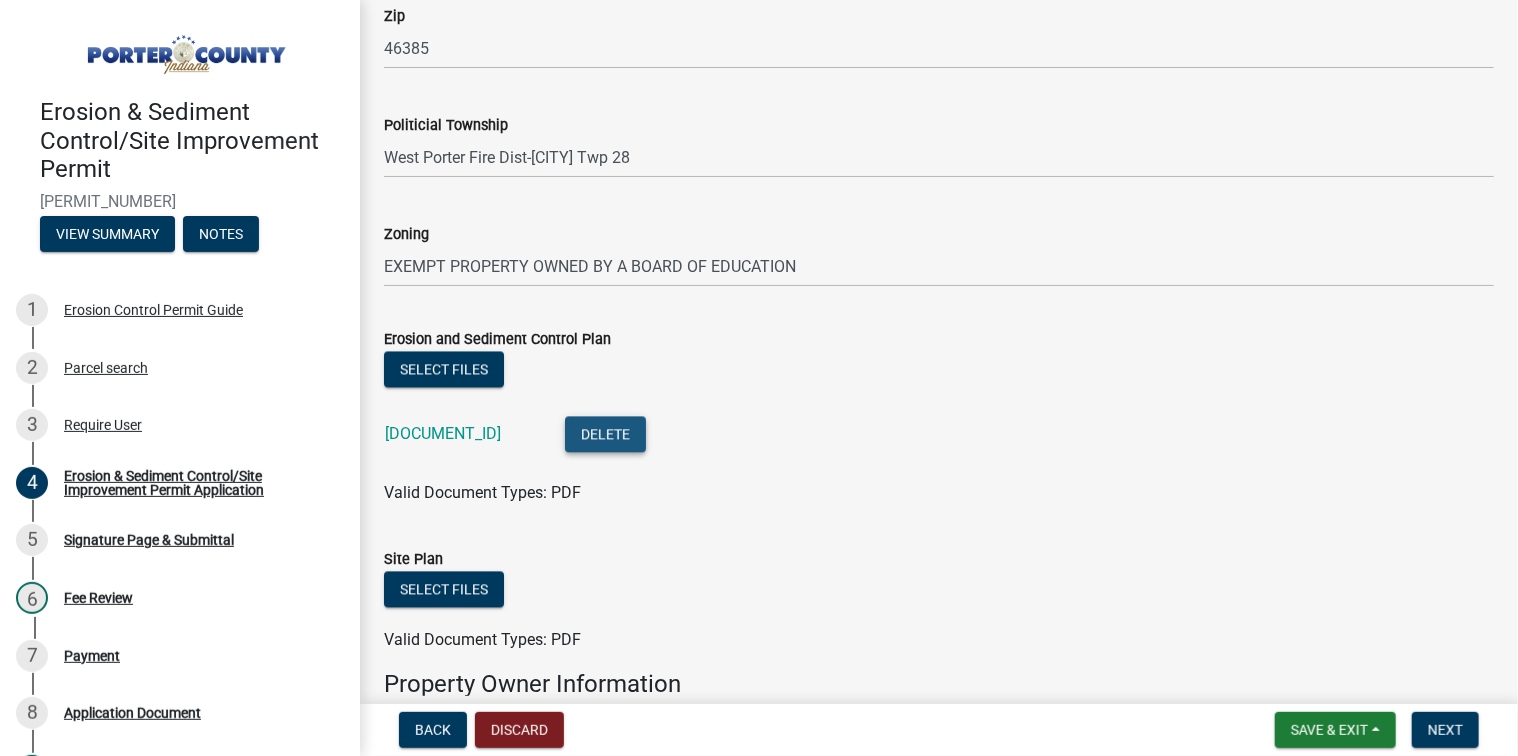 drag, startPoint x: 564, startPoint y: 433, endPoint x: 760, endPoint y: 421, distance: 196.367 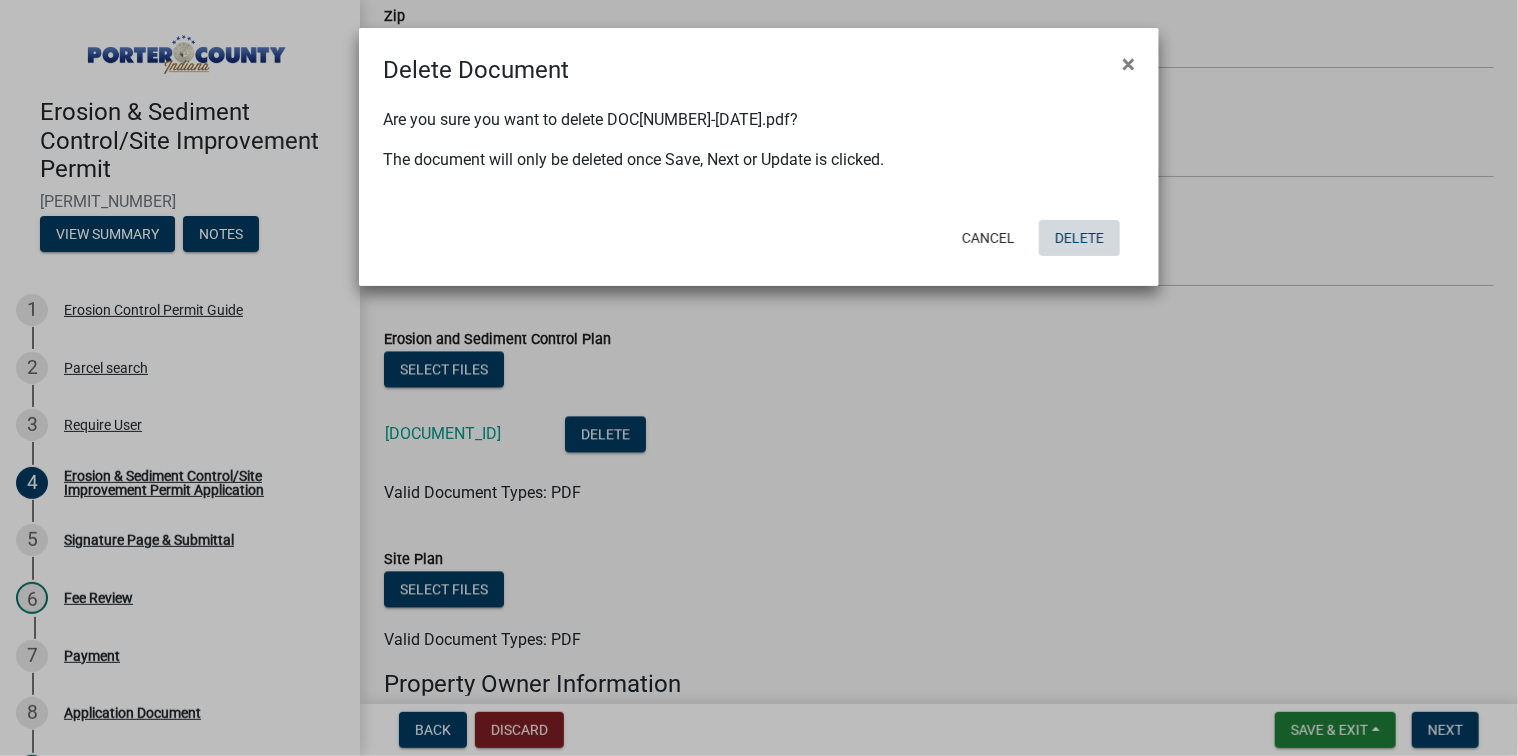 click on "Delete" 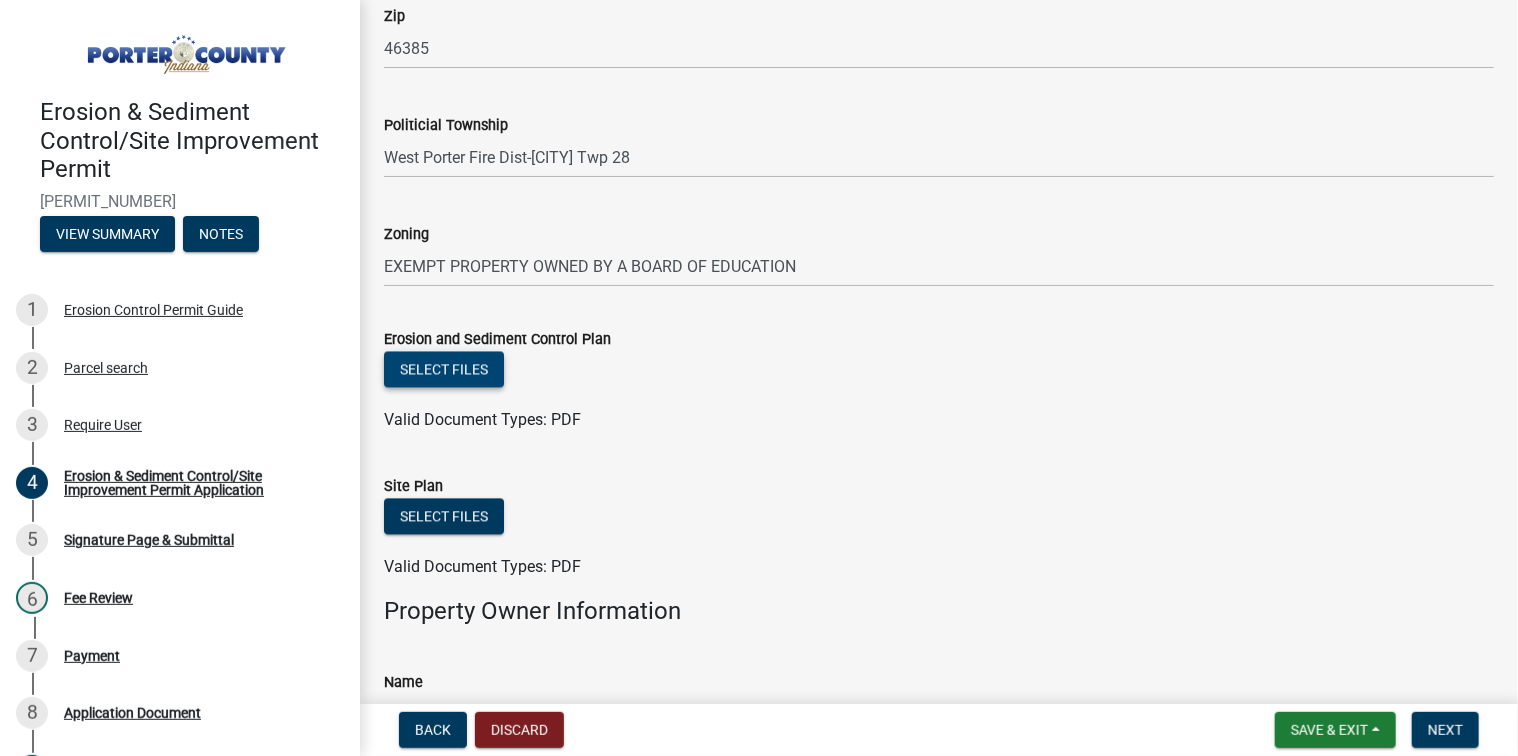 click on "Select files" 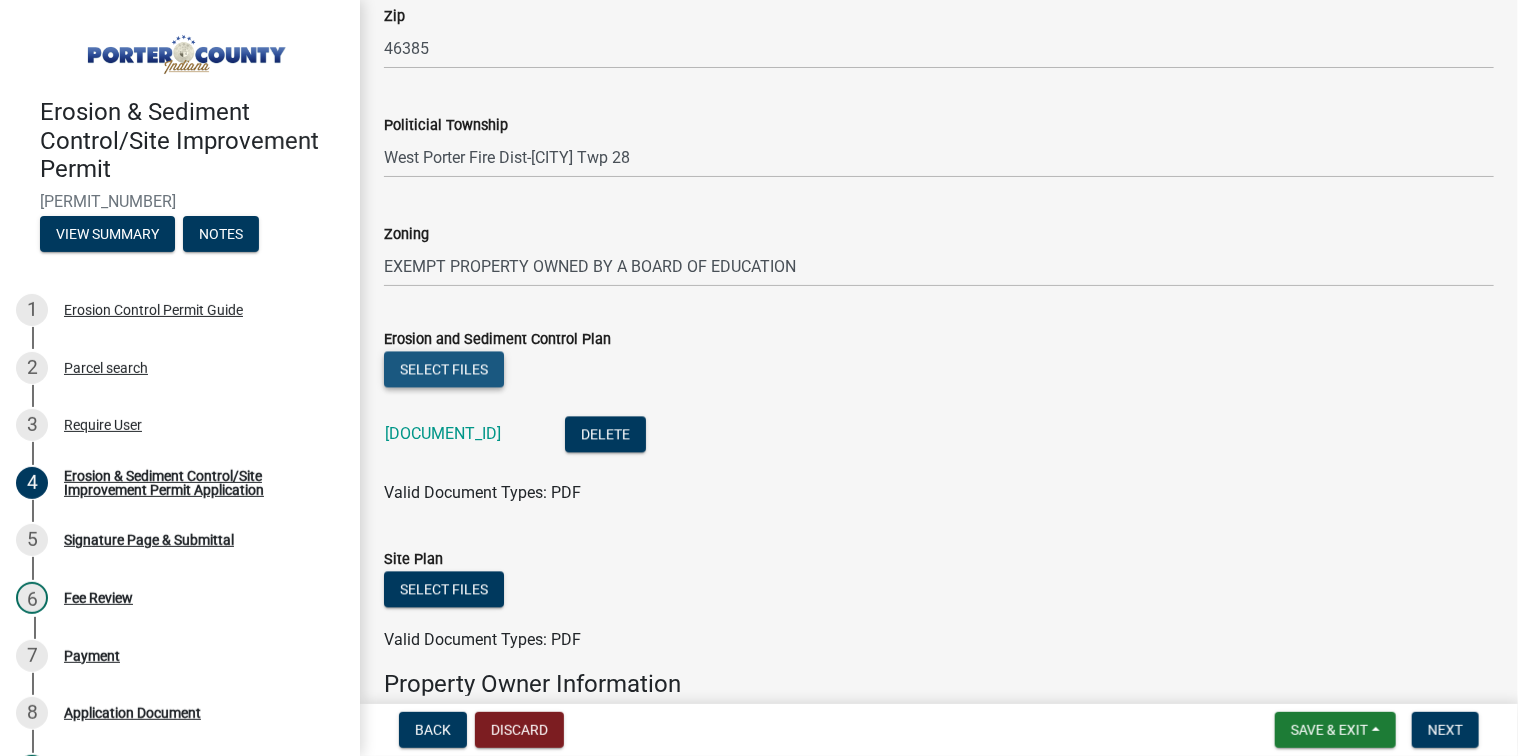 click on "Select files" 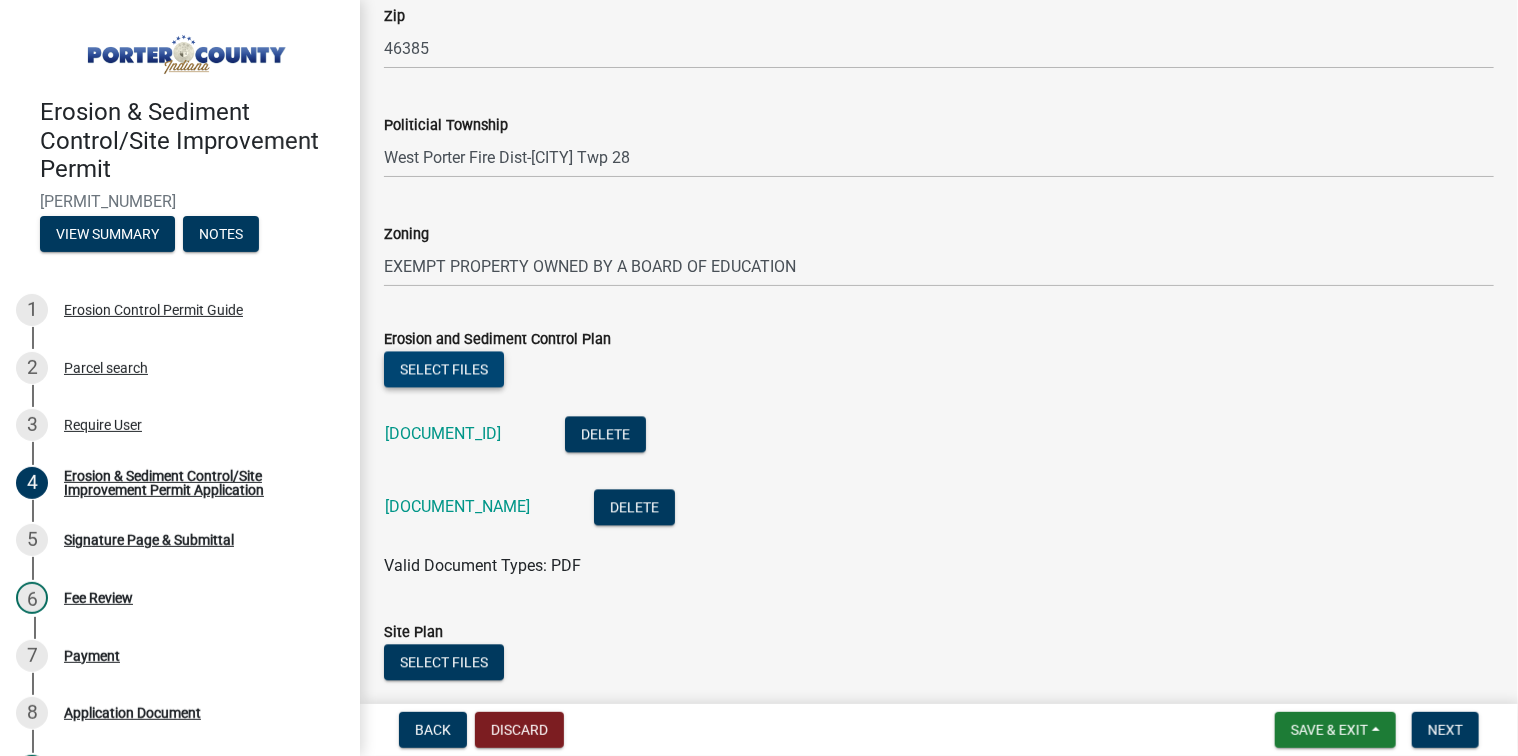click on "Select files" 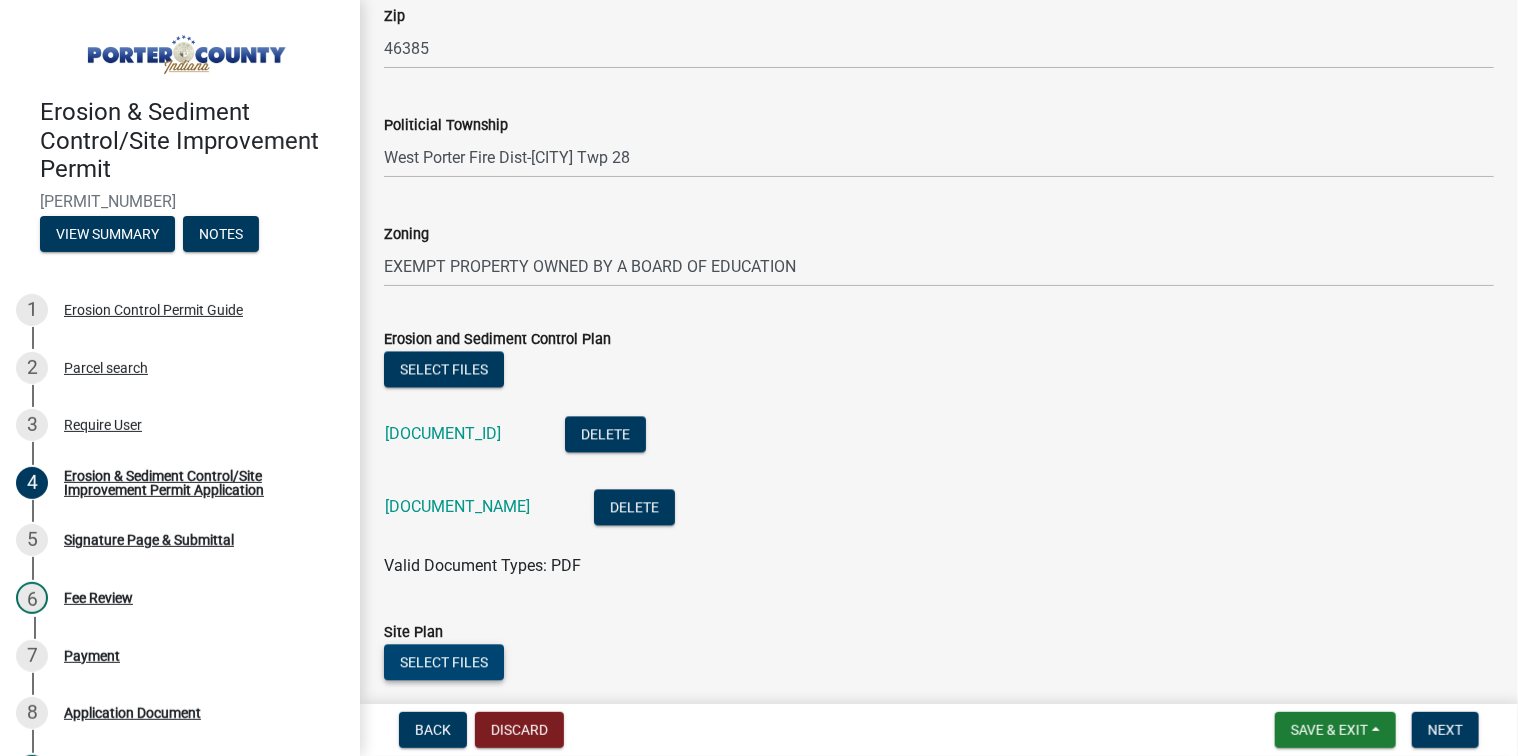 click on "Select files" 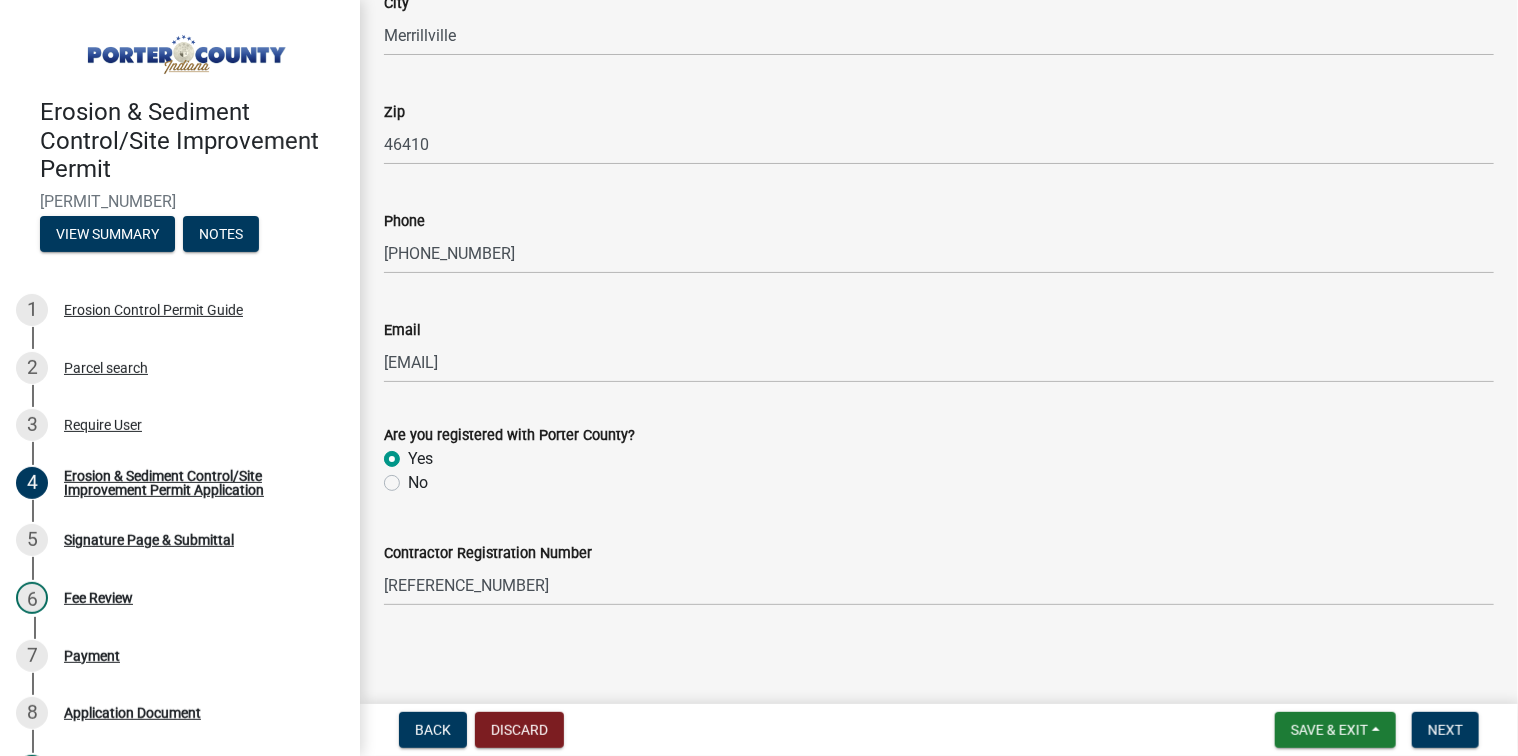 scroll, scrollTop: 3791, scrollLeft: 0, axis: vertical 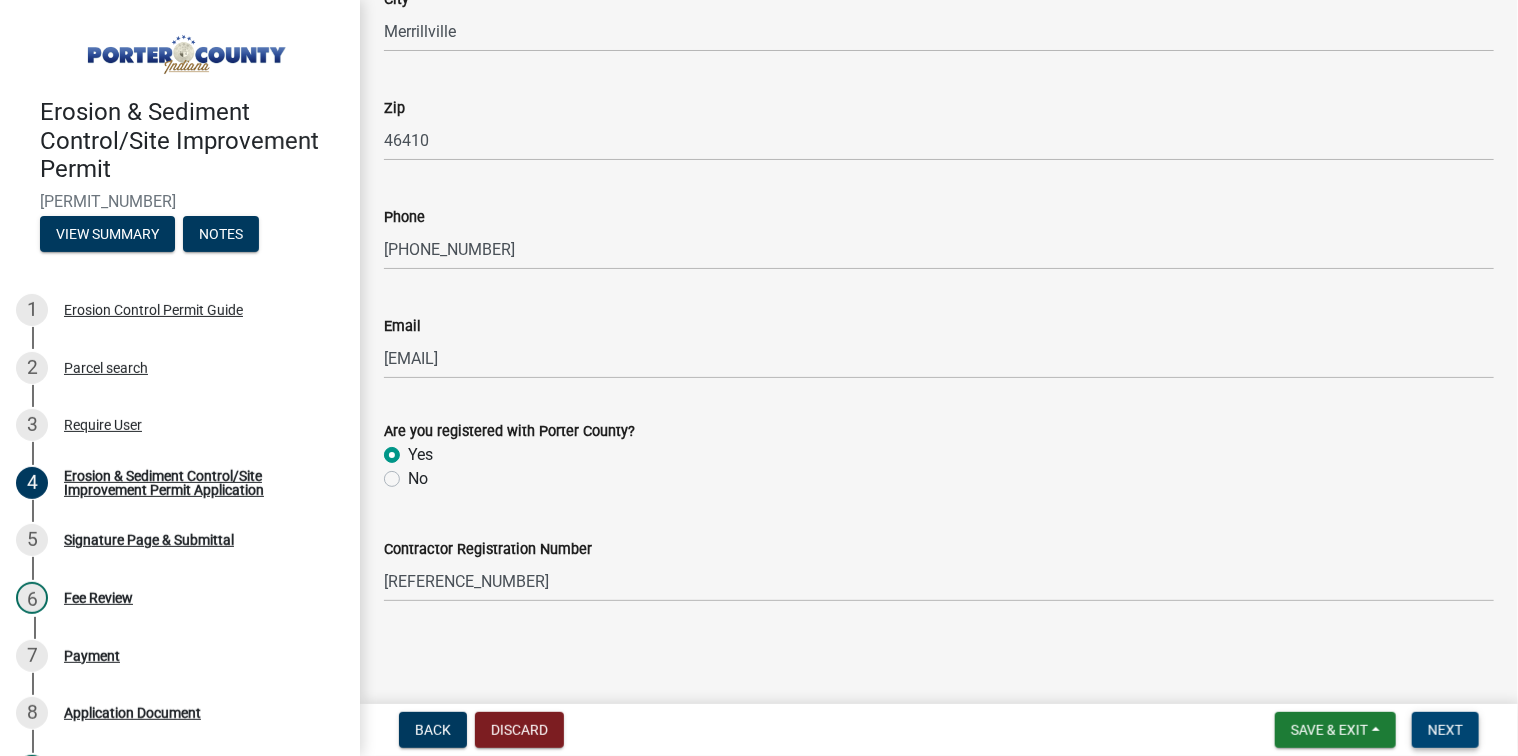 click on "Next" at bounding box center [1445, 730] 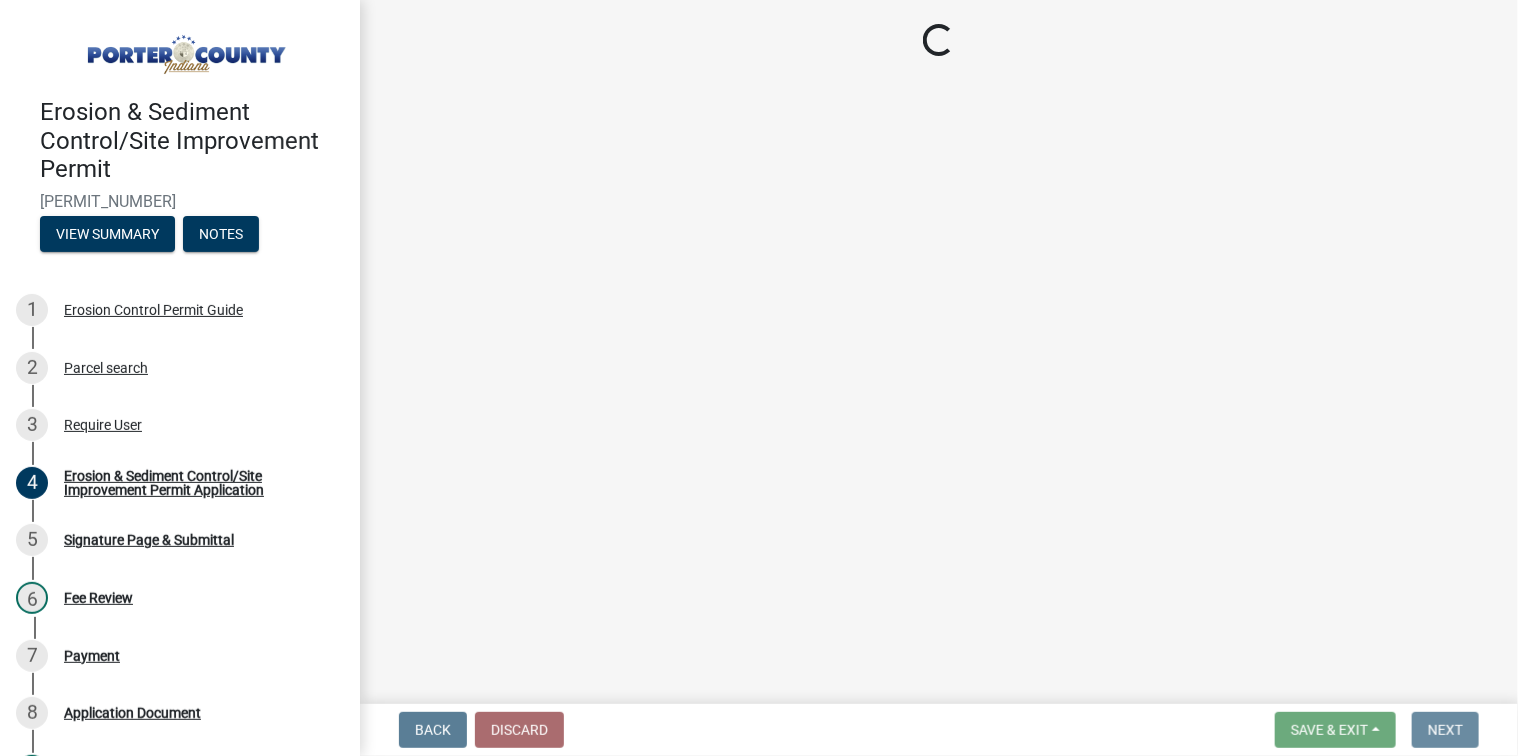 scroll, scrollTop: 0, scrollLeft: 0, axis: both 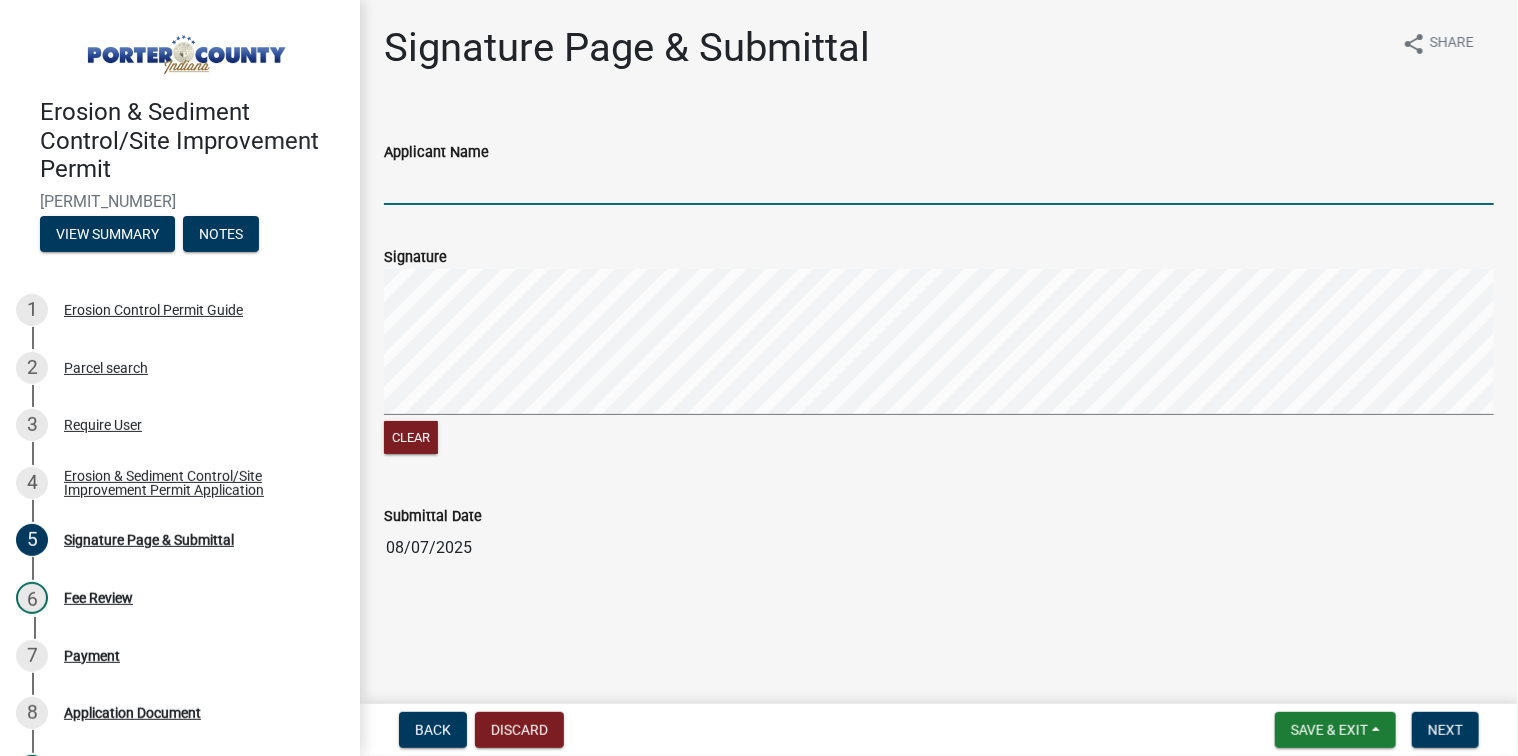 click on "Applicant Name" at bounding box center (939, 184) 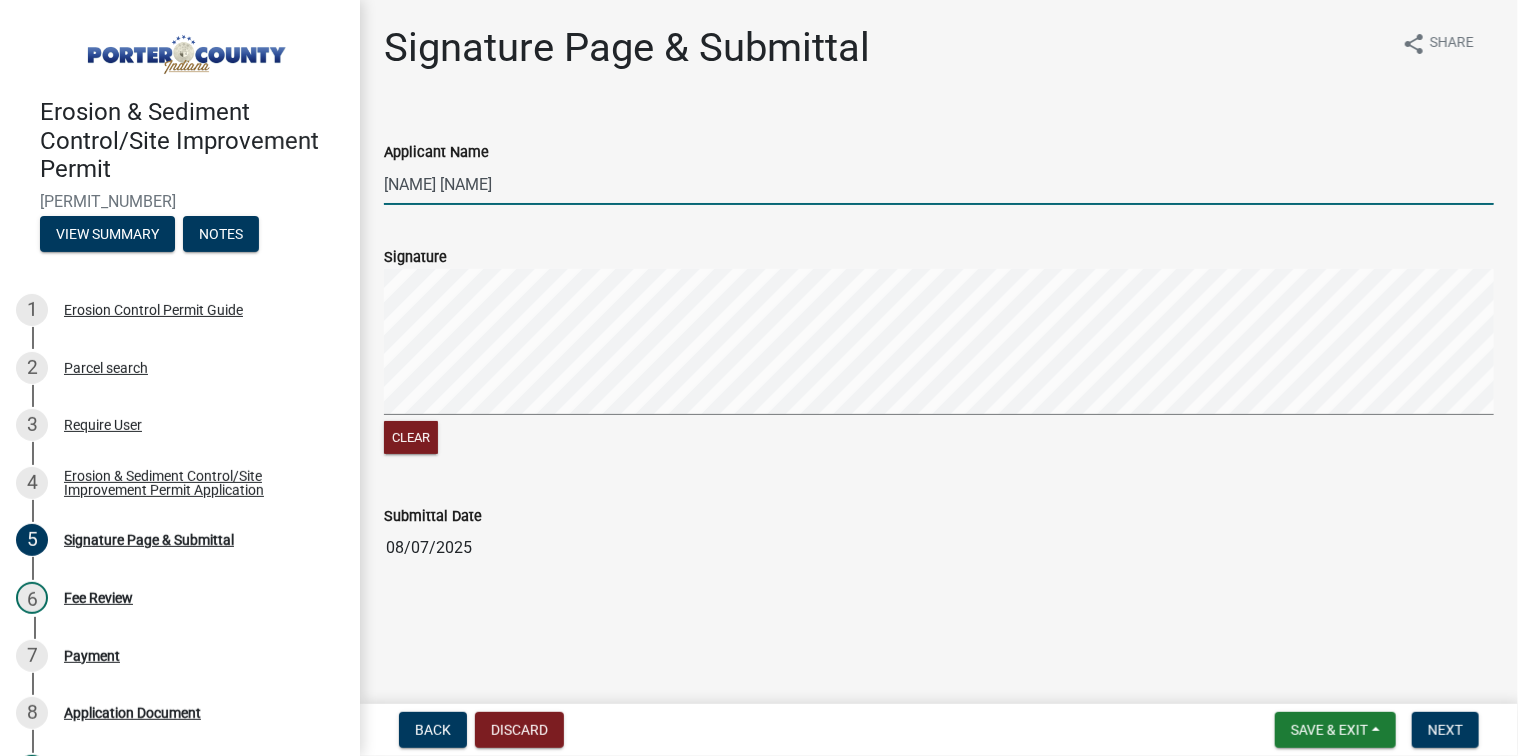 drag, startPoint x: 482, startPoint y: 181, endPoint x: 364, endPoint y: 184, distance: 118.03813 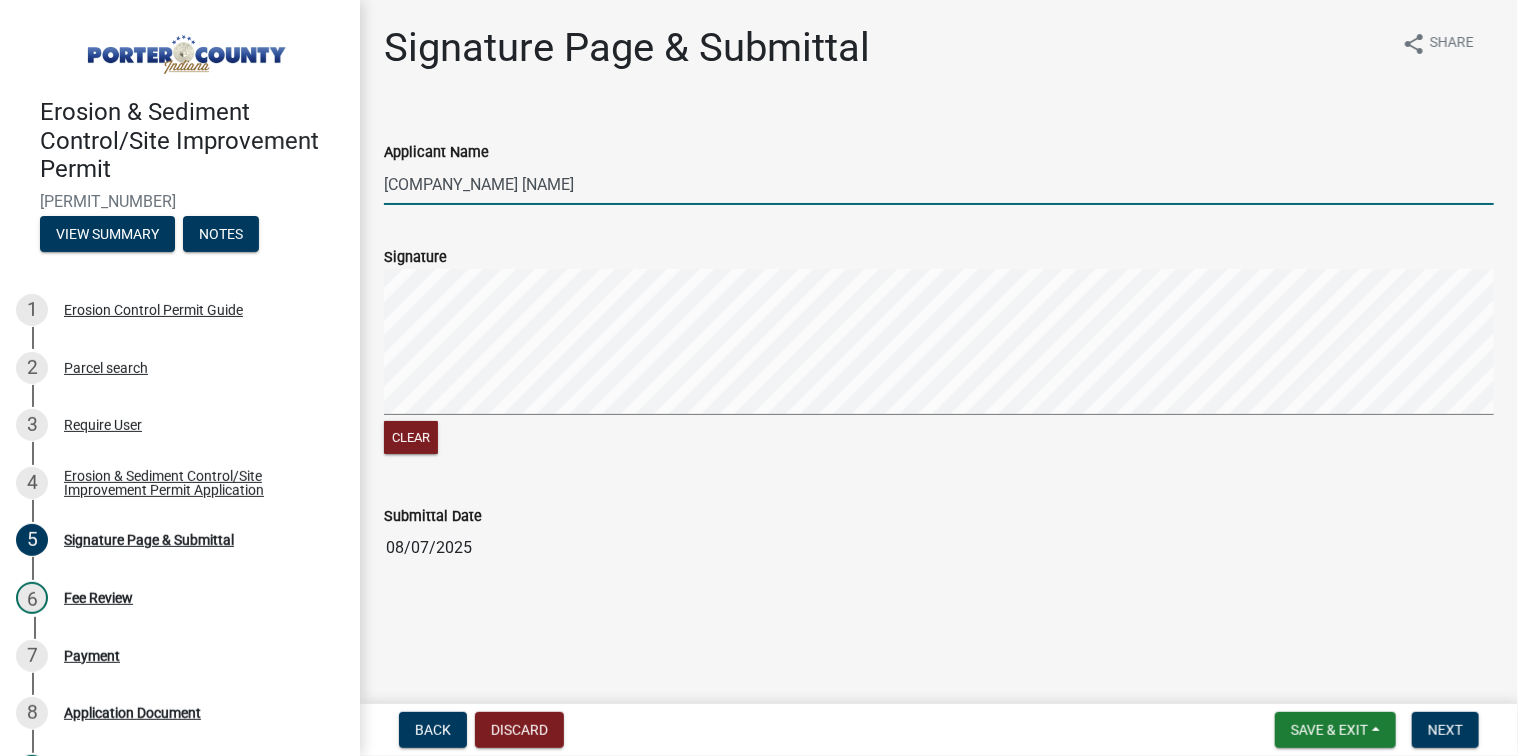 type on "[COMPANY_NAME] [NAME]" 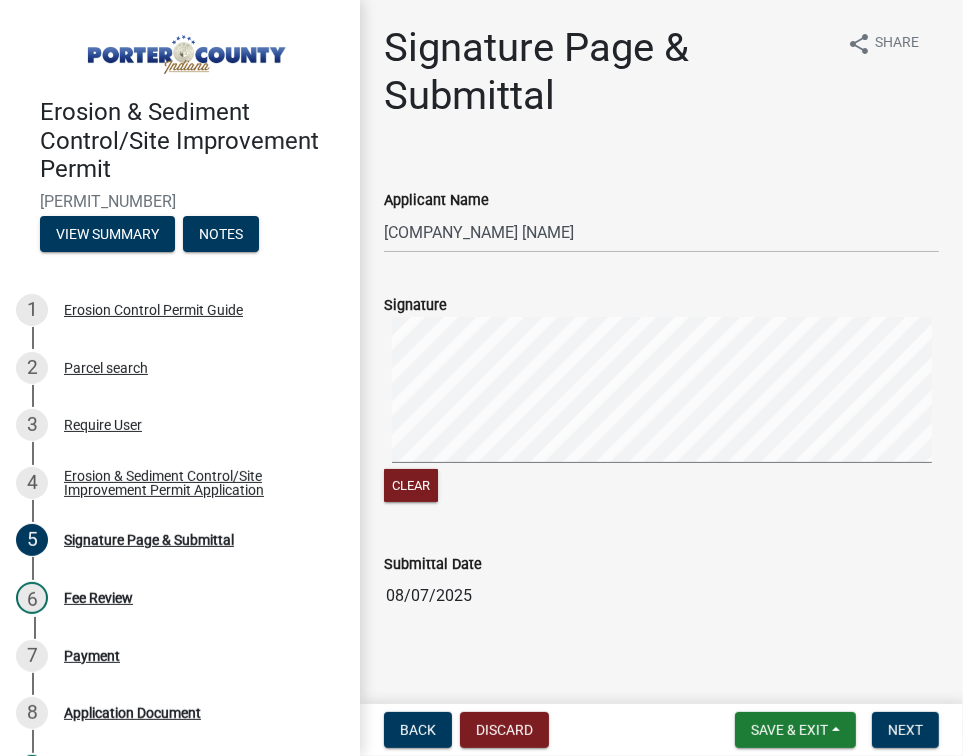 click on "Signature   Clear" 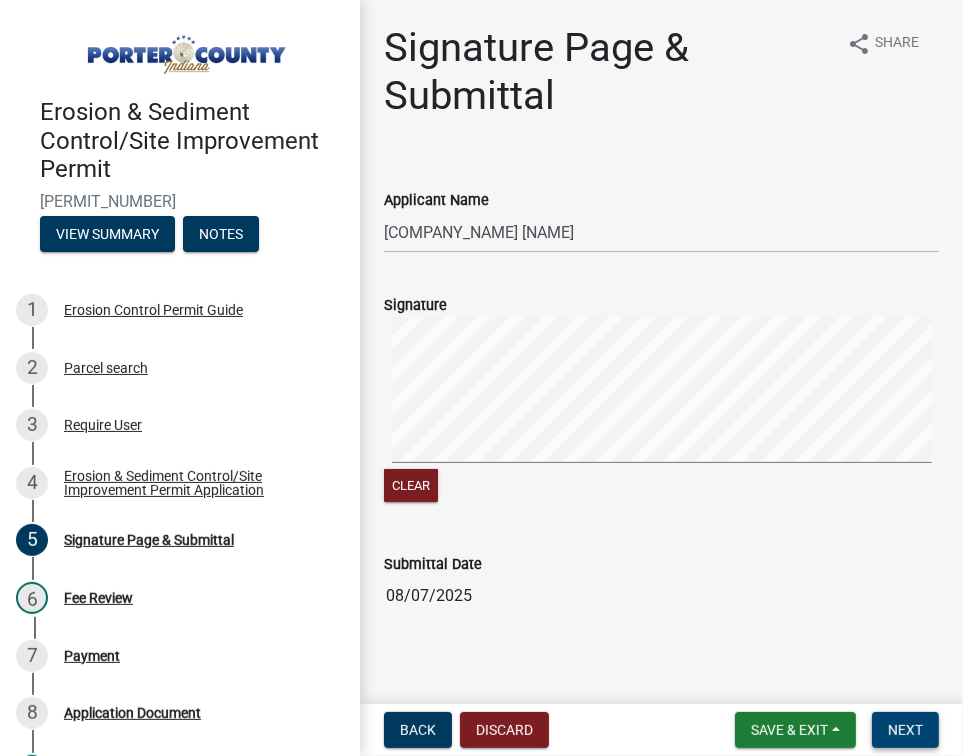 click on "Next" at bounding box center [905, 730] 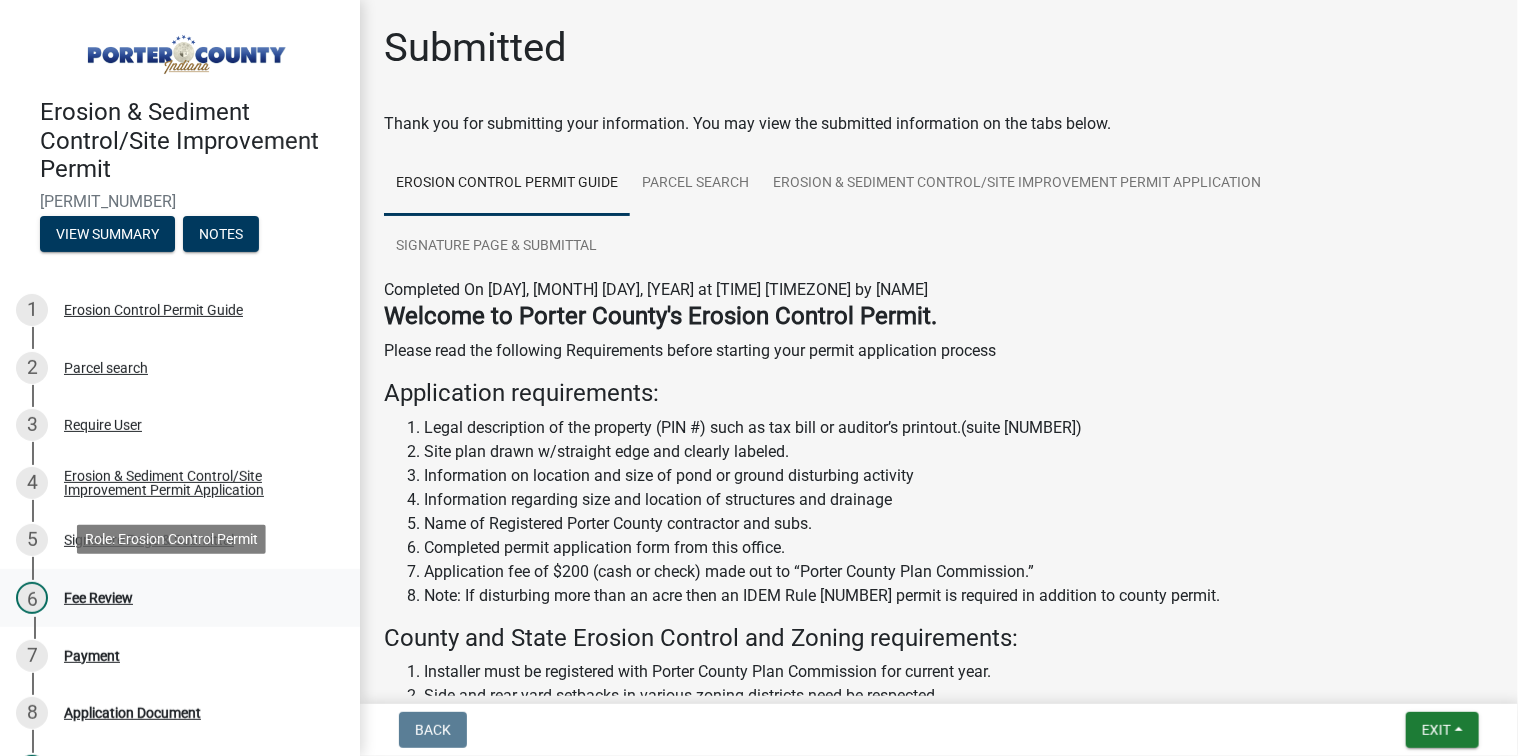 click on "Fee Review" at bounding box center (98, 598) 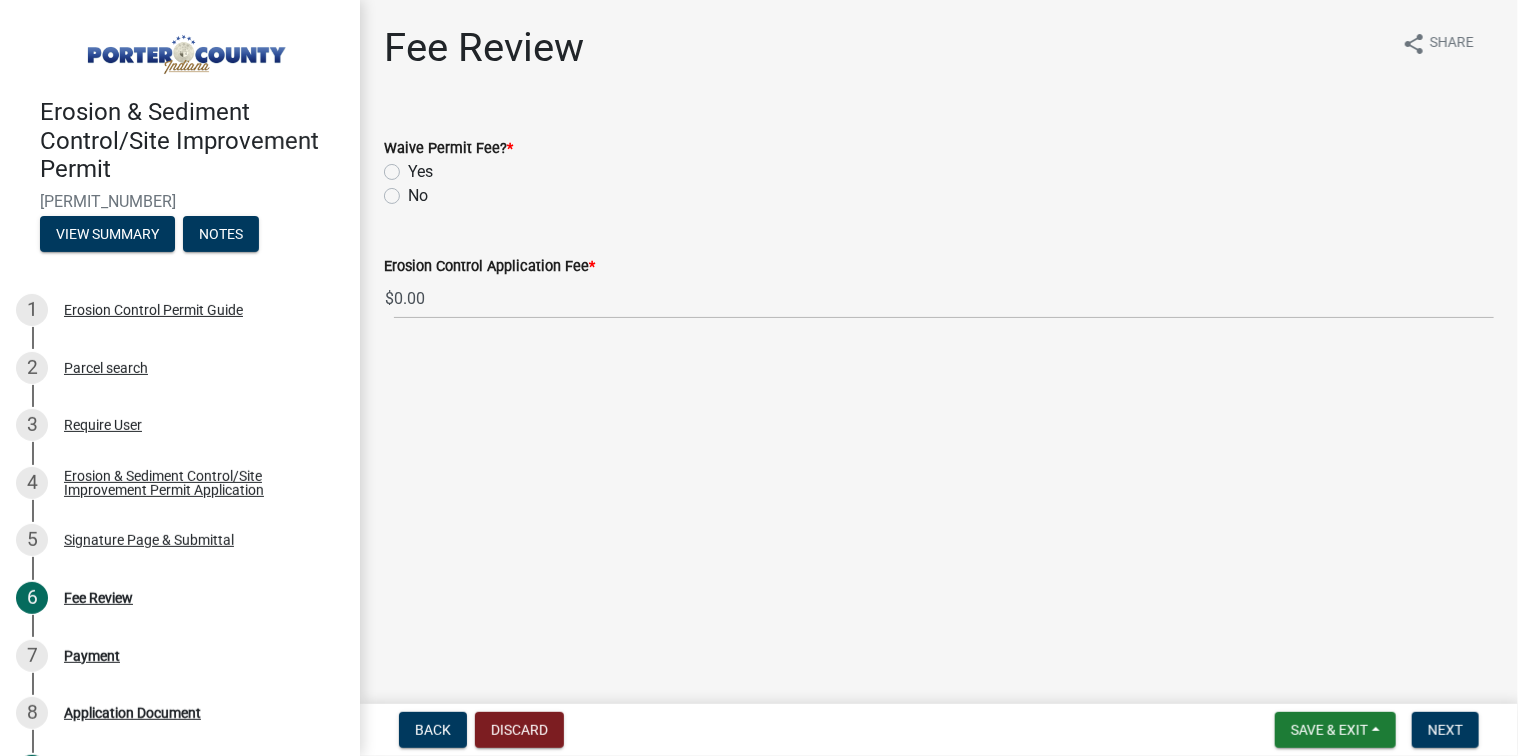 click on "No" 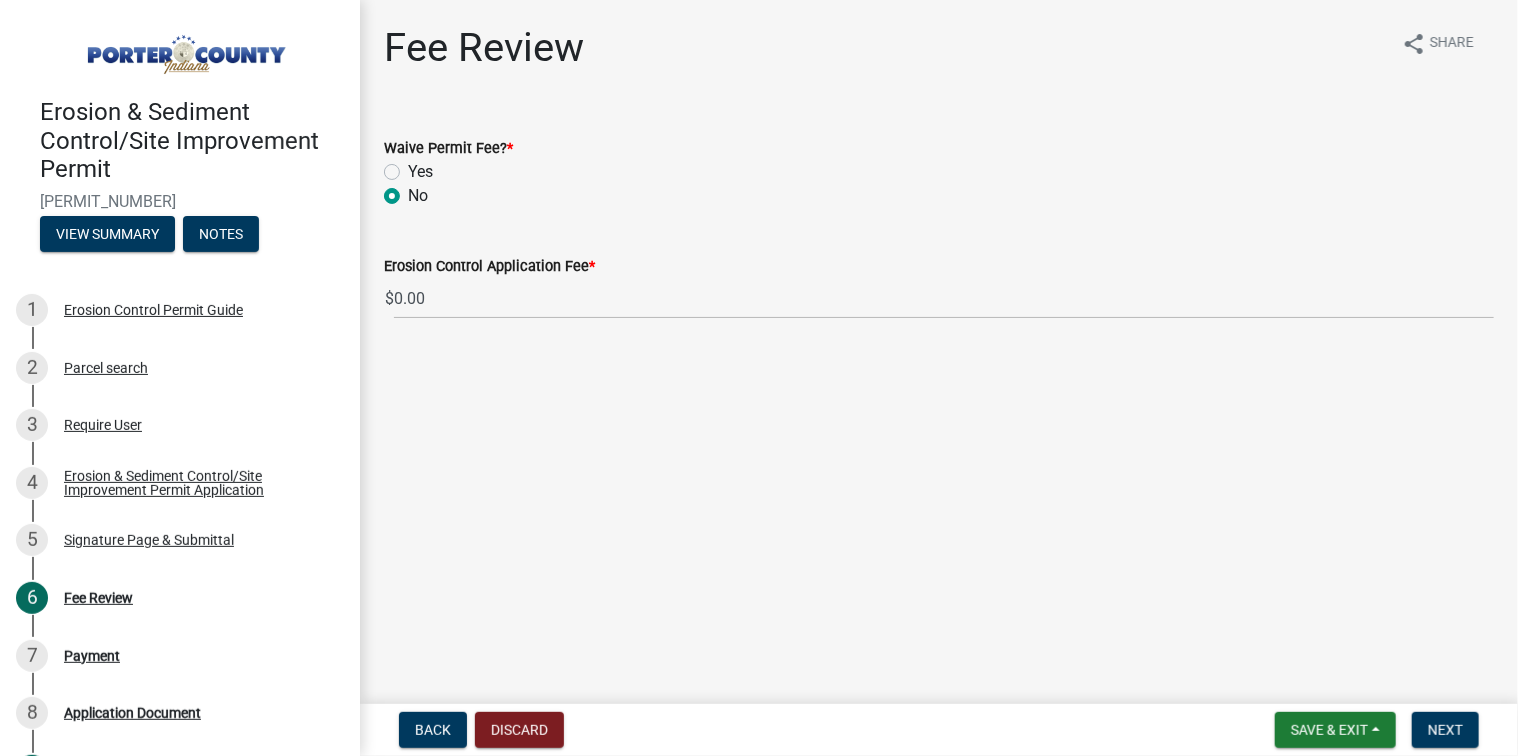 radio on "true" 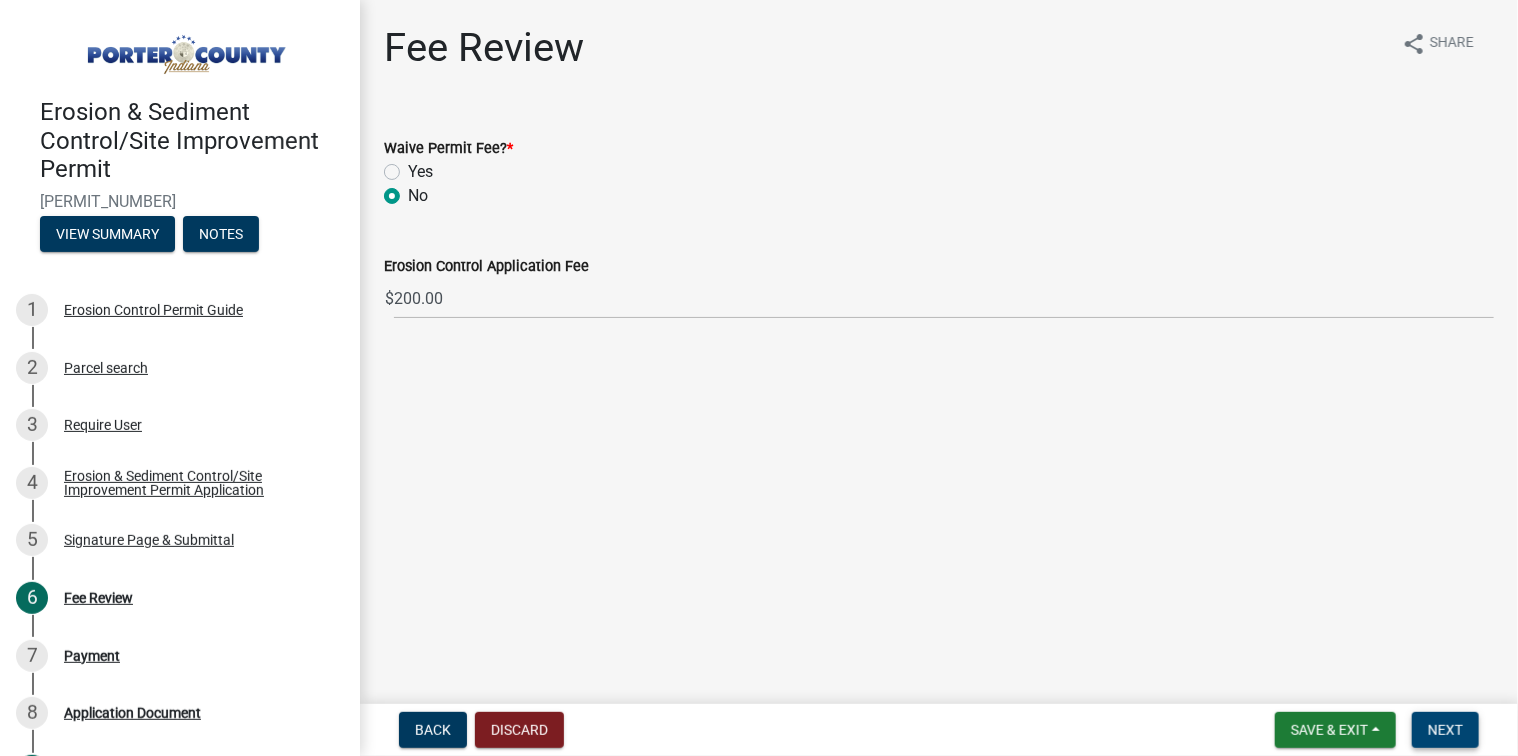 click on "Next" at bounding box center [1445, 730] 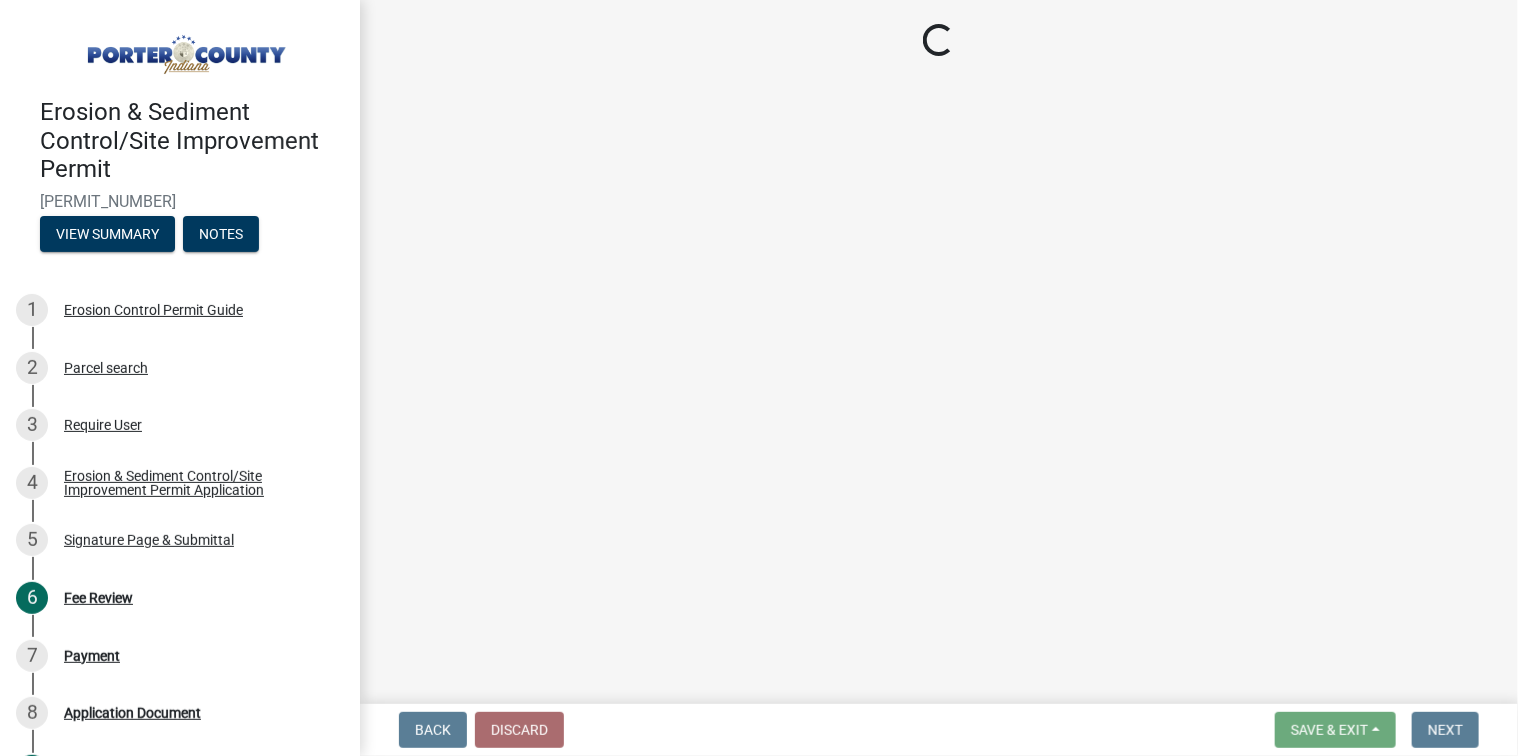 select on "3: 3" 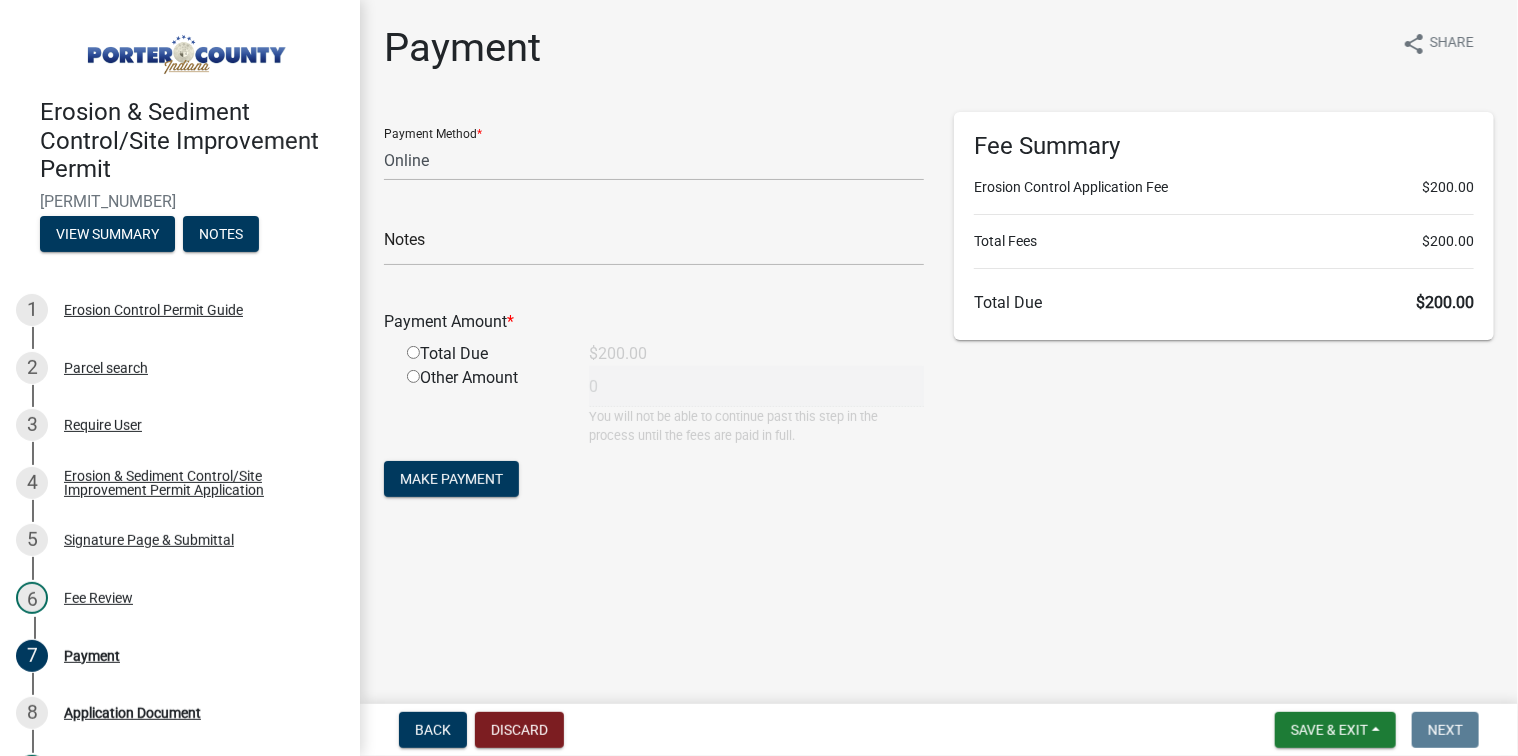 click 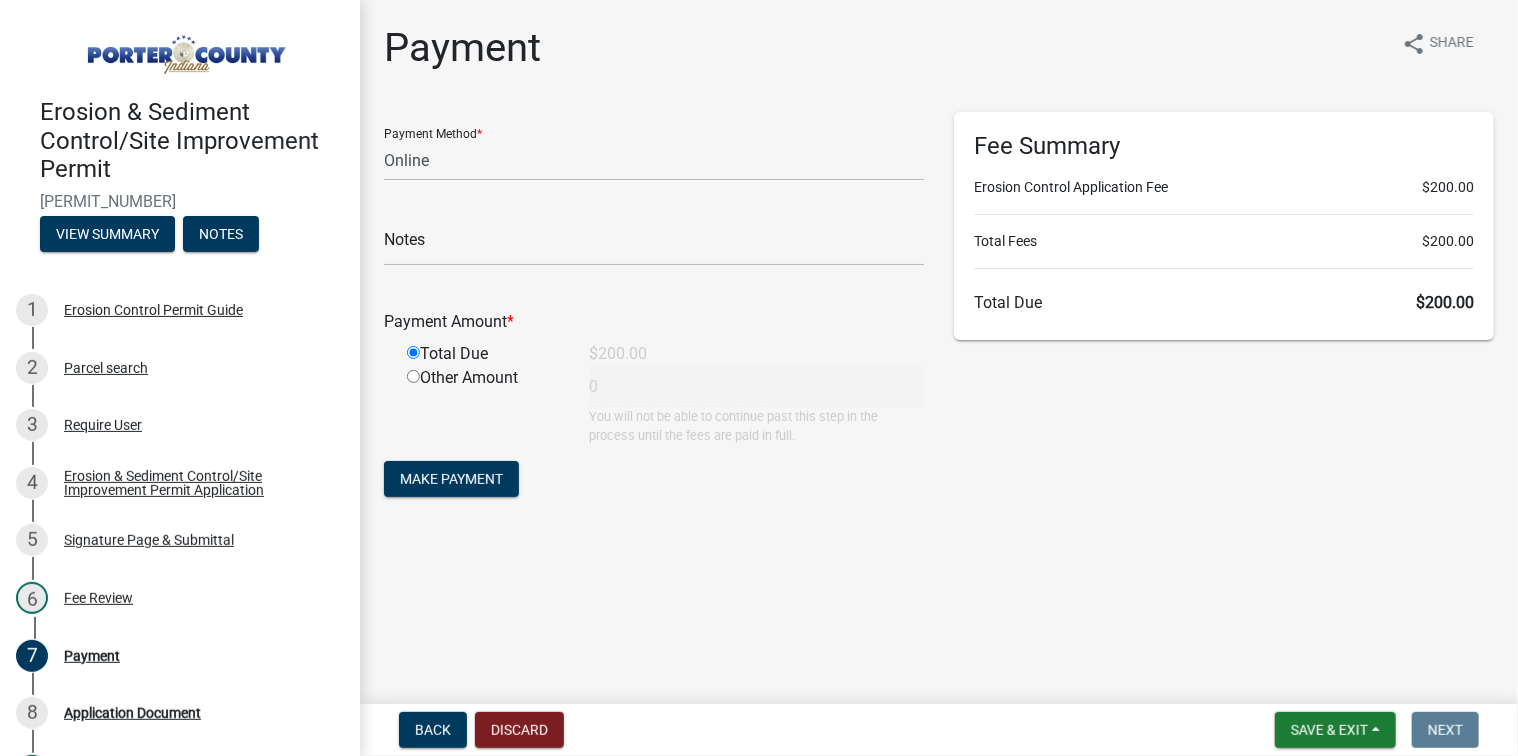 type on "200" 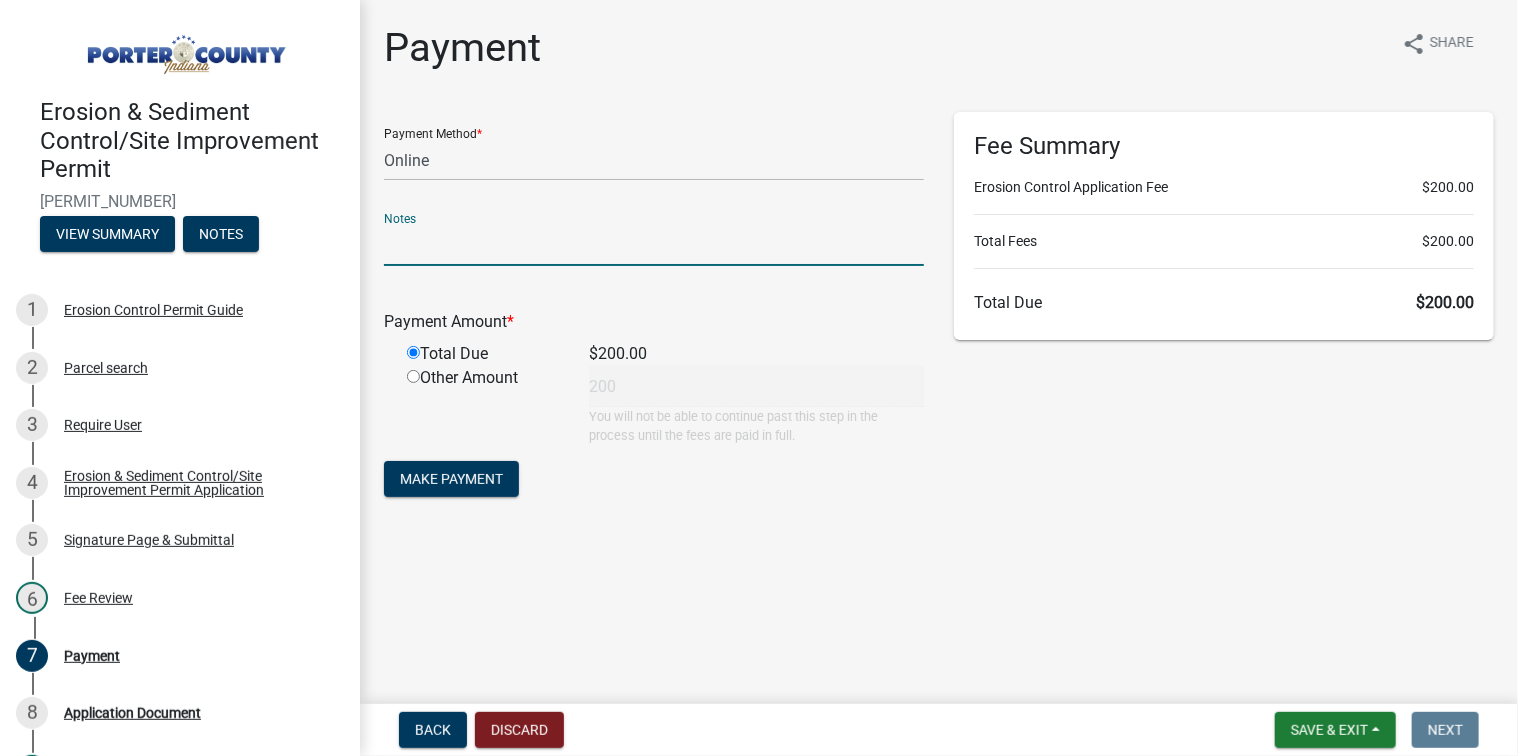 click 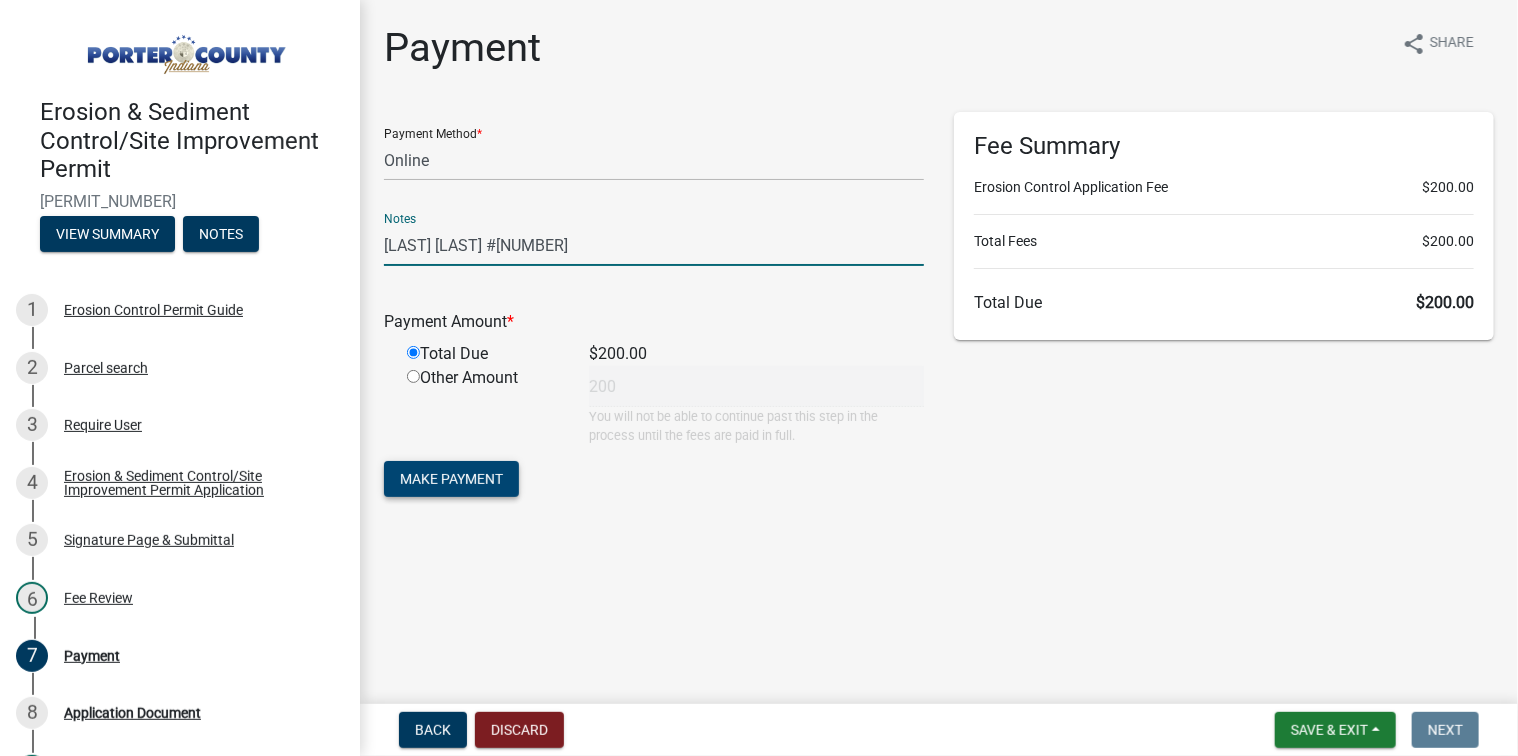type on "[LAST] [LAST] #[NUMBER]" 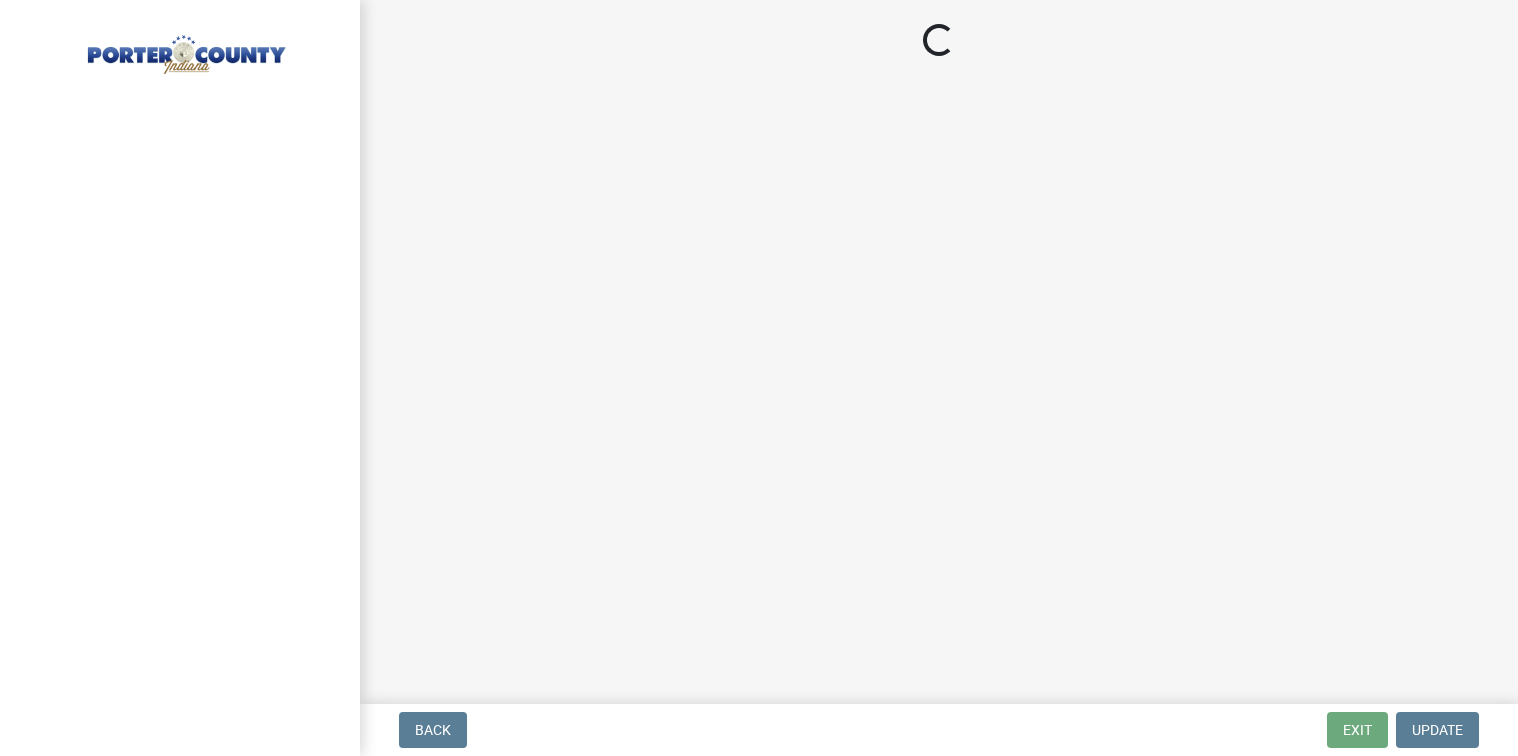 scroll, scrollTop: 0, scrollLeft: 0, axis: both 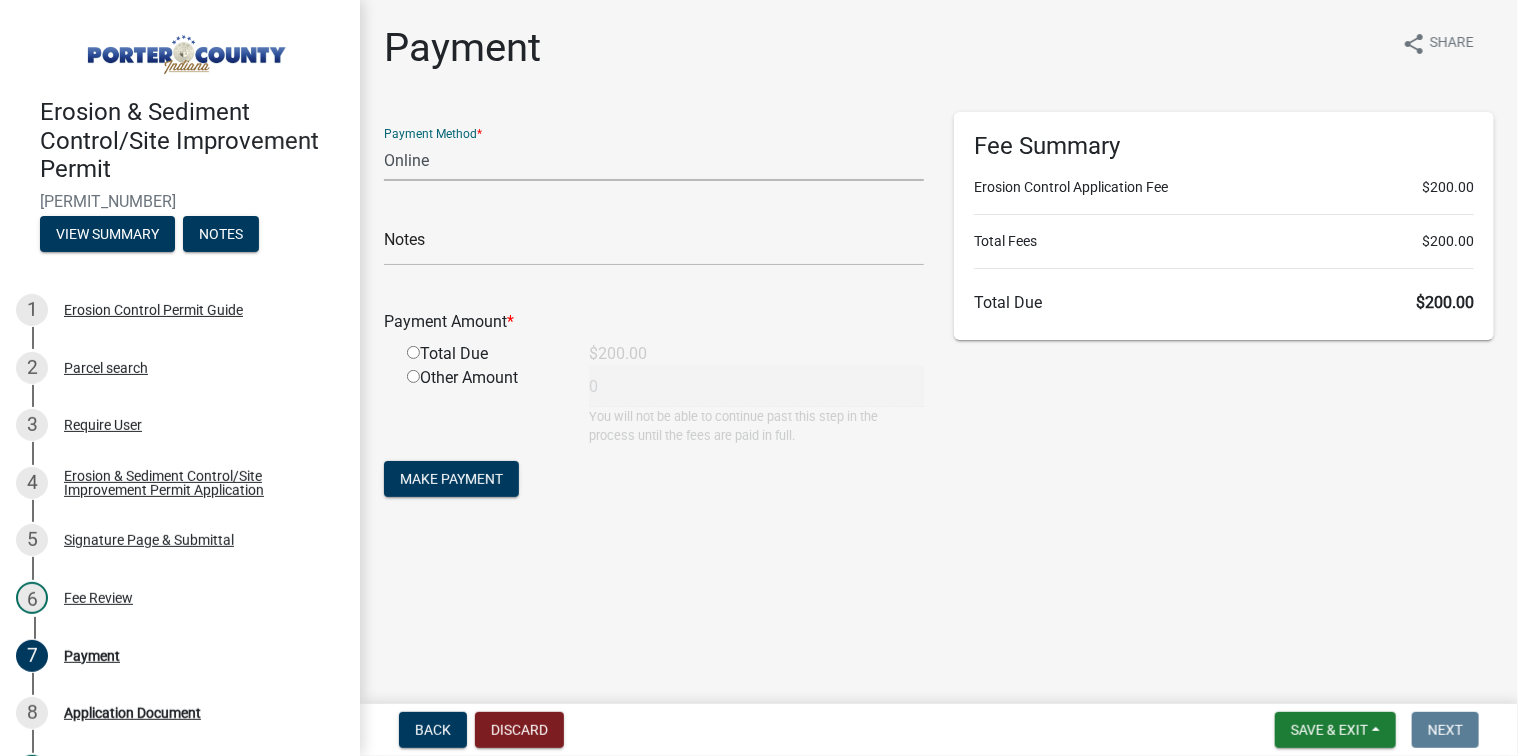 click on "Credit Card POS Check Cash Online" 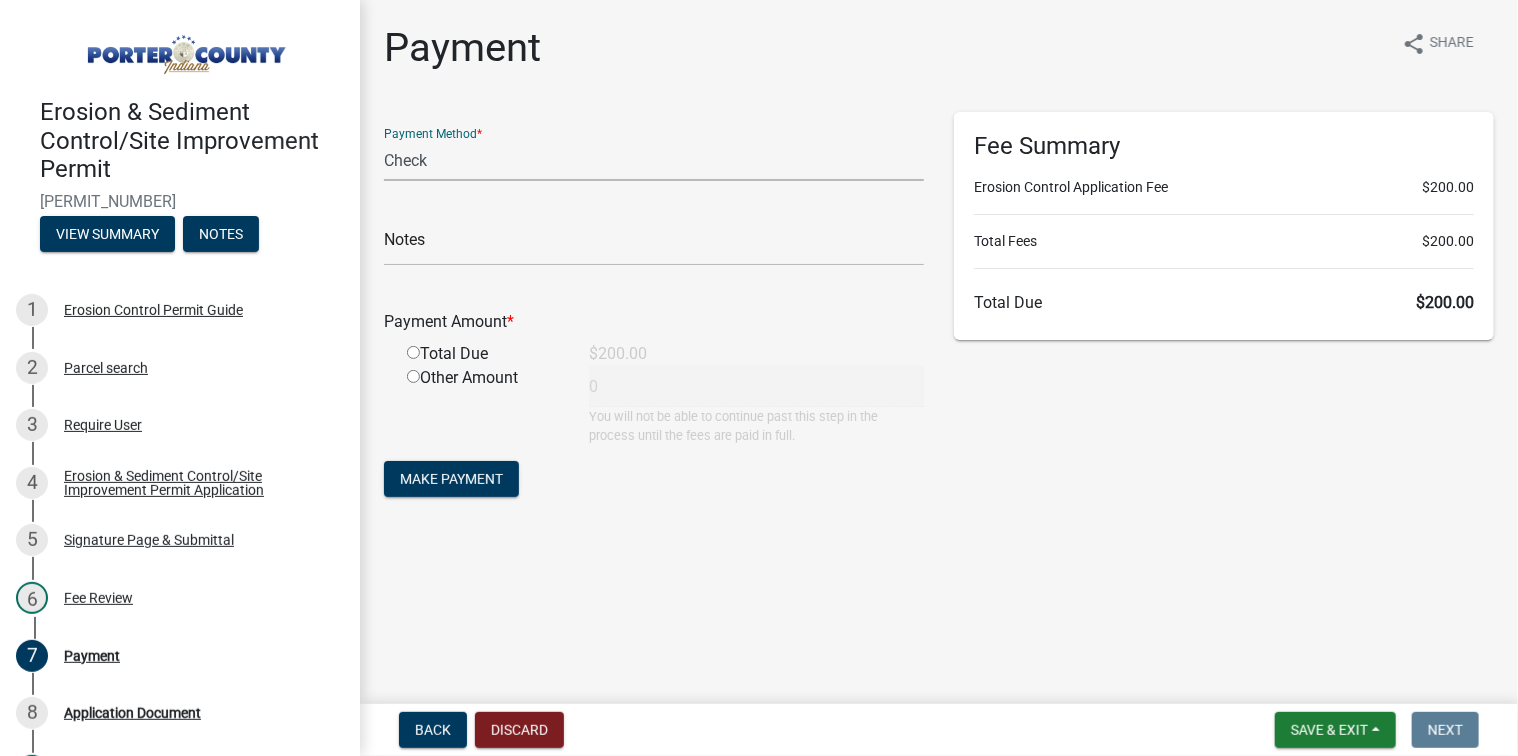 click on "Credit Card POS Check Cash Online" 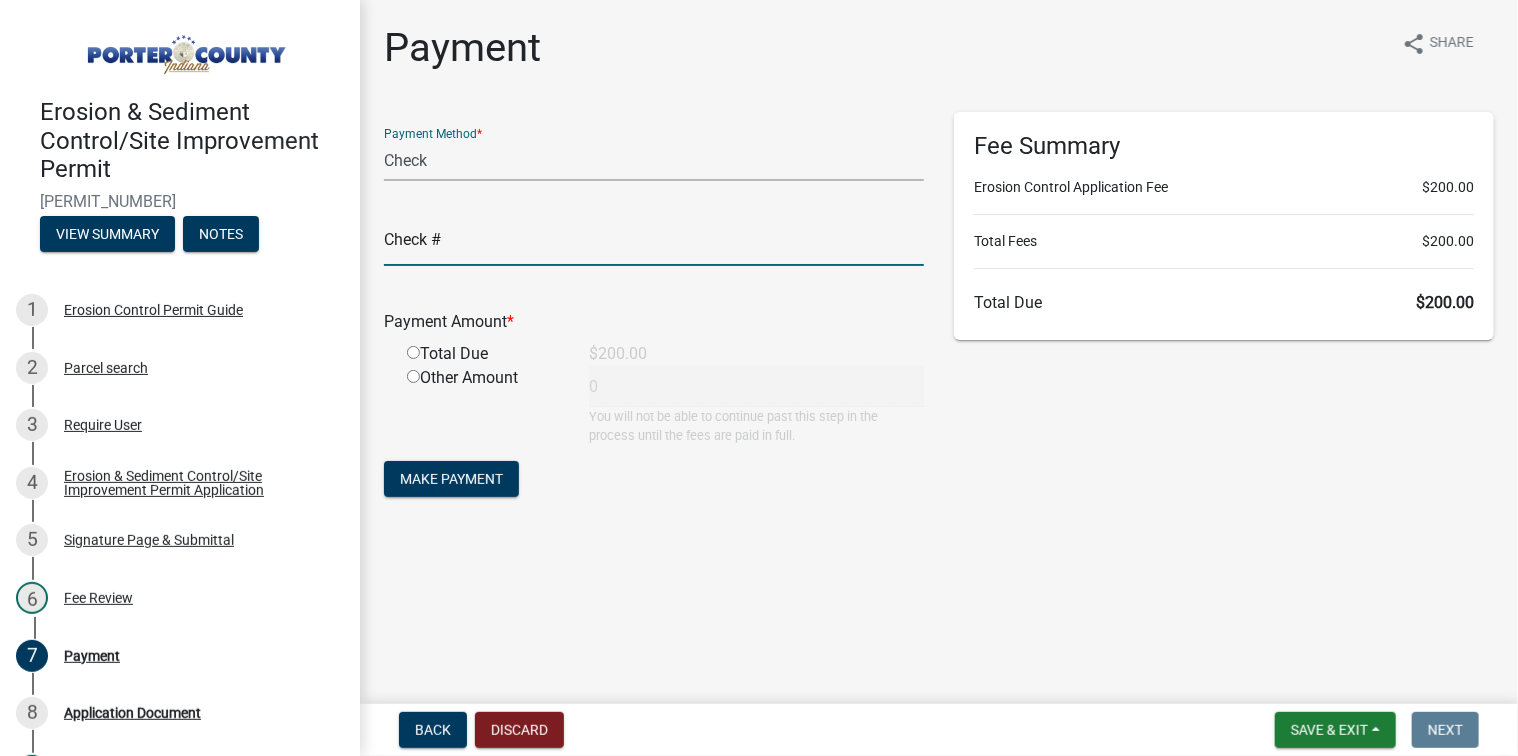 click 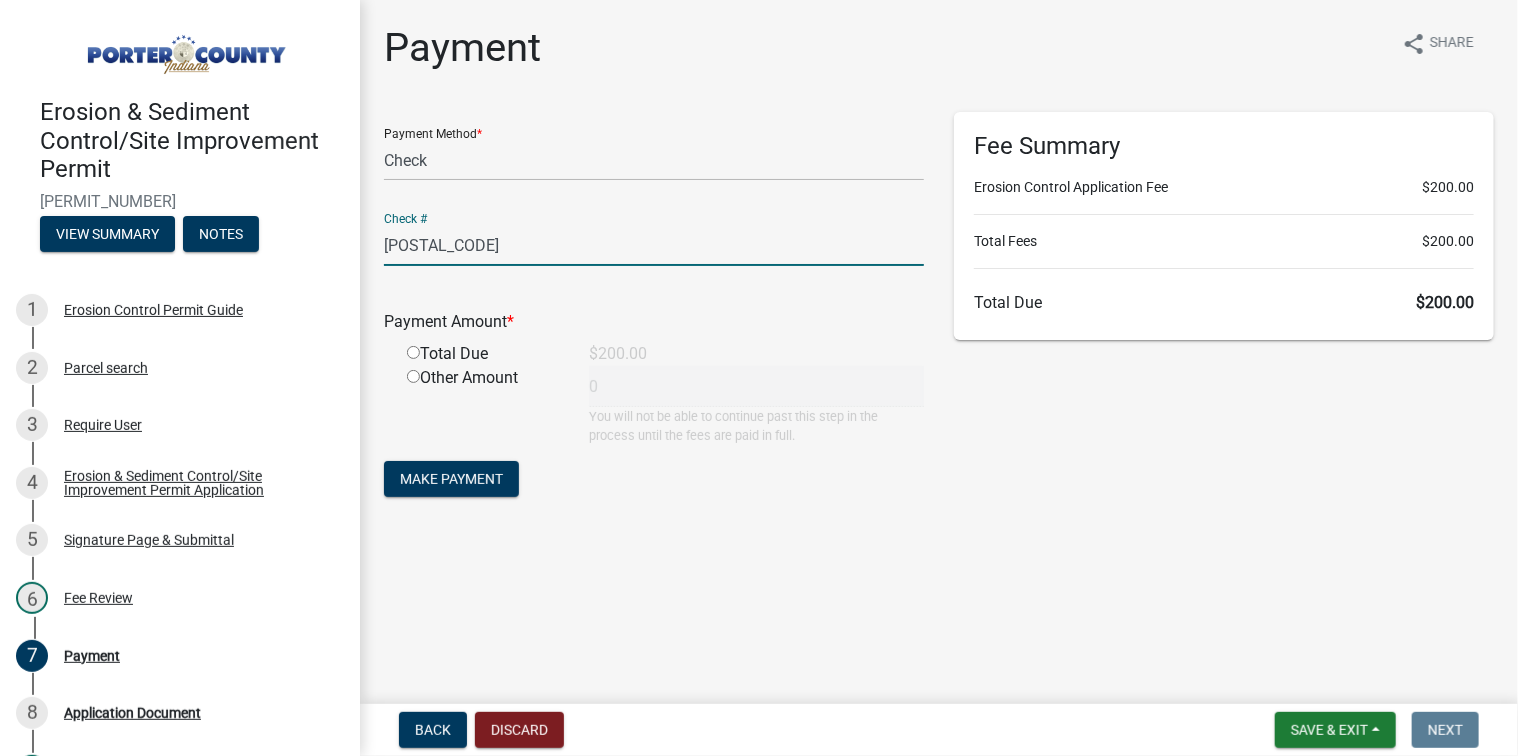 type on "[POSTAL_CODE]" 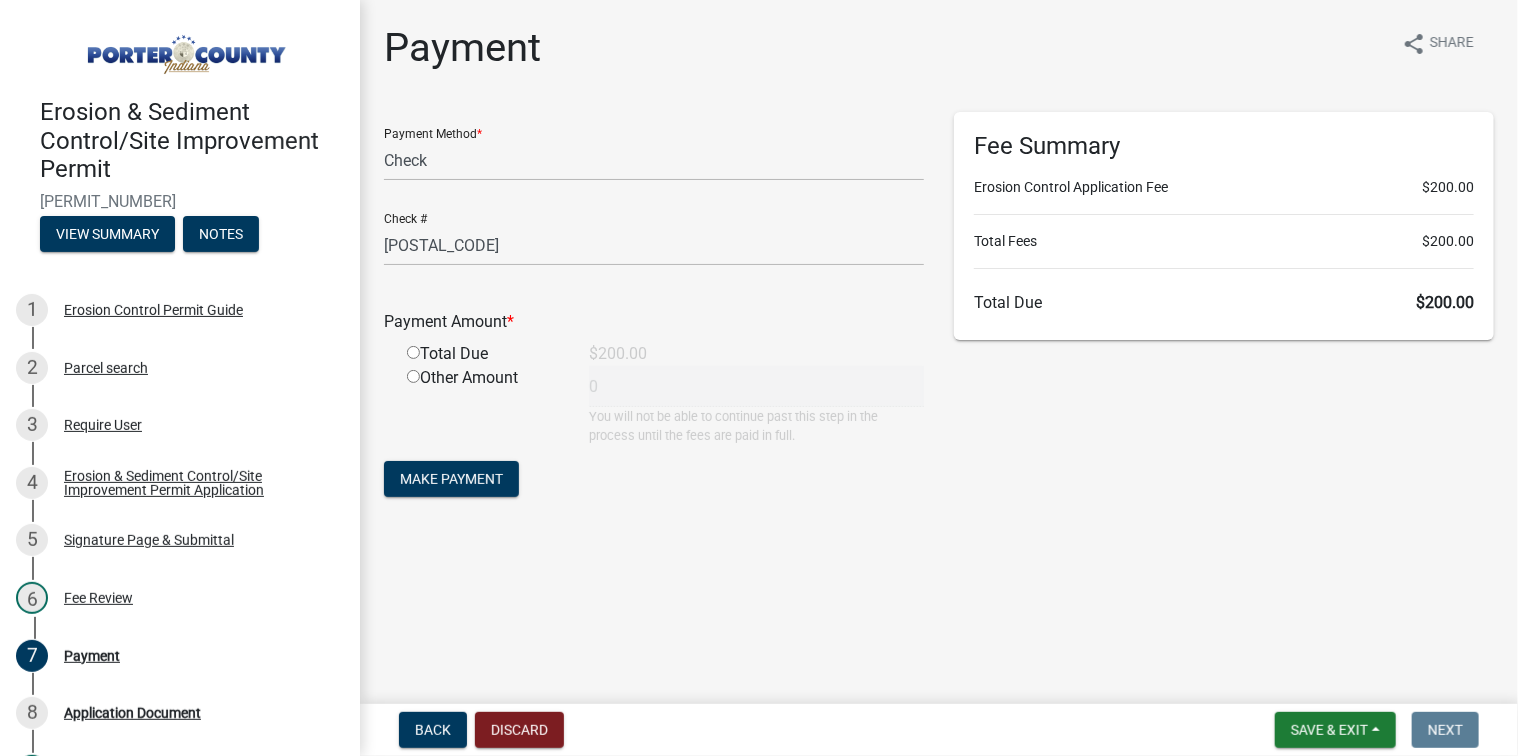 click 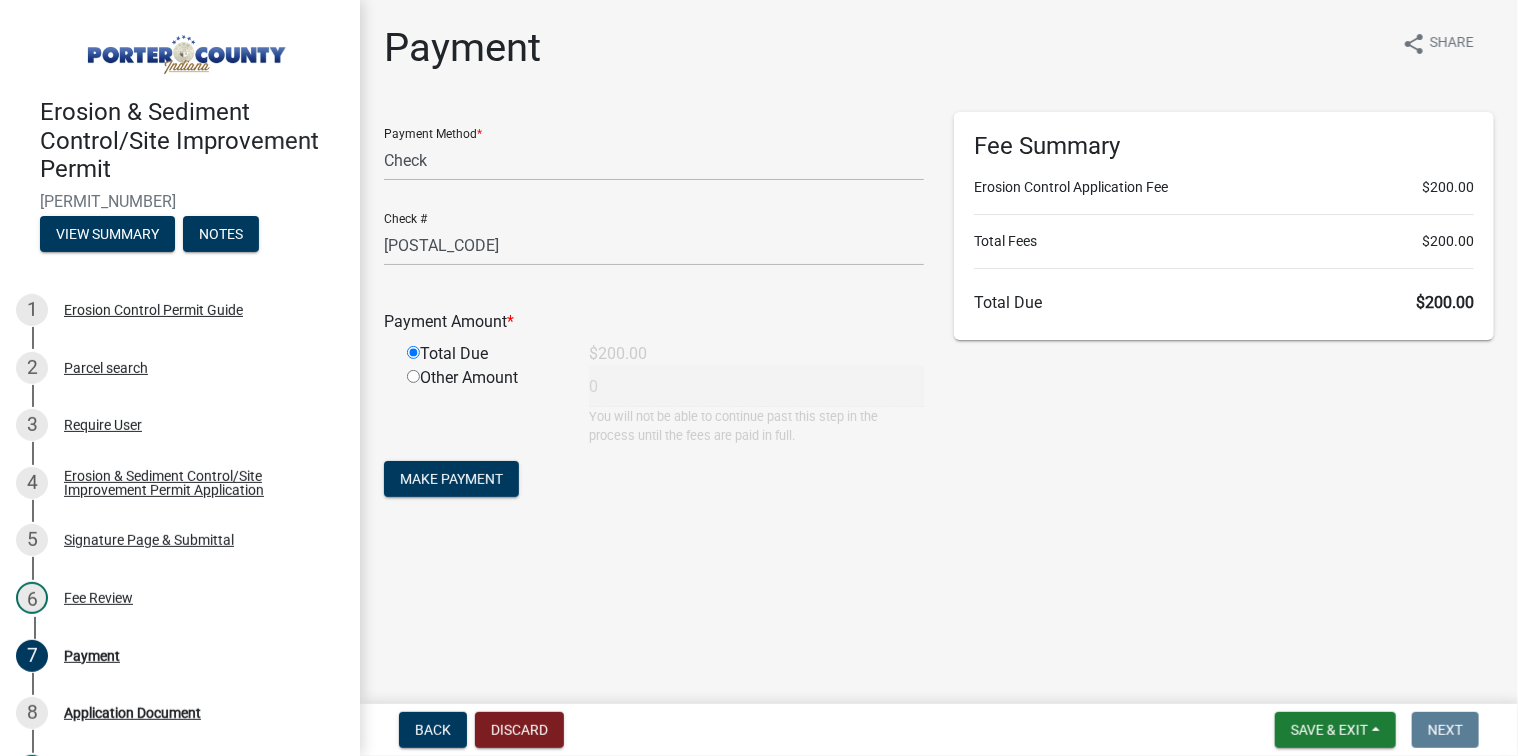 type on "200" 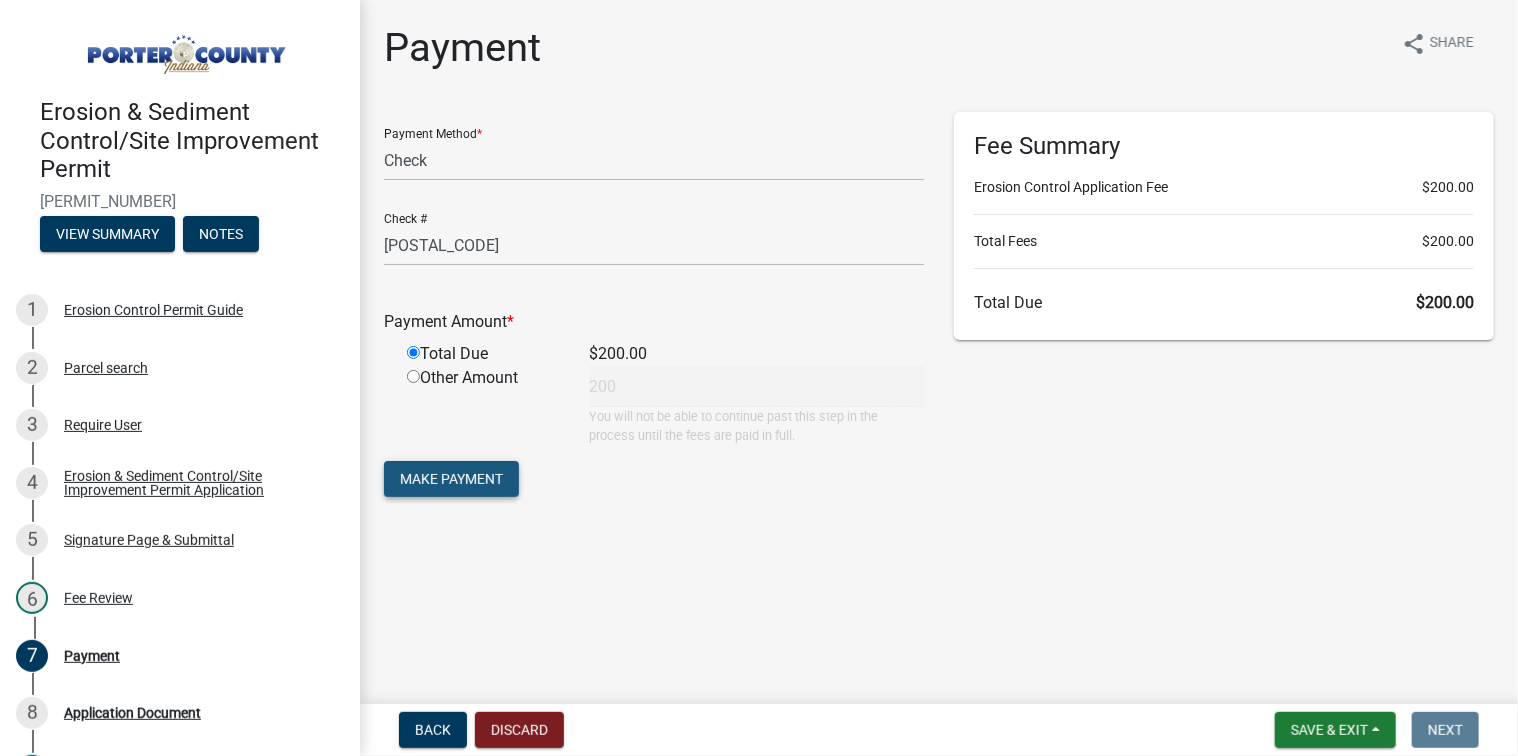 click on "Make Payment" 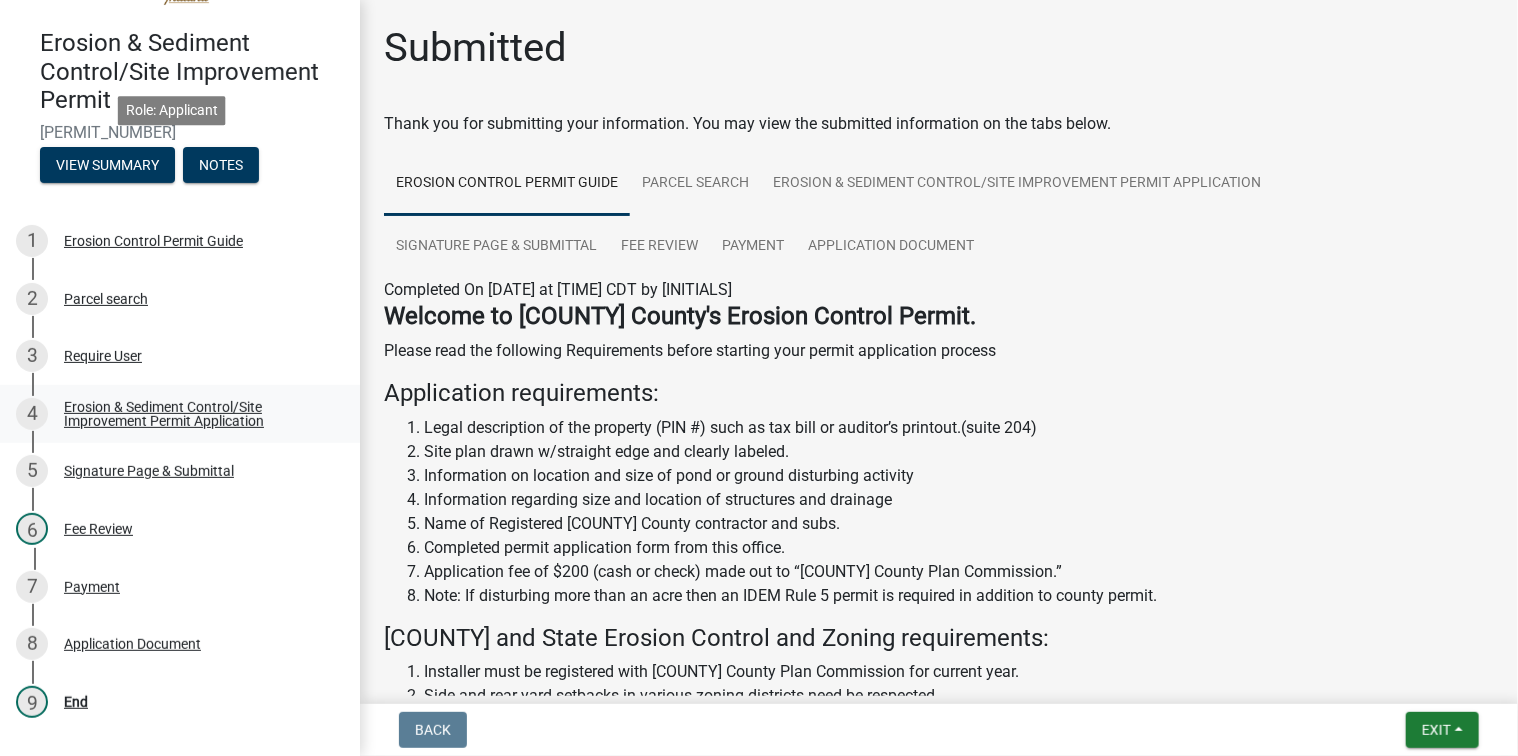 scroll, scrollTop: 200, scrollLeft: 0, axis: vertical 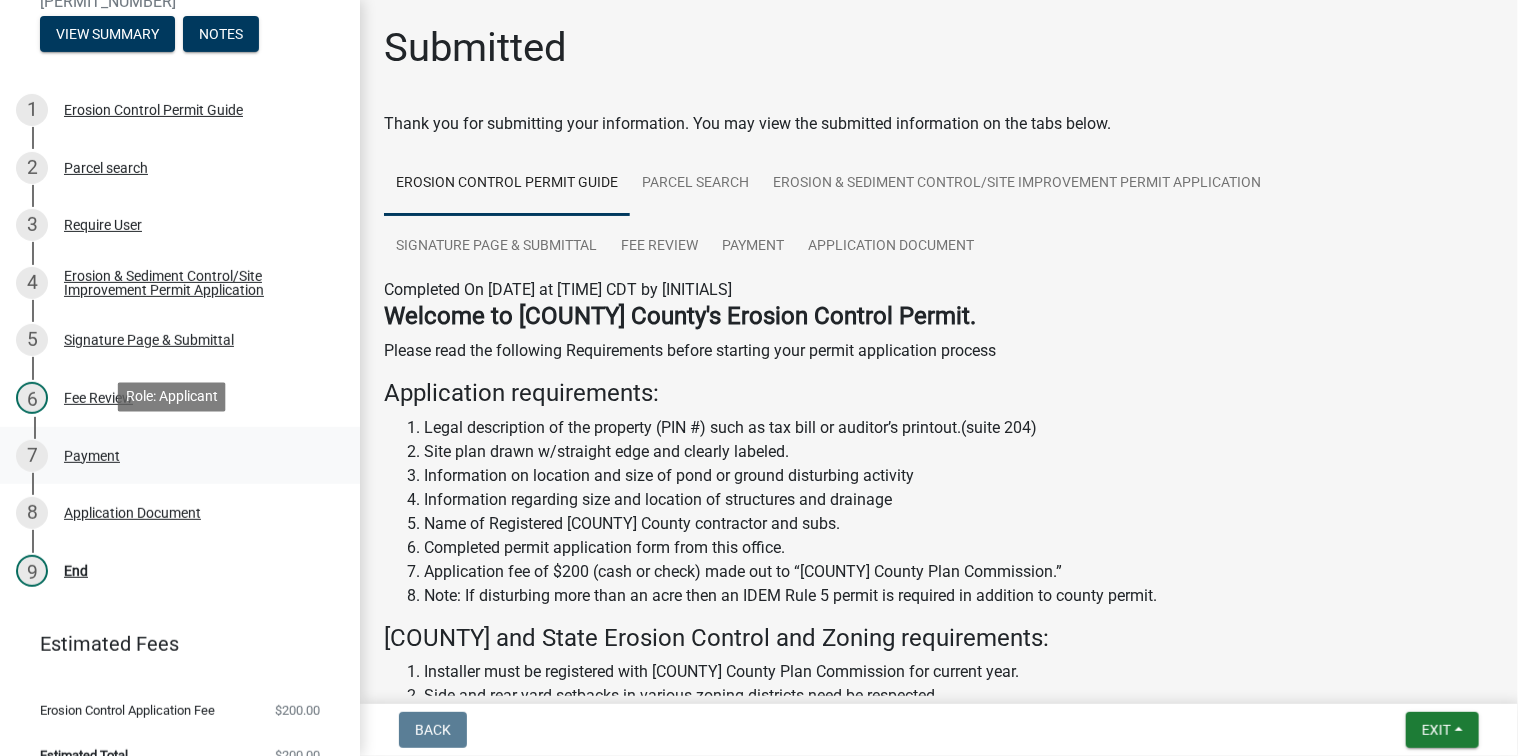 click on "Payment" at bounding box center [92, 456] 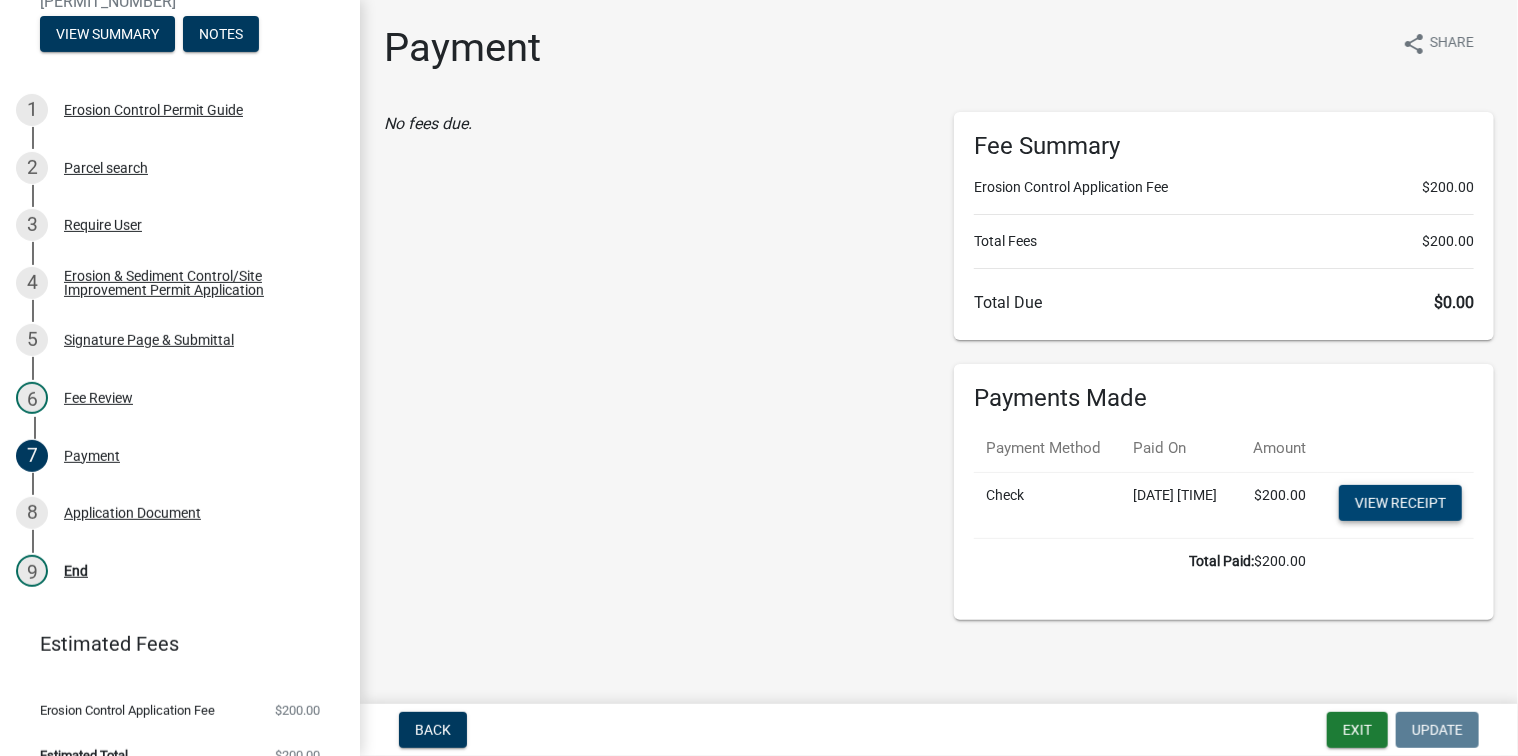 click on "View receipt" 